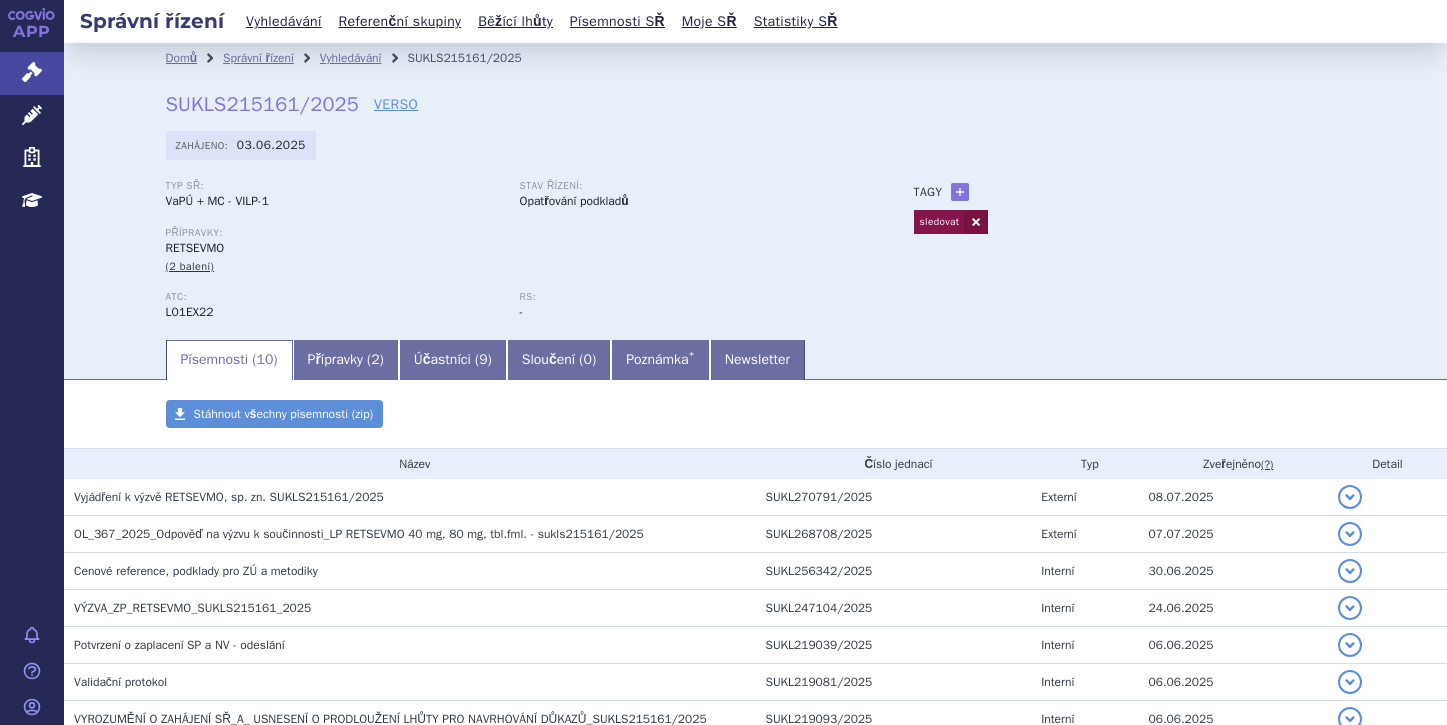 scroll, scrollTop: 0, scrollLeft: 0, axis: both 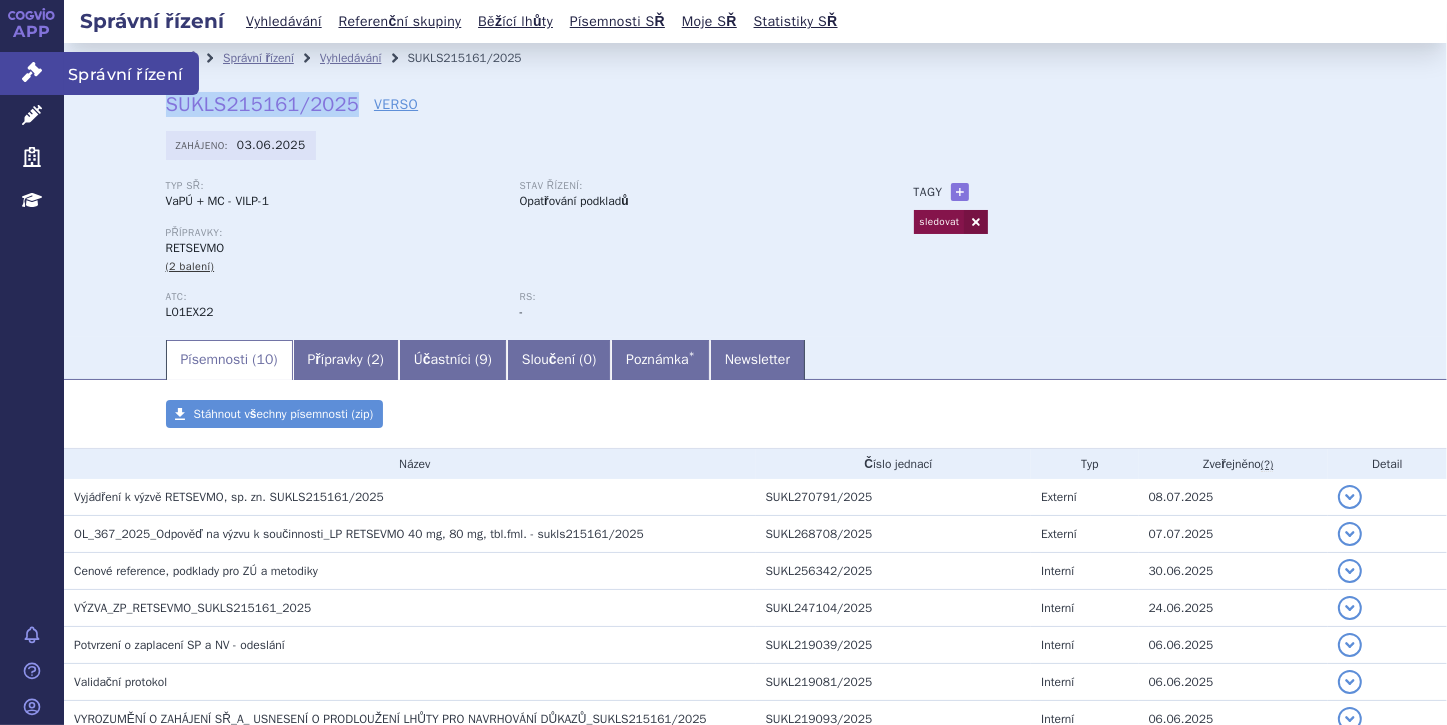 click 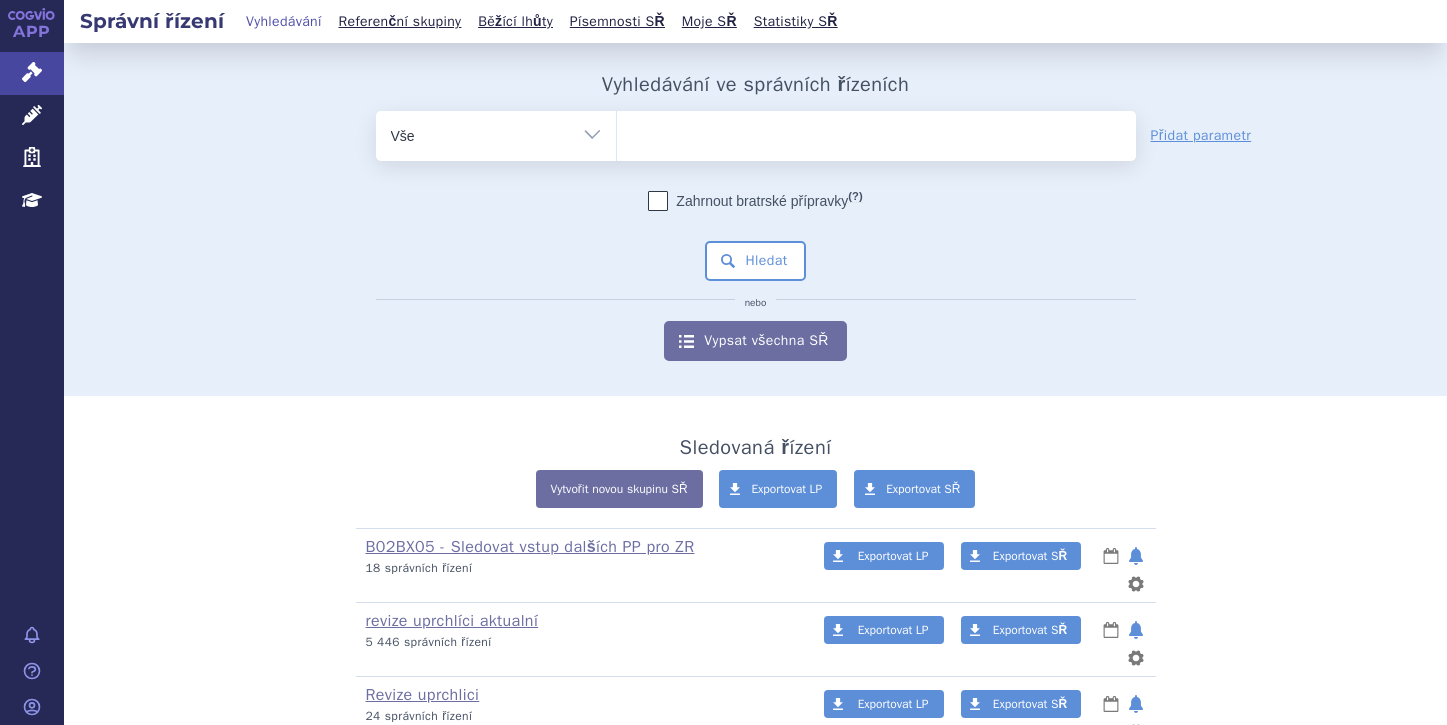 scroll, scrollTop: 0, scrollLeft: 0, axis: both 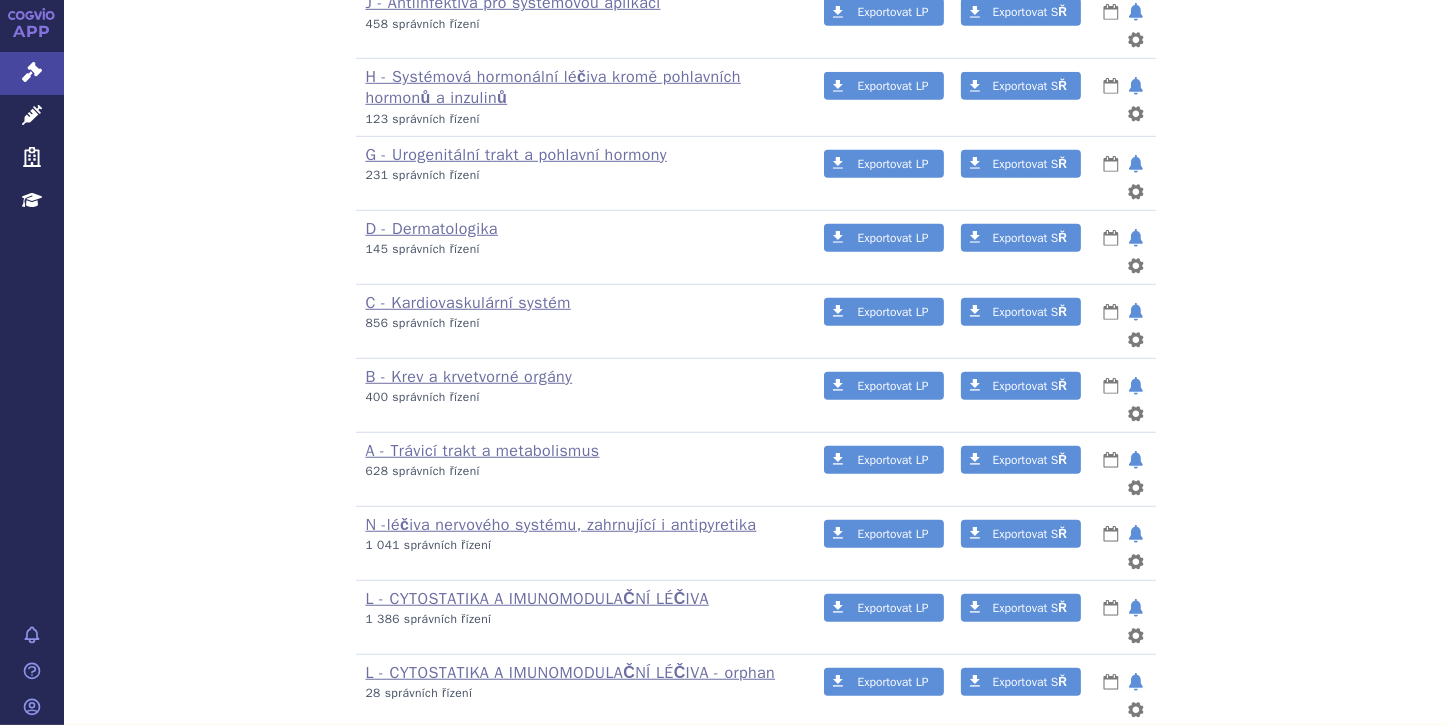 click on "VILP" at bounding box center [382, 824] 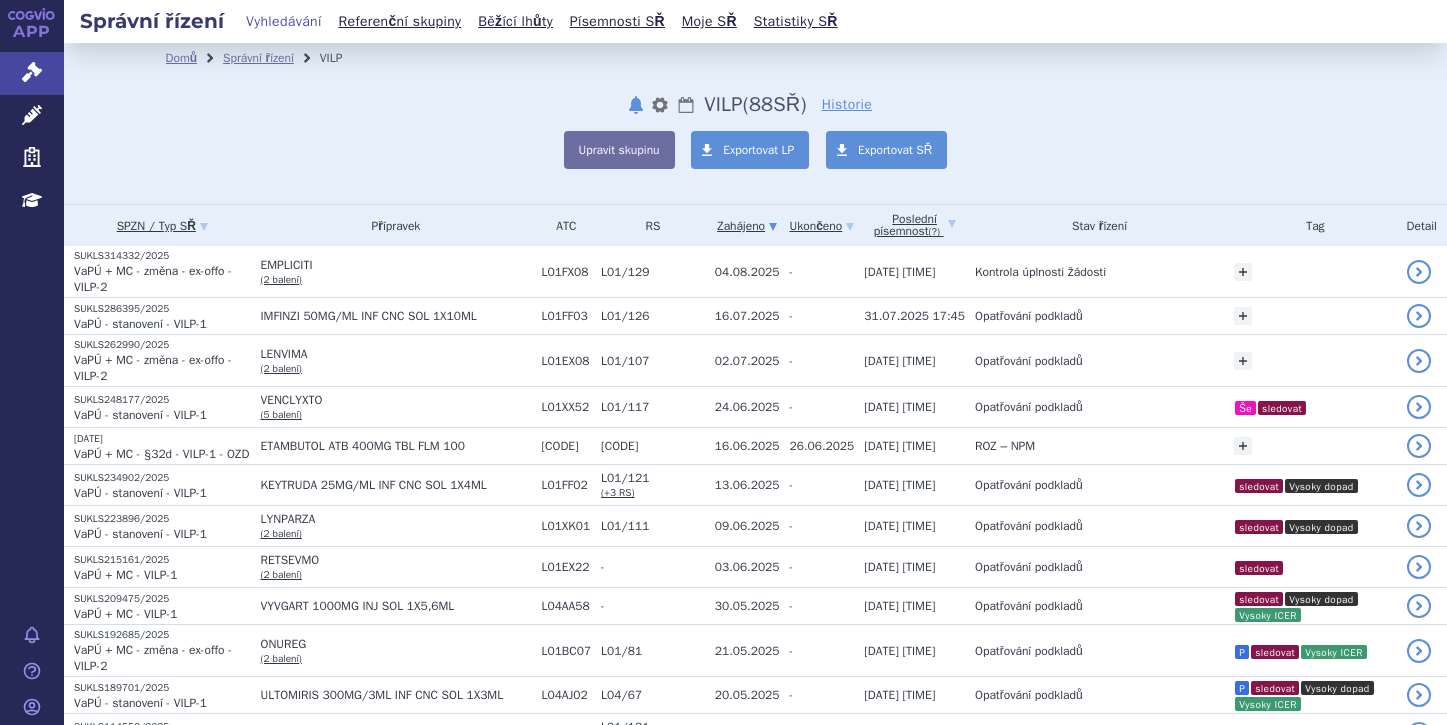 scroll, scrollTop: 0, scrollLeft: 0, axis: both 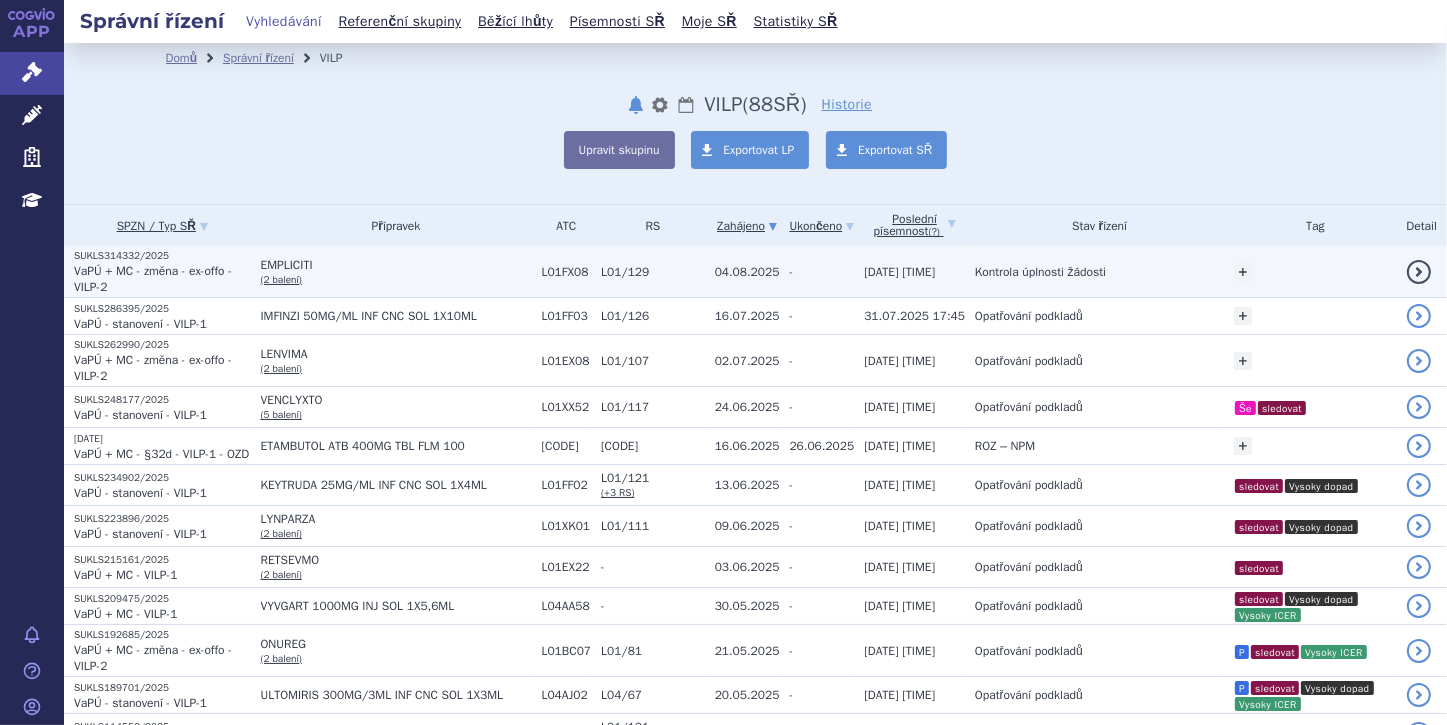 click on "VaPÚ + MC - změna - ex-offo - VILP-2" at bounding box center (153, 279) 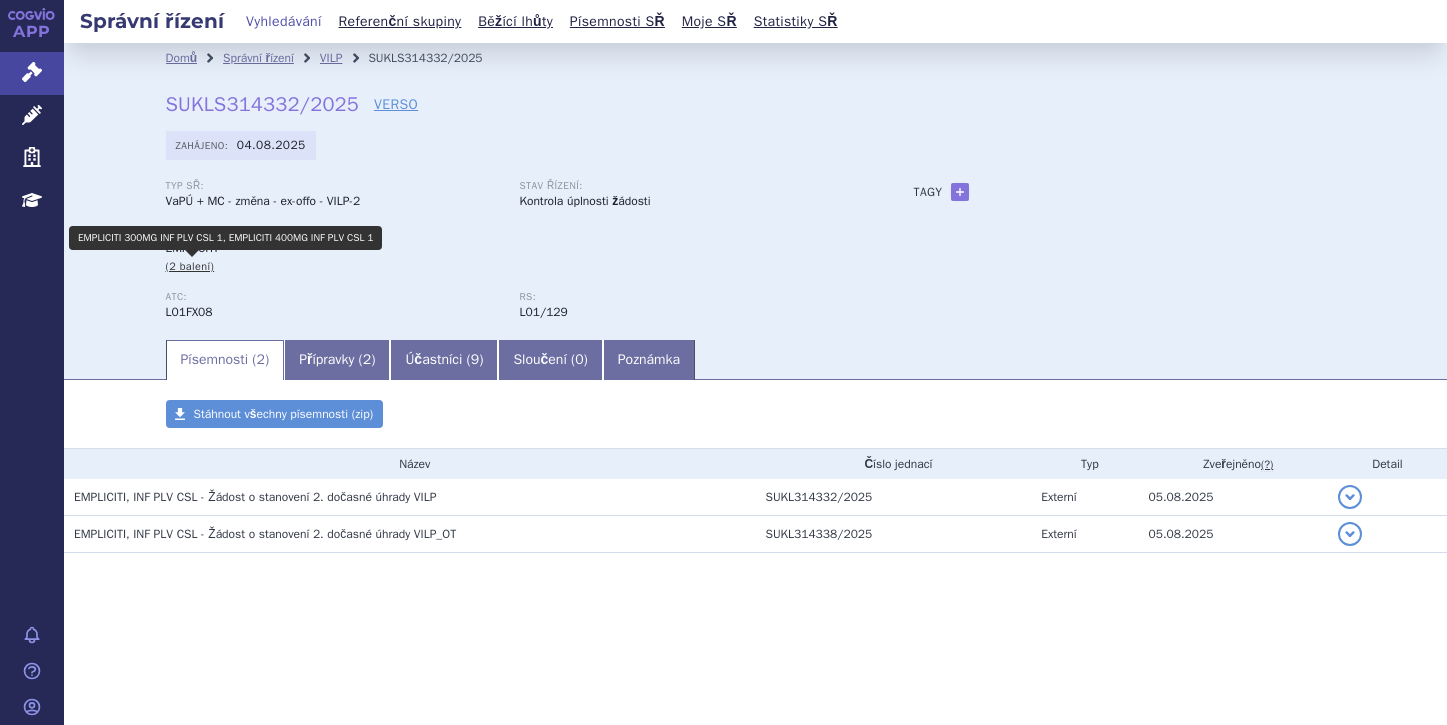 scroll, scrollTop: 0, scrollLeft: 0, axis: both 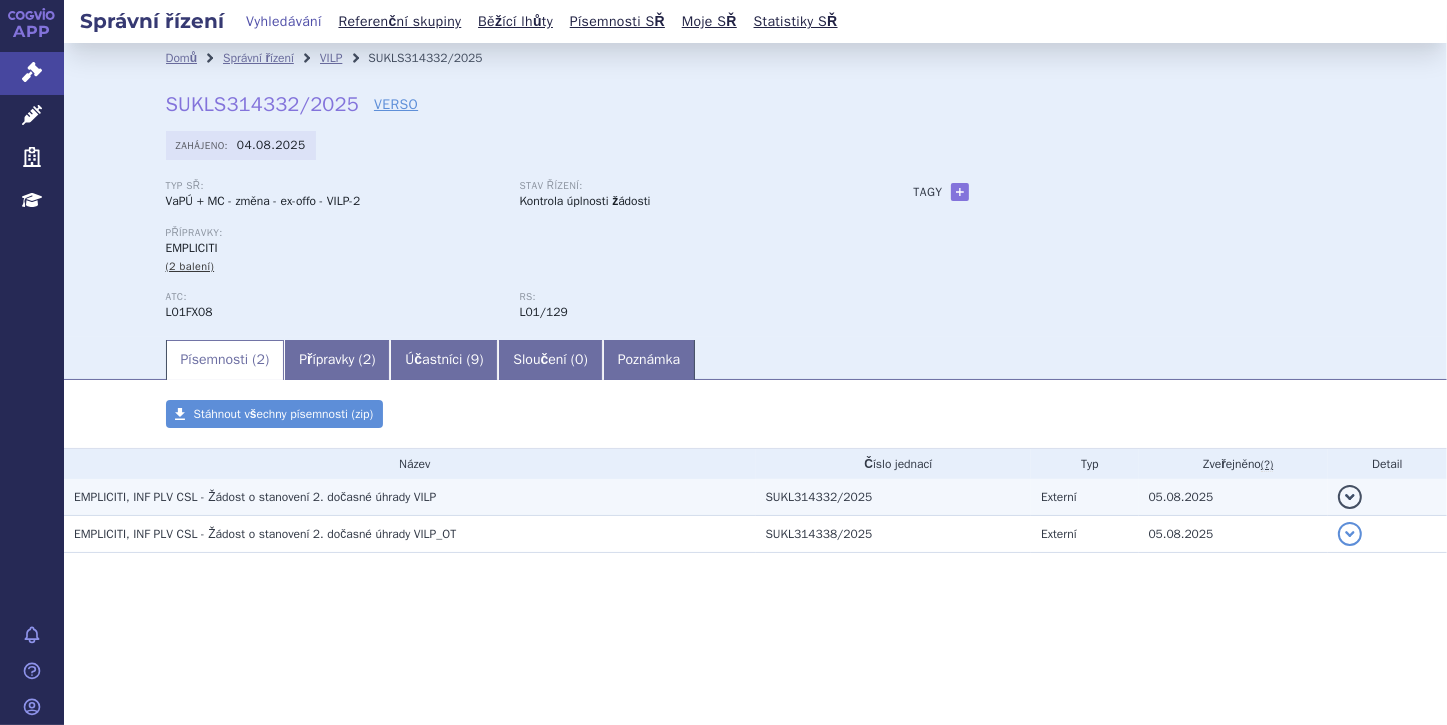 click on "detail" at bounding box center [1350, 497] 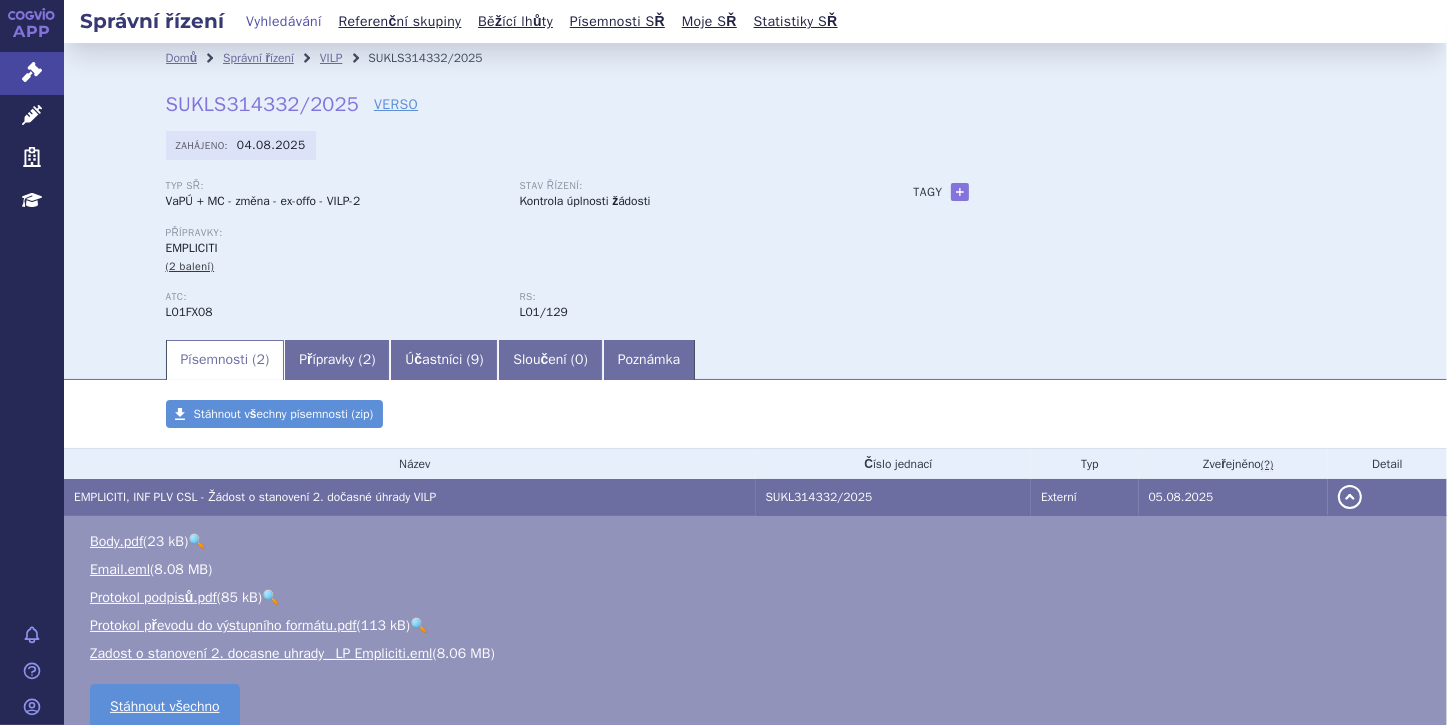 click on "detail" at bounding box center [1350, 497] 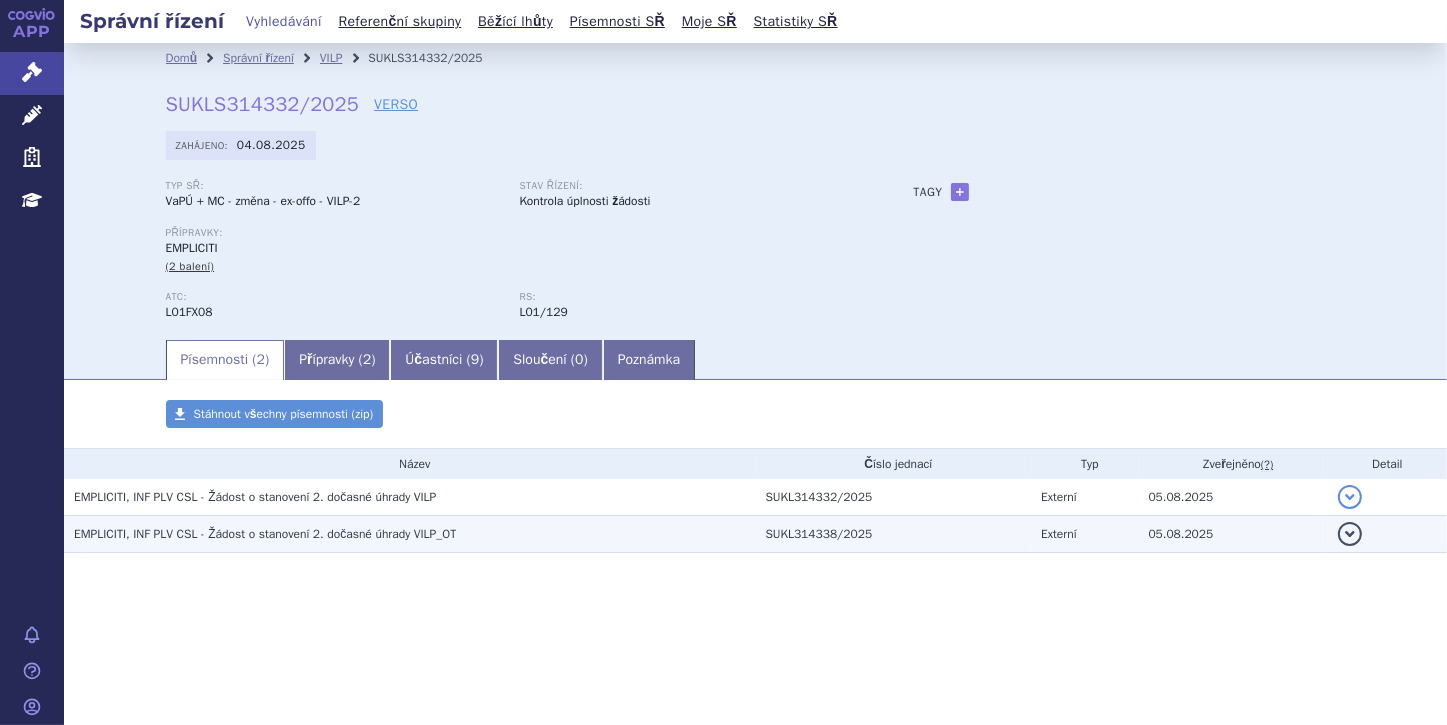 click on "detail" at bounding box center (1350, 534) 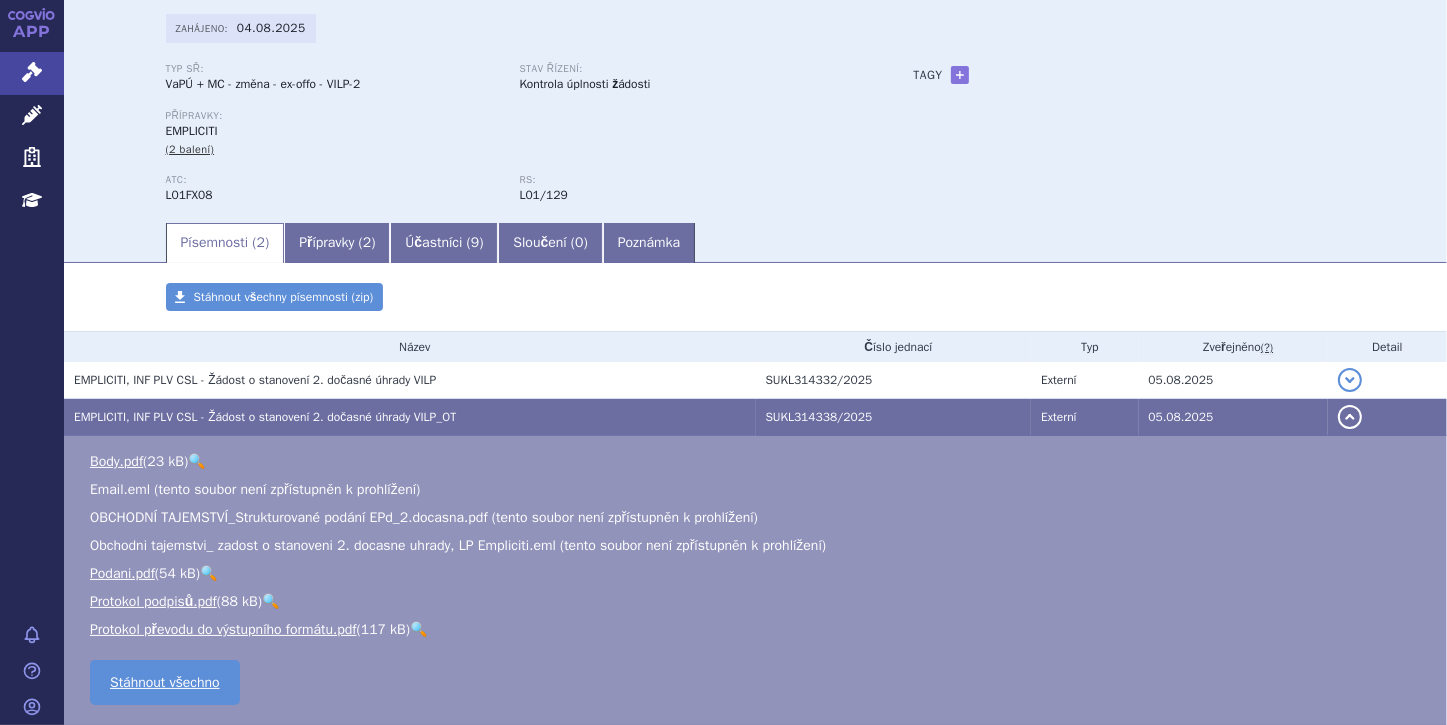 scroll, scrollTop: 160, scrollLeft: 0, axis: vertical 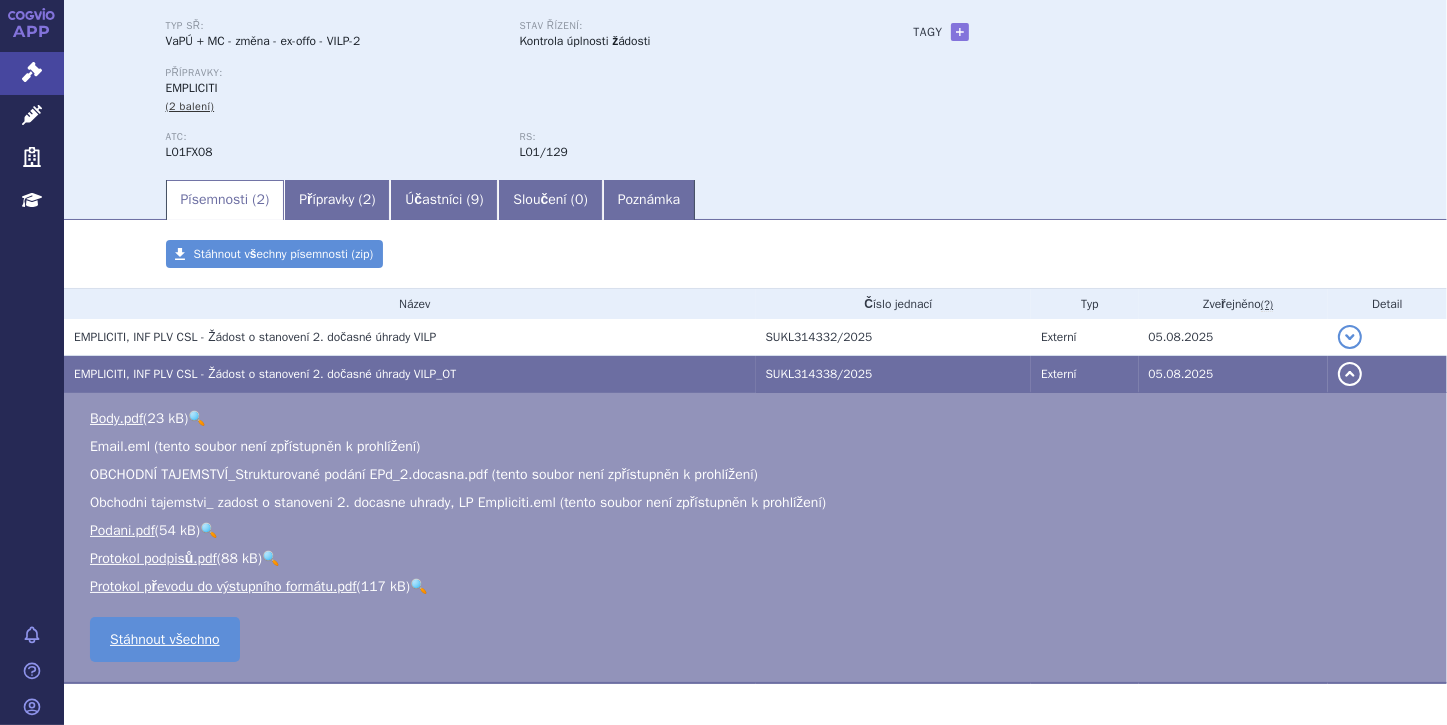 click on "detail" at bounding box center (1350, 374) 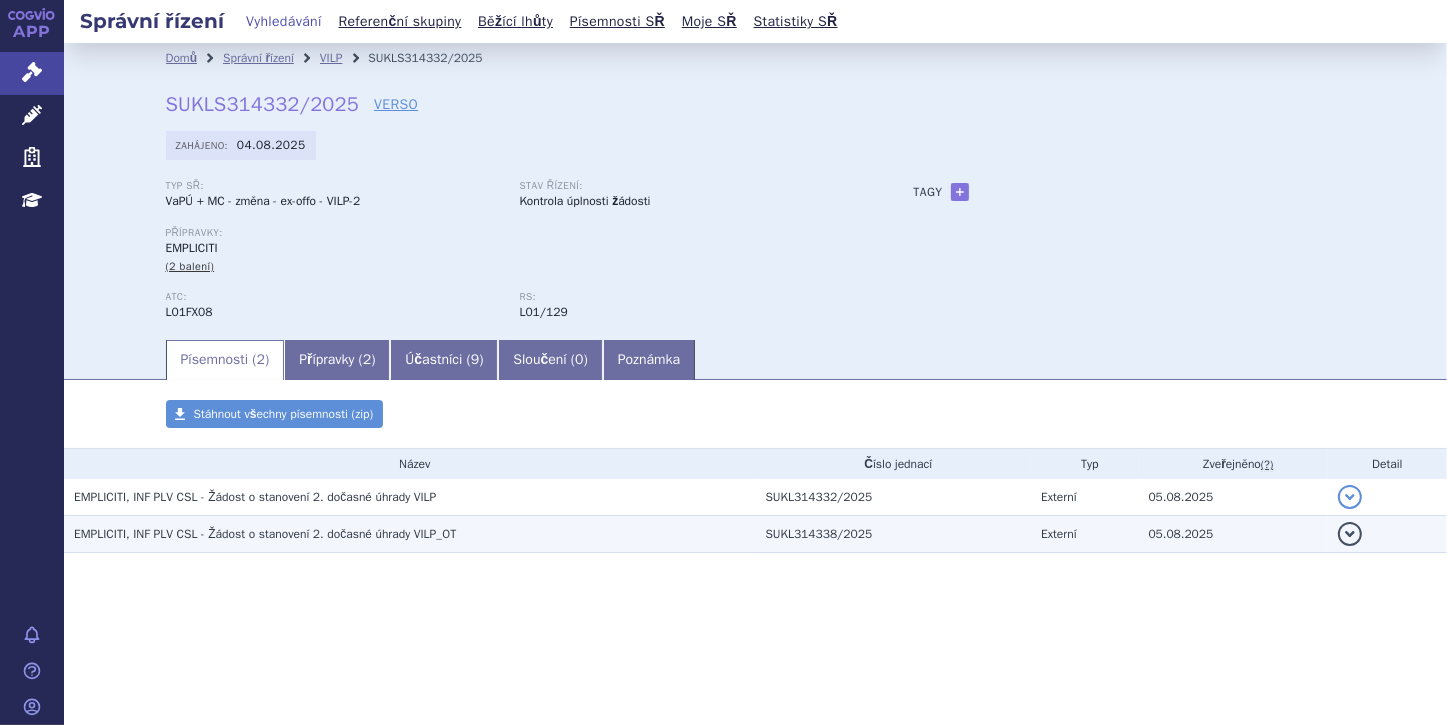 scroll, scrollTop: 0, scrollLeft: 0, axis: both 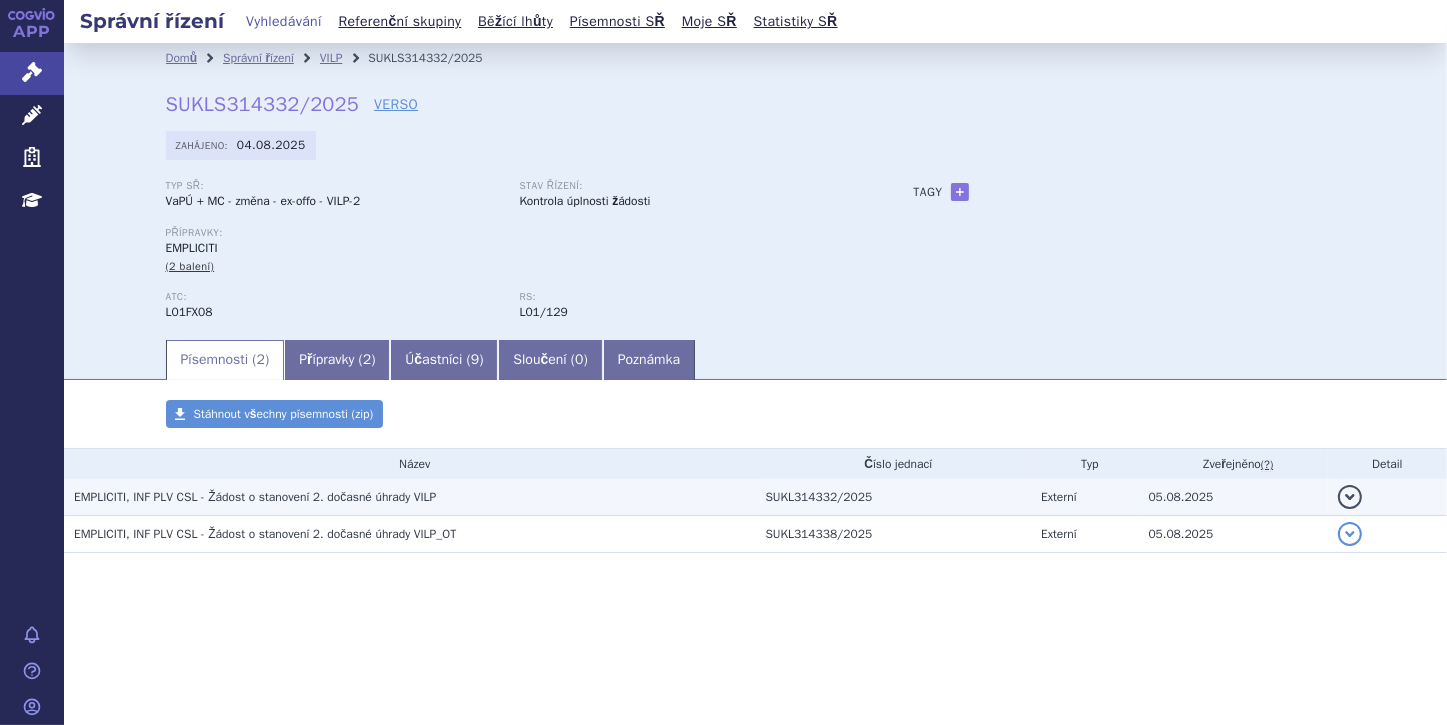 click on "detail" at bounding box center [1350, 497] 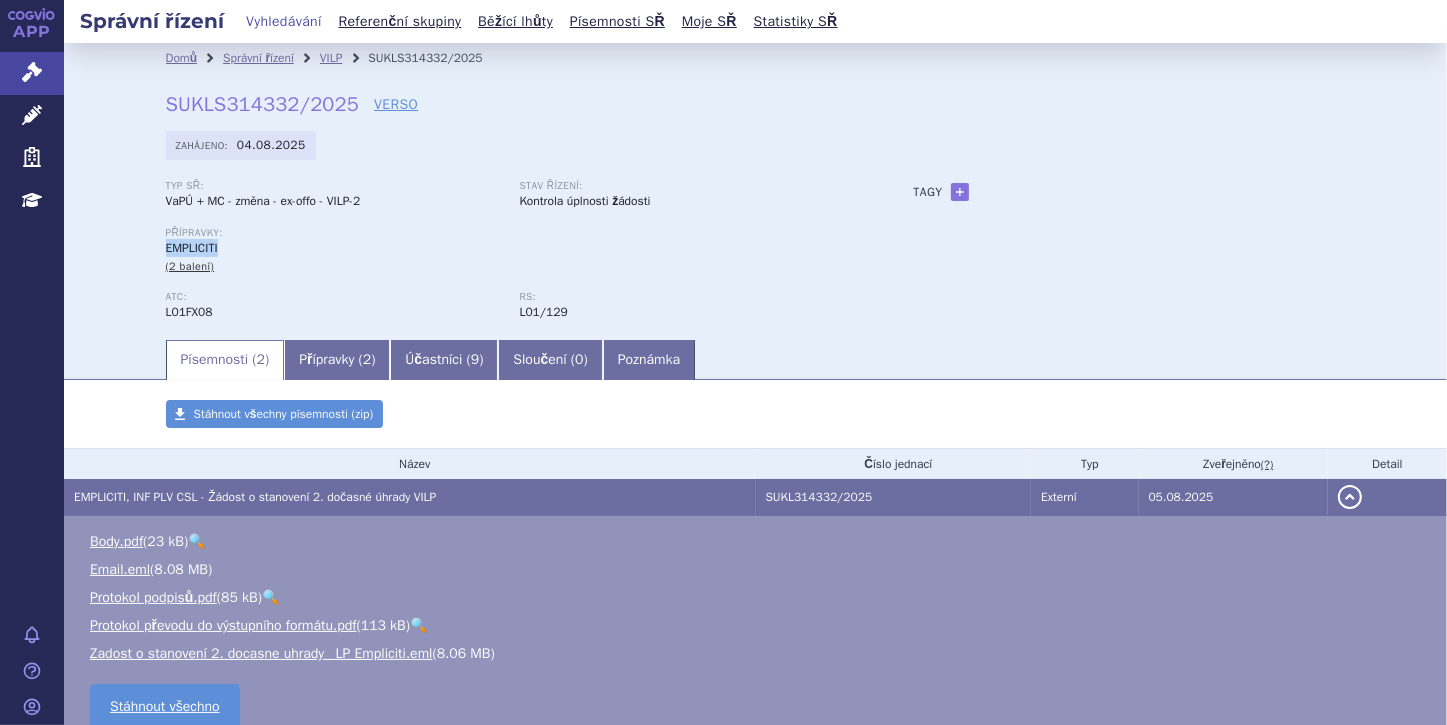 drag, startPoint x: 156, startPoint y: 252, endPoint x: 219, endPoint y: 252, distance: 63 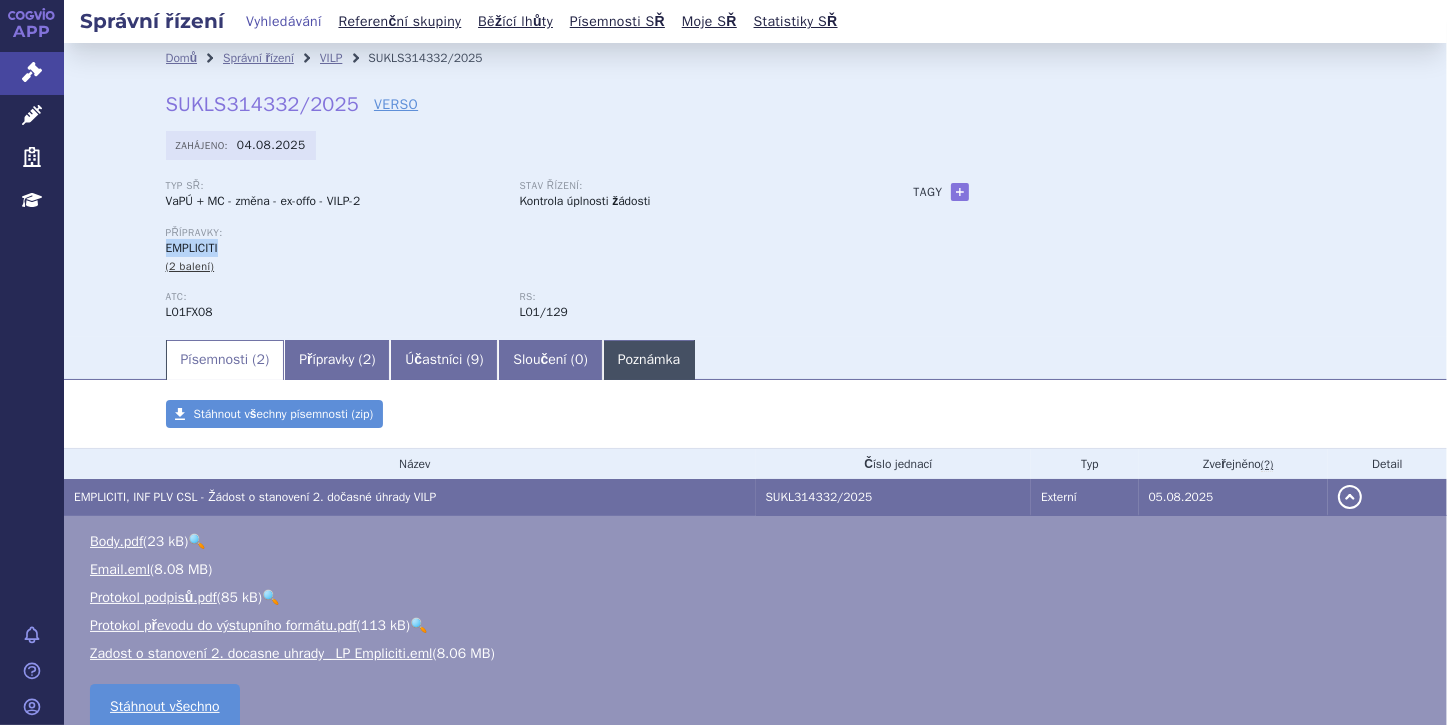click on "Poznámka" at bounding box center (649, 360) 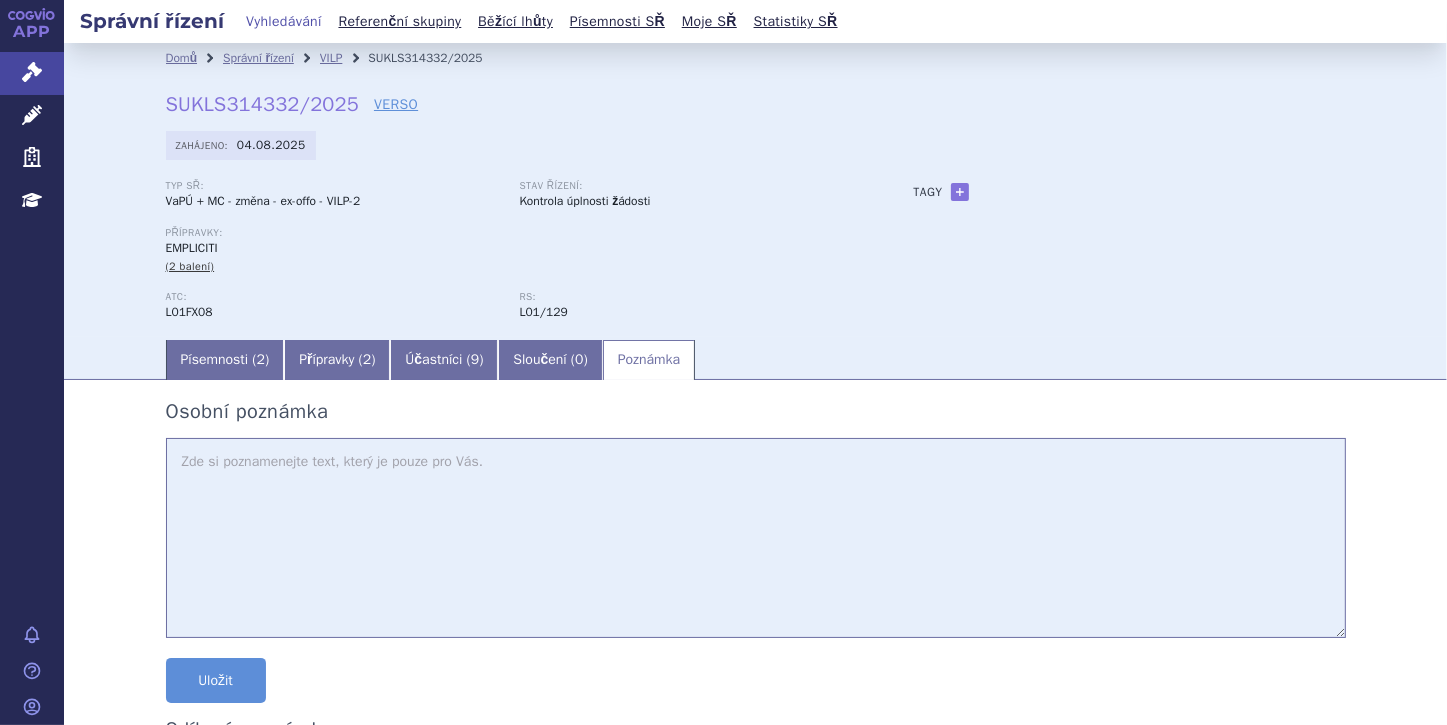 click at bounding box center [756, 538] 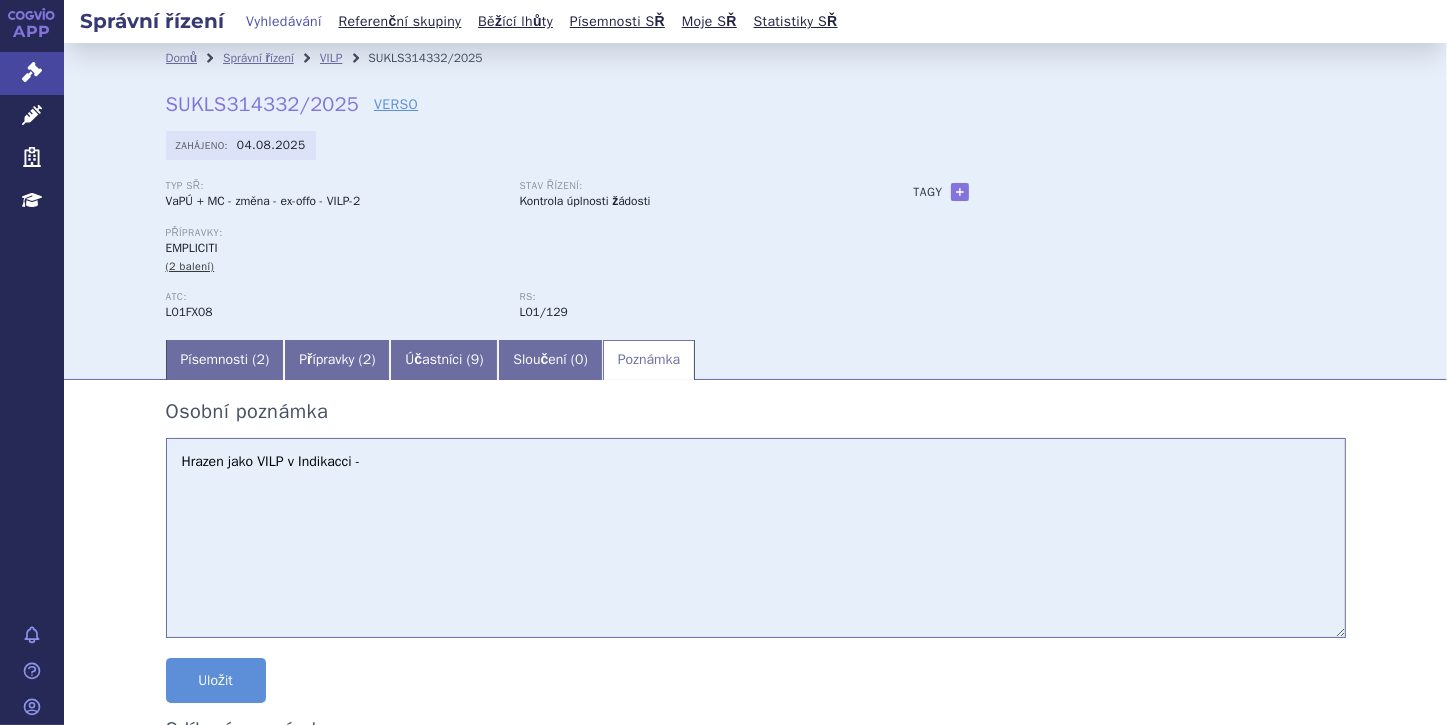 paste on "Elotuzumab je hrazen v kombinaci s pomalidomidem a dexamethasonem v léčbě dospělých pacientů s relabující a refrakterní formou mnohočetného myelomu," 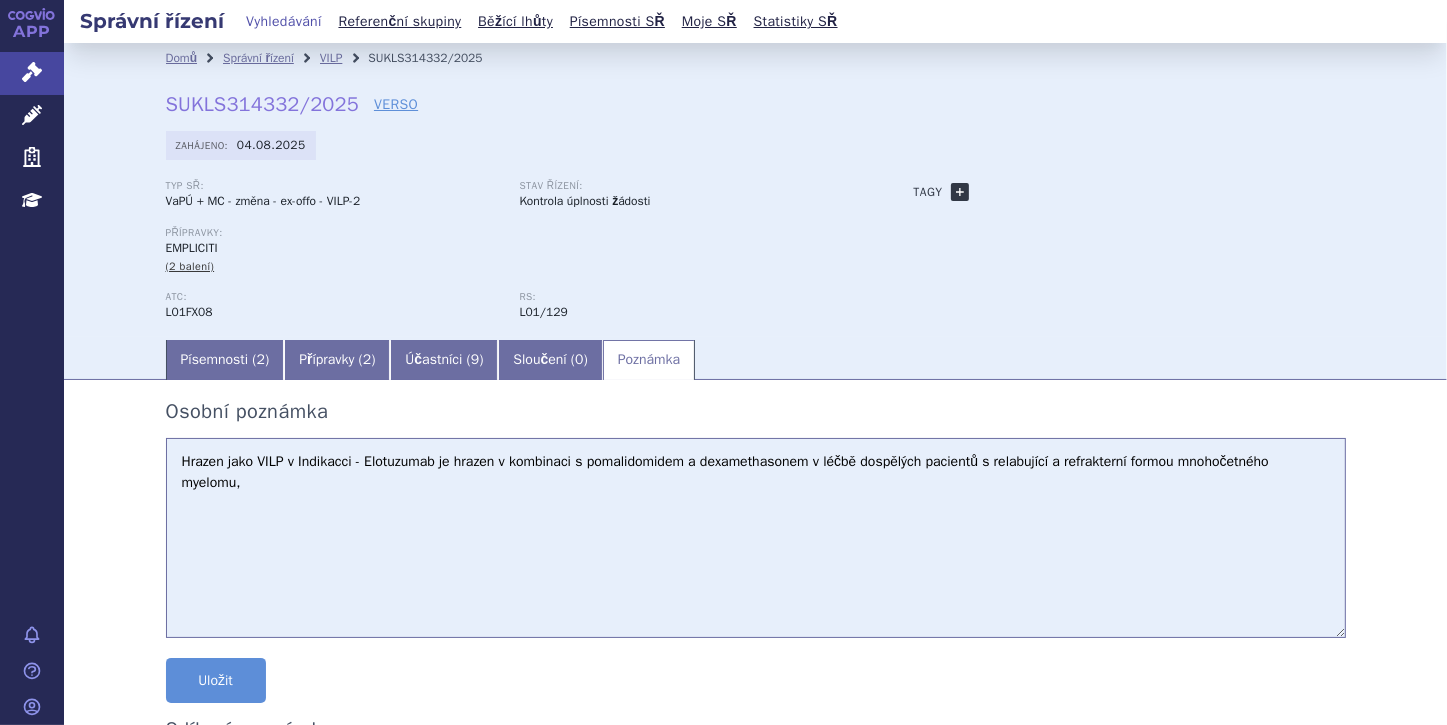 type on "Hrazen jako VILP v Indikacci - Elotuzumab je hrazen v kombinaci s pomalidomidem a dexamethasonem v léčbě dospělých pacientů s relabující a refrakterní formou mnohočetného myelomu," 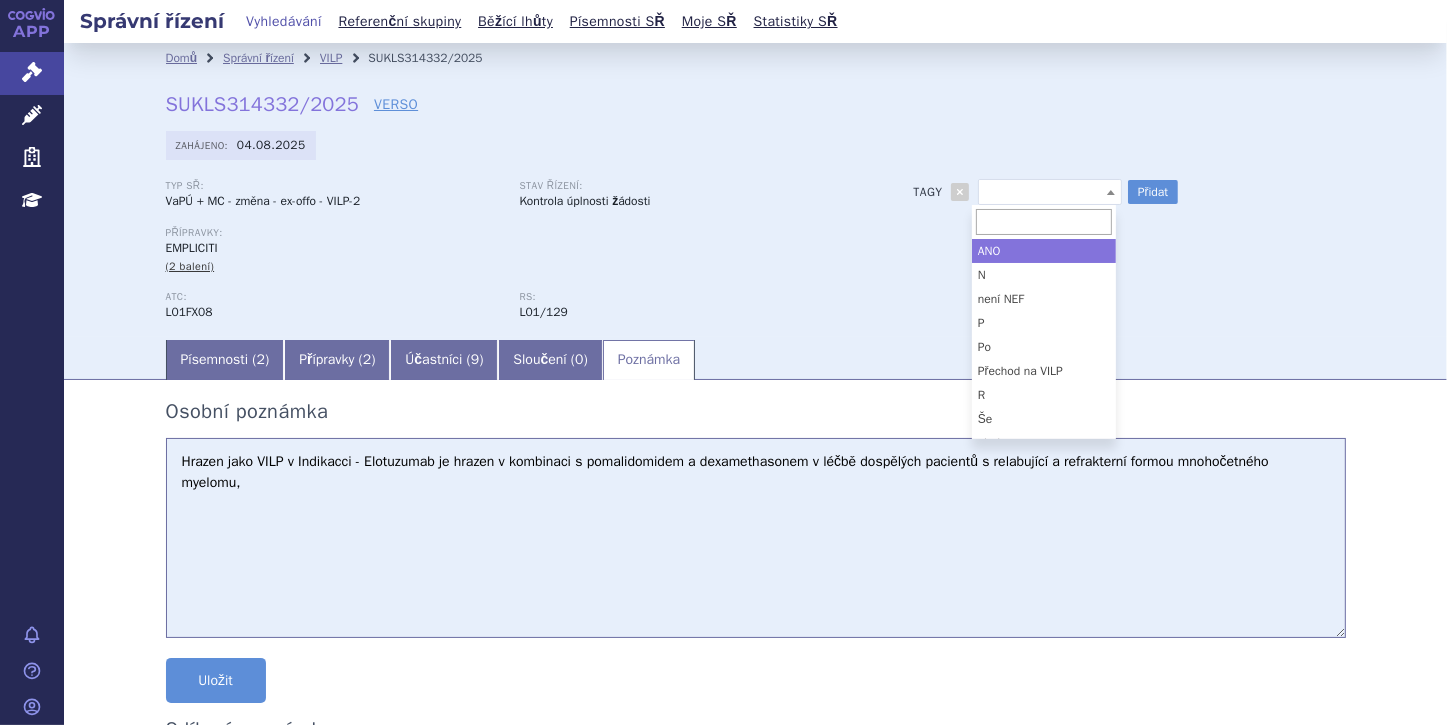 click at bounding box center (1111, 192) 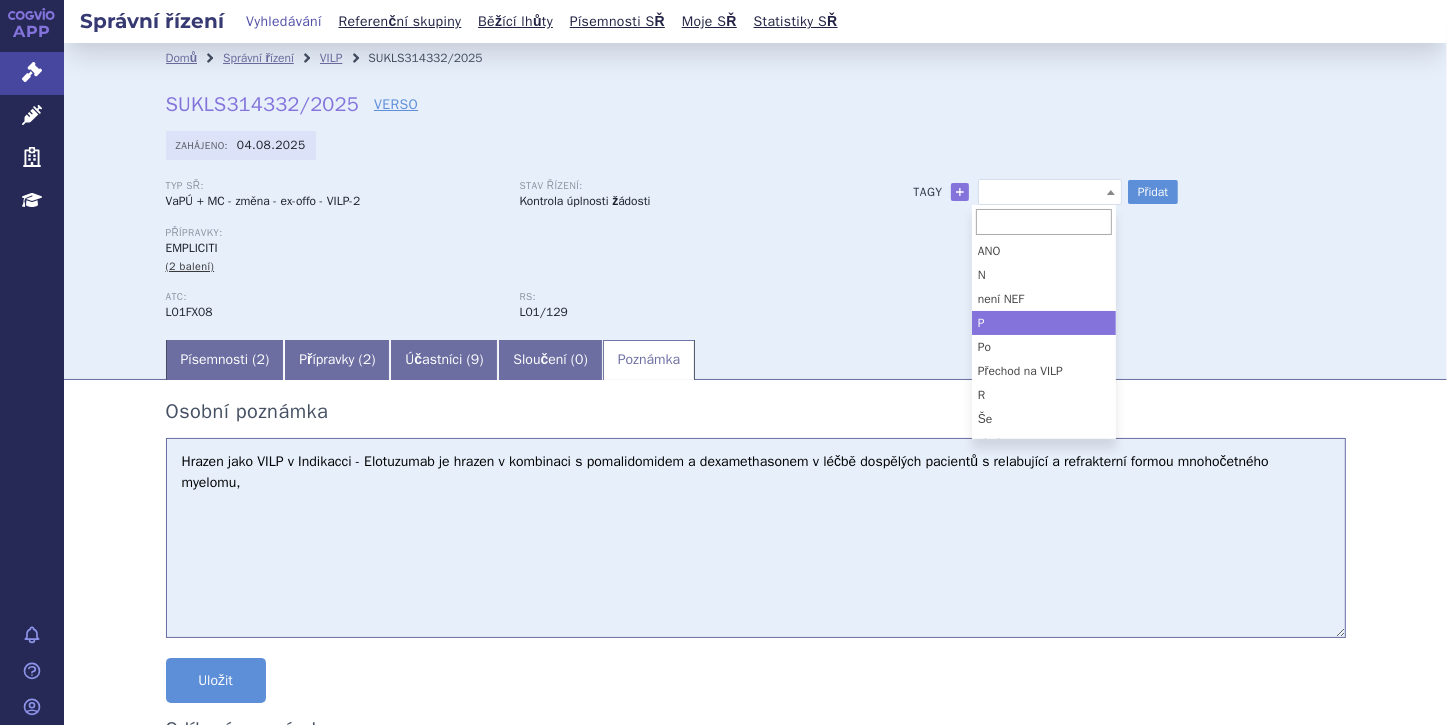 select on "P" 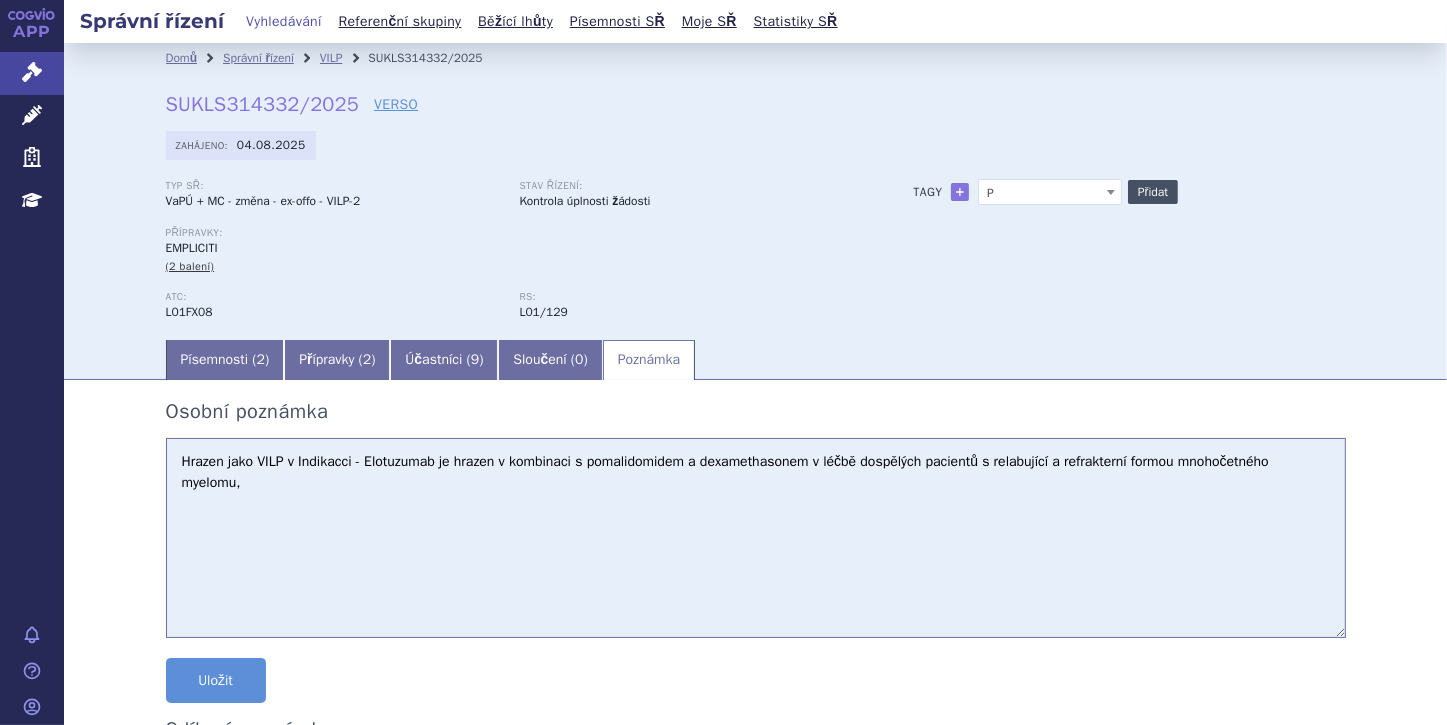 click on "Přidat" at bounding box center [1153, 192] 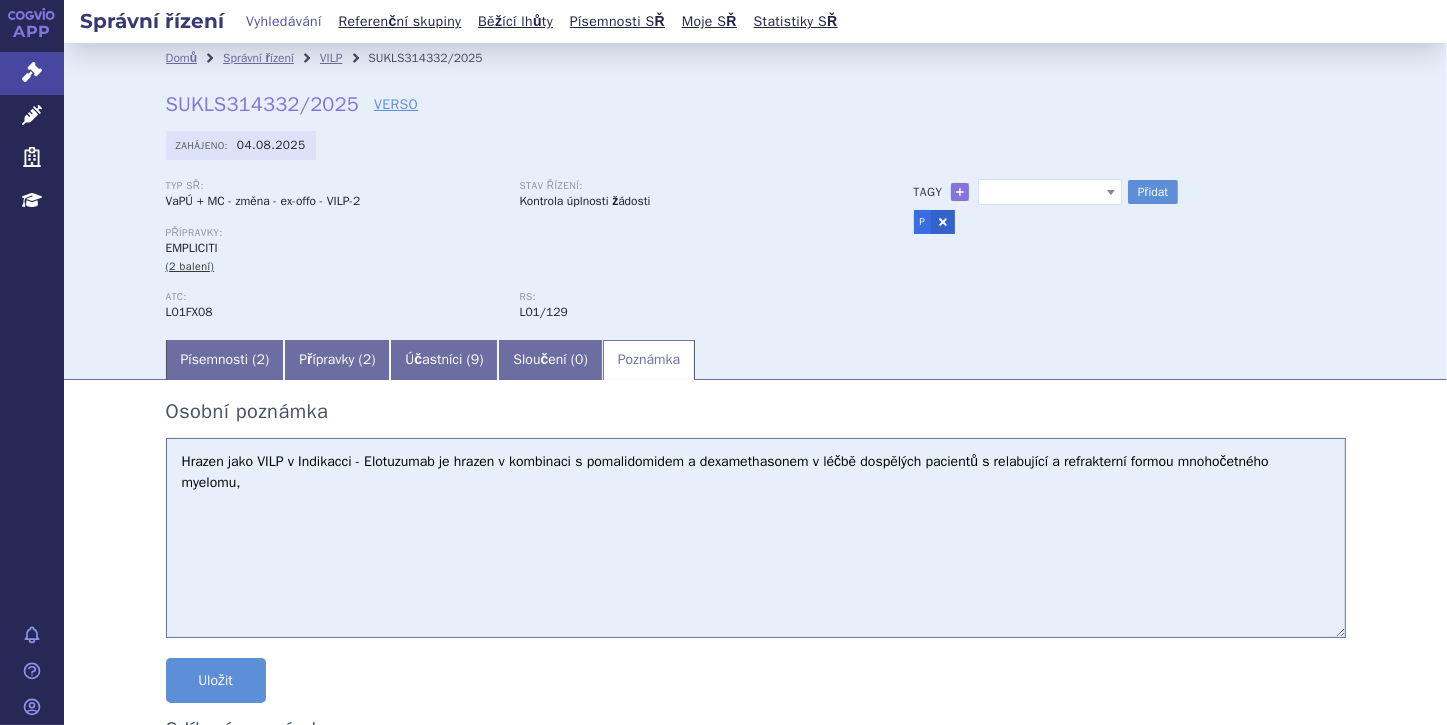 click at bounding box center [1111, 192] 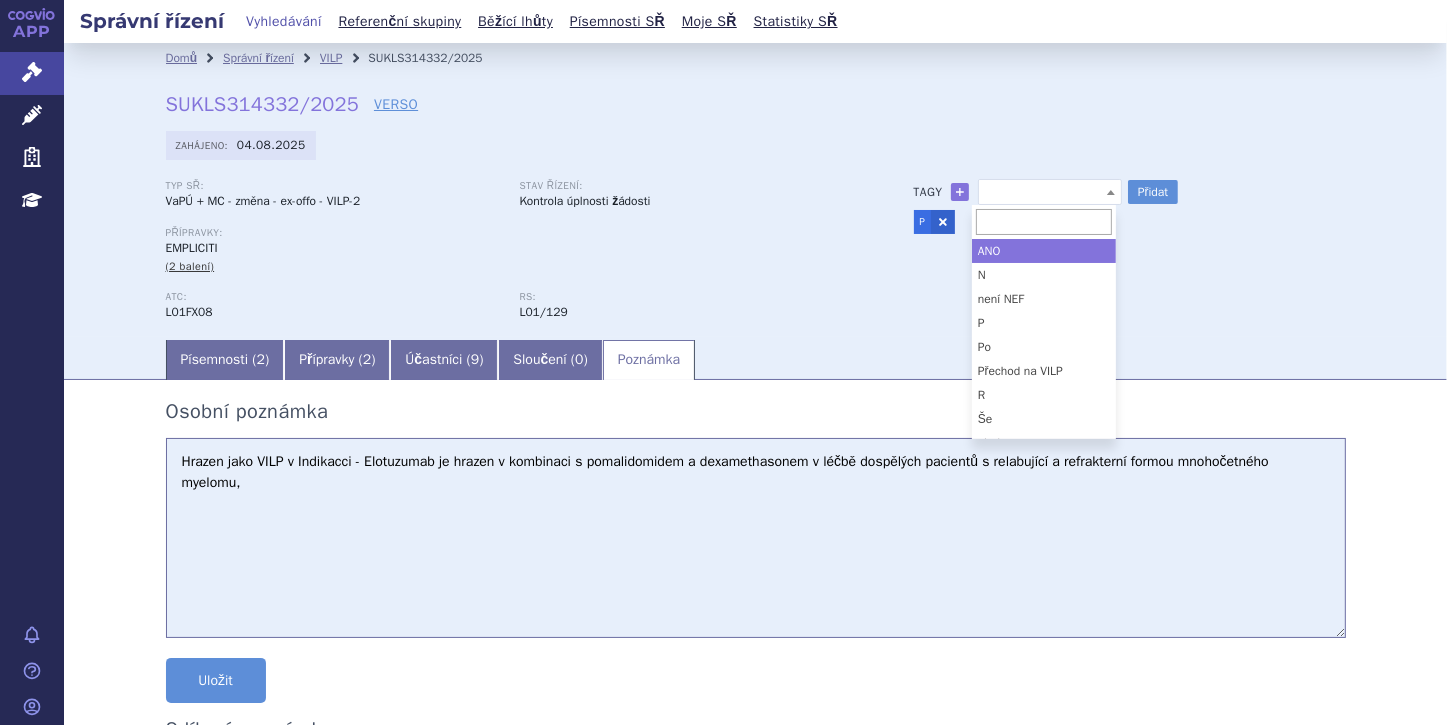 scroll, scrollTop: 88, scrollLeft: 0, axis: vertical 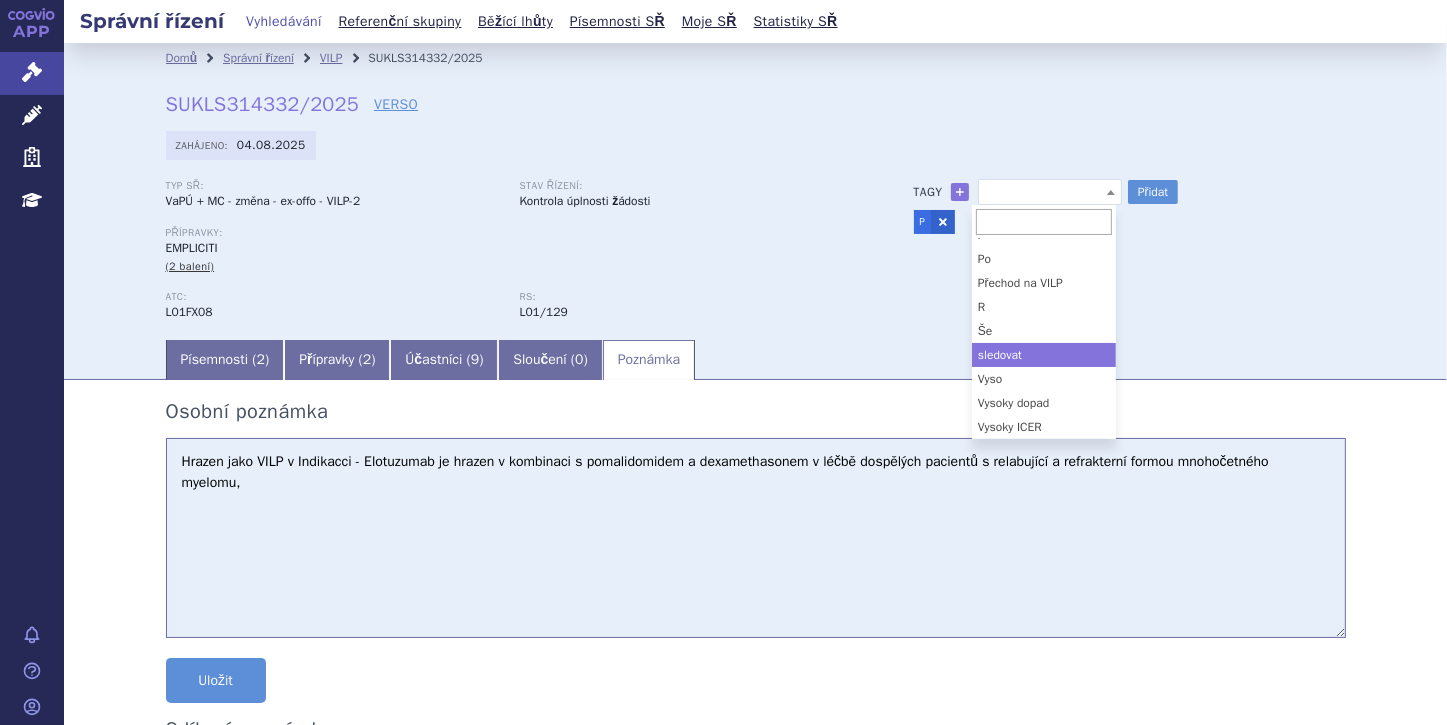 select on "sledovat" 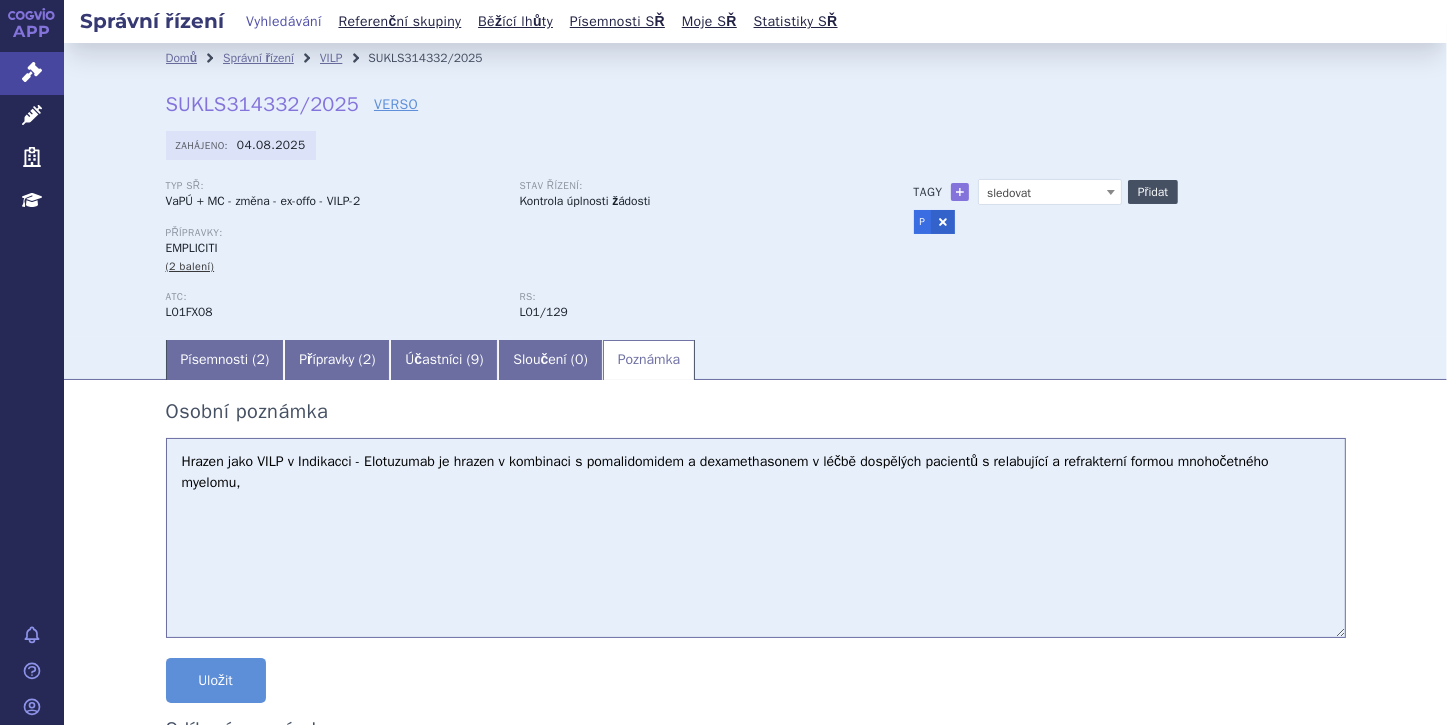 click on "Přidat" at bounding box center [1153, 192] 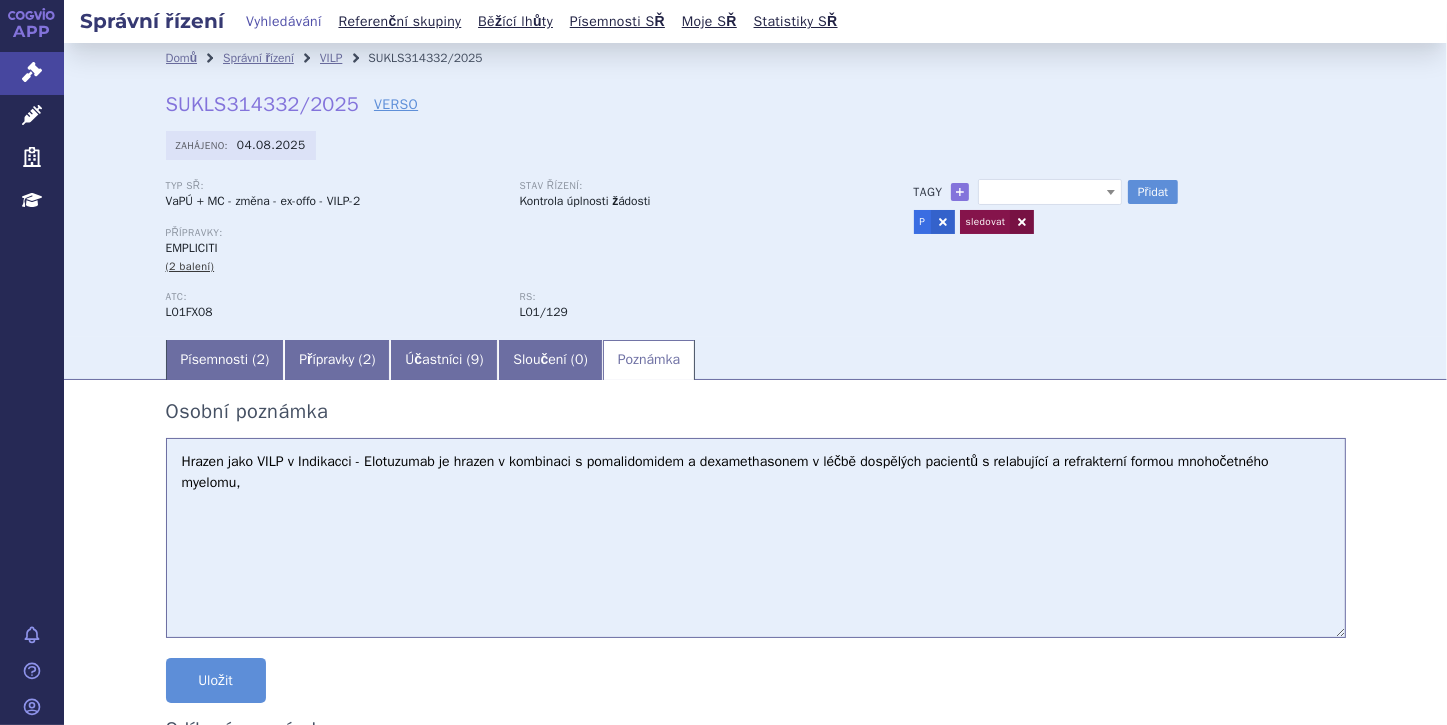 click on "Přípravky:
EMPLICITI
(2 balení)" at bounding box center [520, 259] 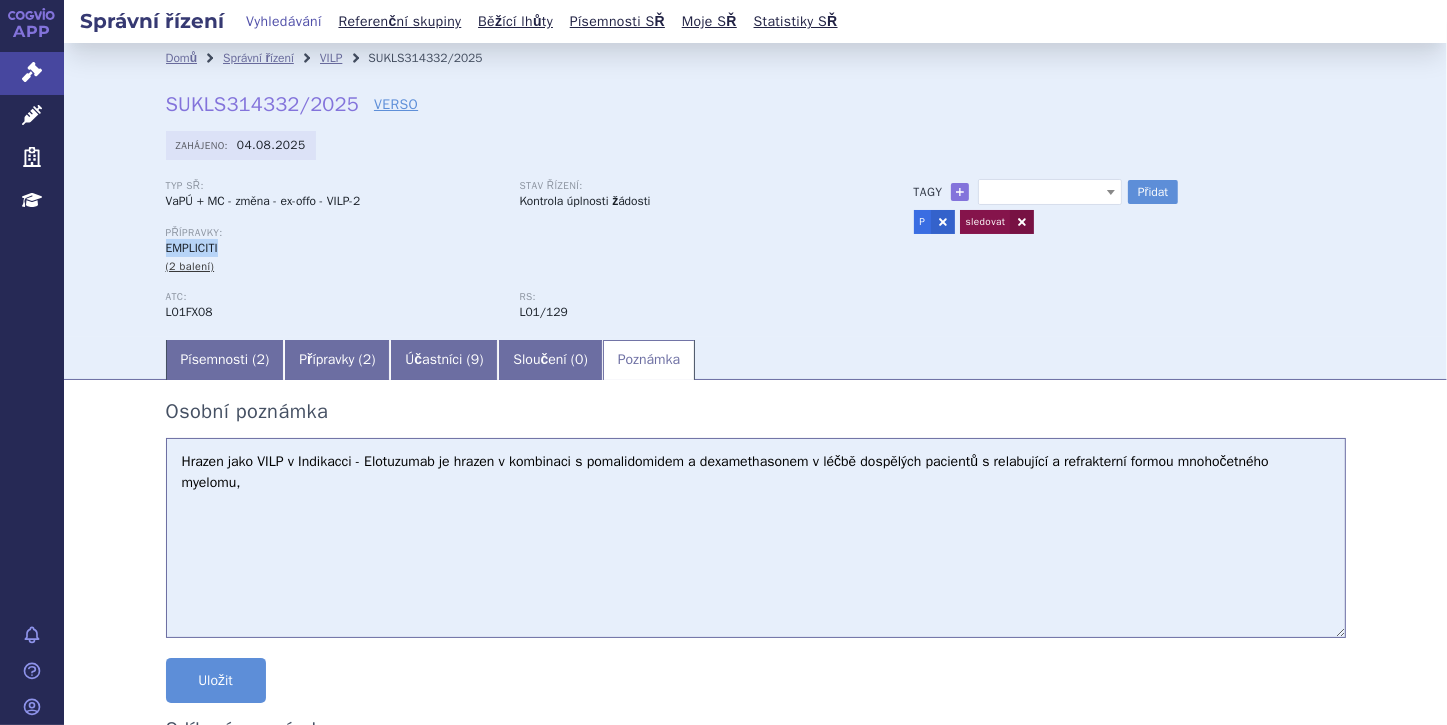 drag, startPoint x: 160, startPoint y: 249, endPoint x: 216, endPoint y: 245, distance: 56.142673 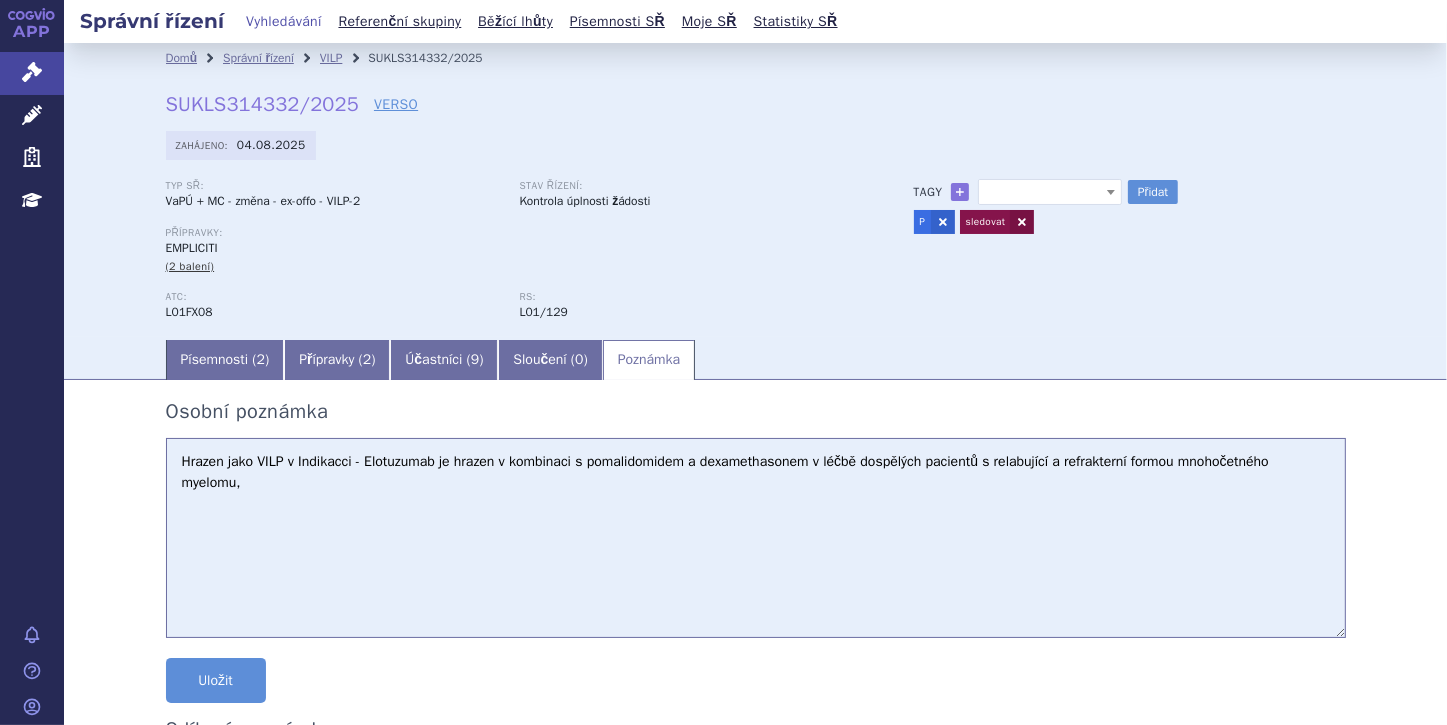 click on "Hrazen jako VILP v Indikacci - Elotuzumab je hrazen v kombinaci s pomalidomidem a dexamethasonem v léčbě dospělých pacientů s relabující a refrakterní formou mnohočetného myelomu," at bounding box center [756, 538] 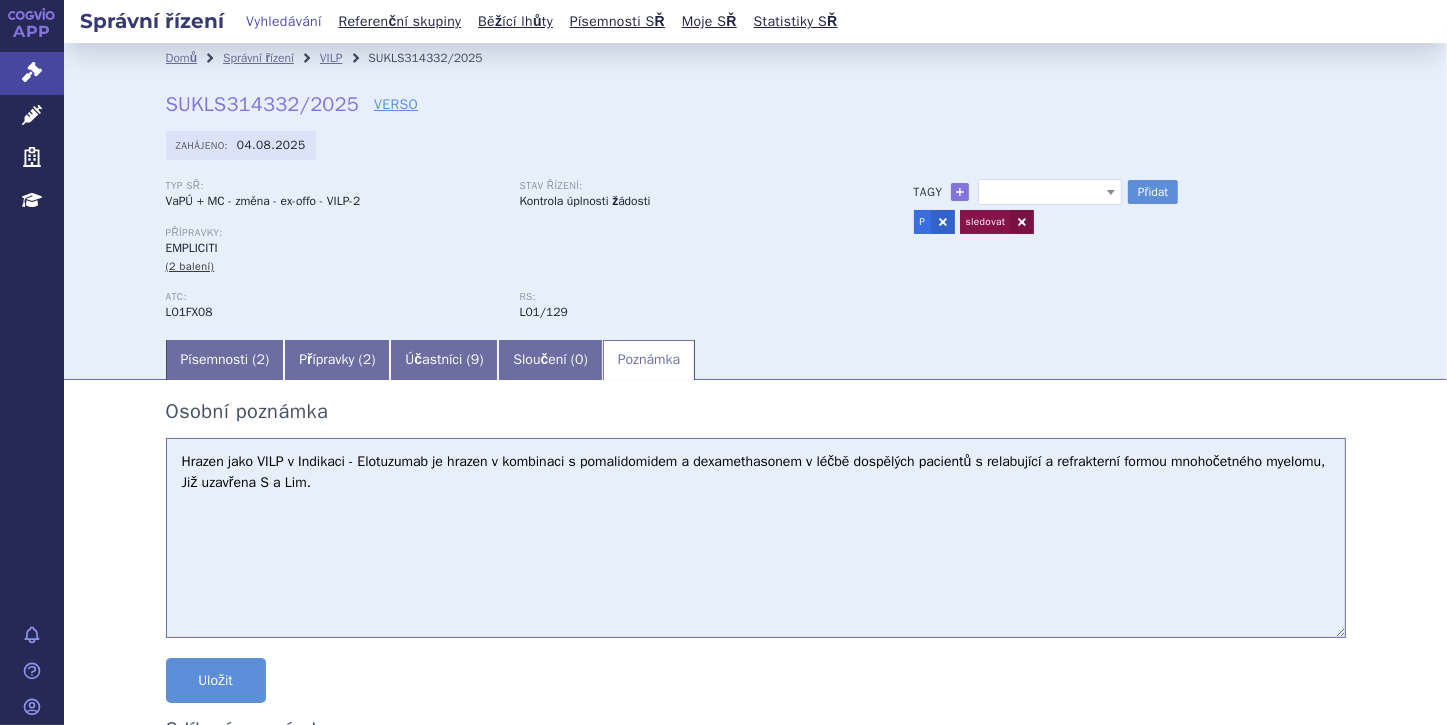 click on "Hrazen jako VILP v Indikacci - Elotuzumab je hrazen v kombinaci s pomalidomidem a dexamethasonem v léčbě dospělých pacientů s relabující a refrakterní formou mnohočetného myelomu,
Již uzavřena S a Lim." at bounding box center (756, 538) 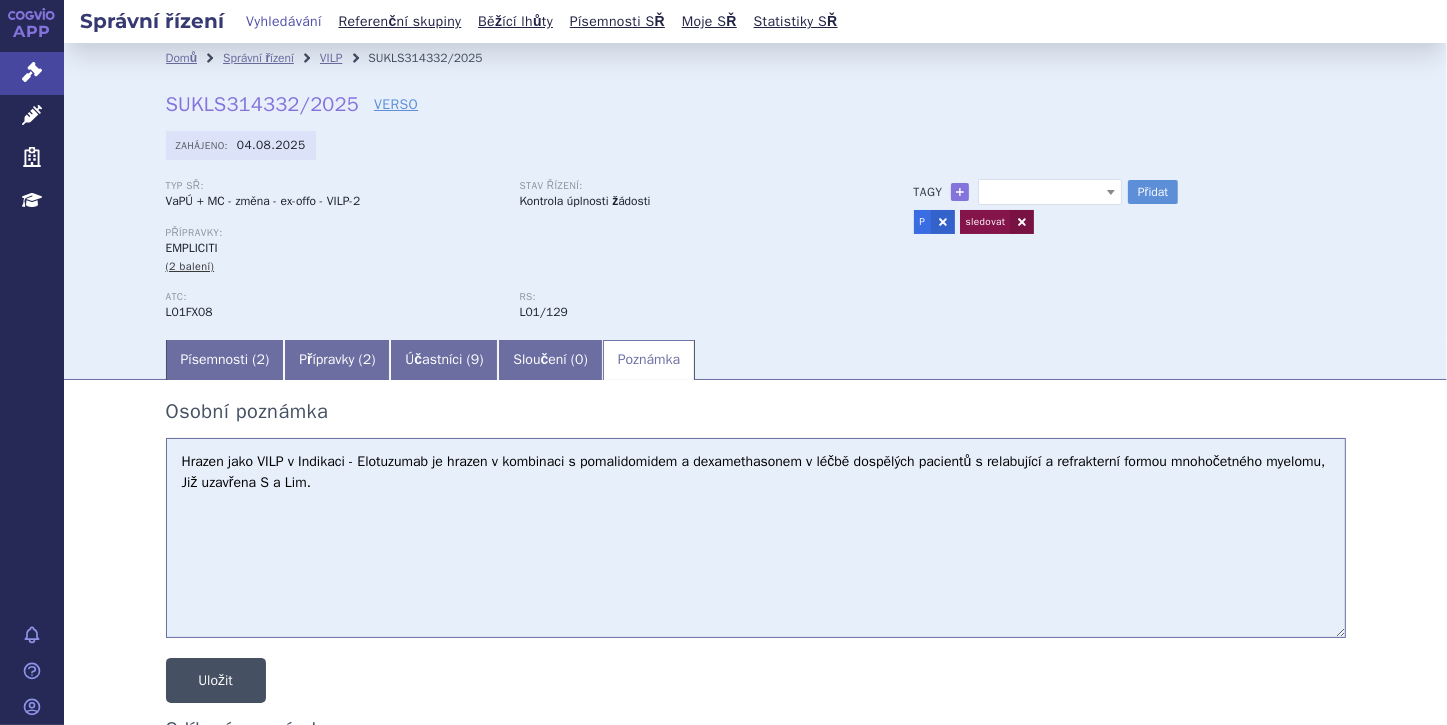 type on "Hrazen jako VILP v Indikaci - Elotuzumab je hrazen v kombinaci s pomalidomidem a dexamethasonem v léčbě dospělých pacientů s relabující a refrakterní formou mnohočetného myelomu,
Již uzavřena S a Lim." 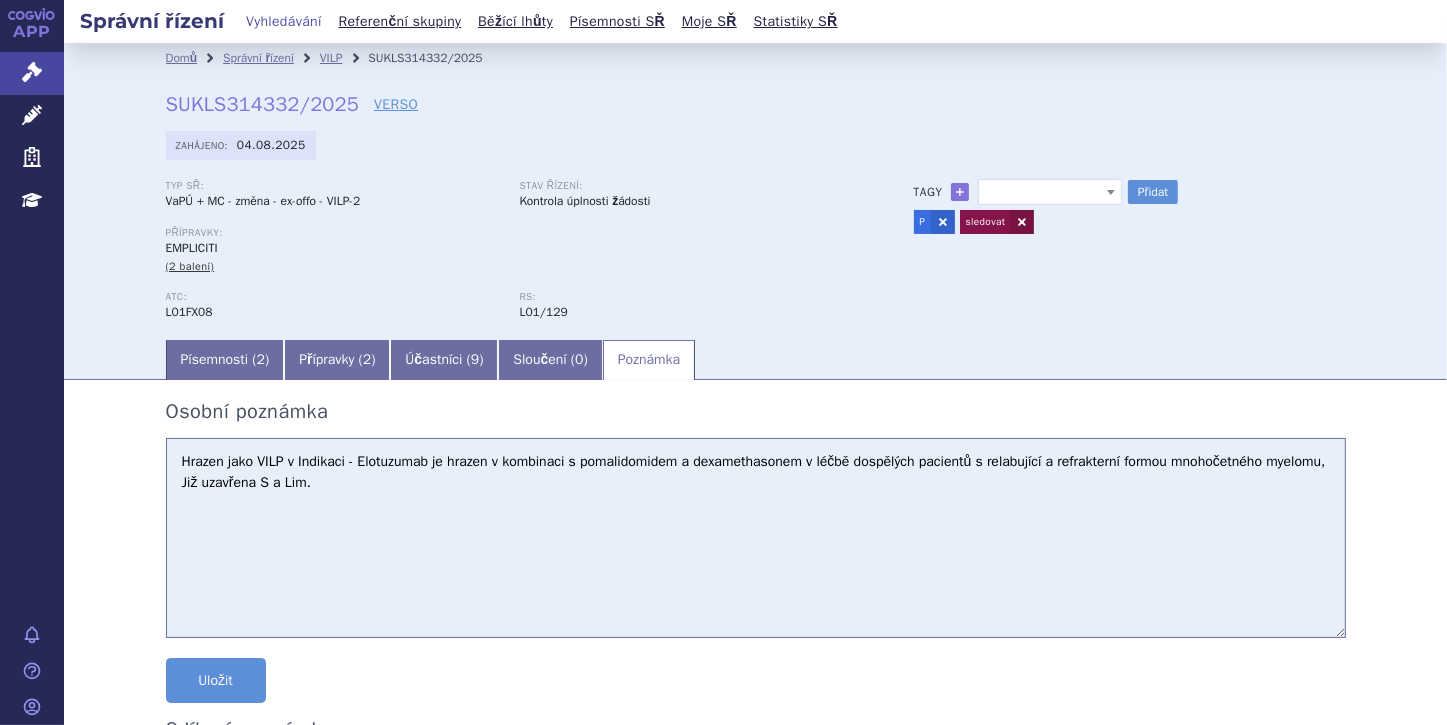 click on "Hrazen jako VILP v Indikaci - Elotuzumab je hrazen v kombinaci s pomalidomidem a dexamethasonem v léčbě dospělých pacientů s relabující a refrakterní formou mnohočetného myelomu,
Již uzavřena S a Lim." at bounding box center (756, 538) 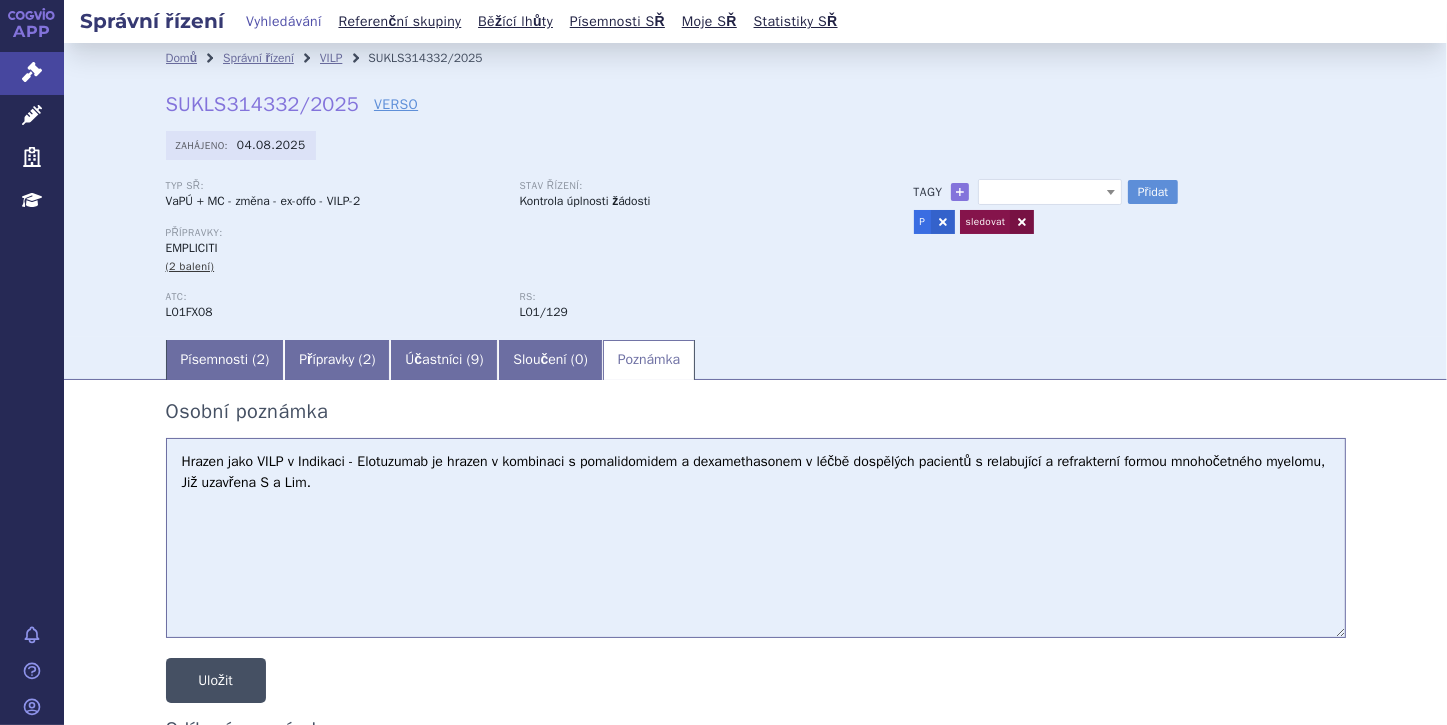 click on "Uložit" at bounding box center [216, 680] 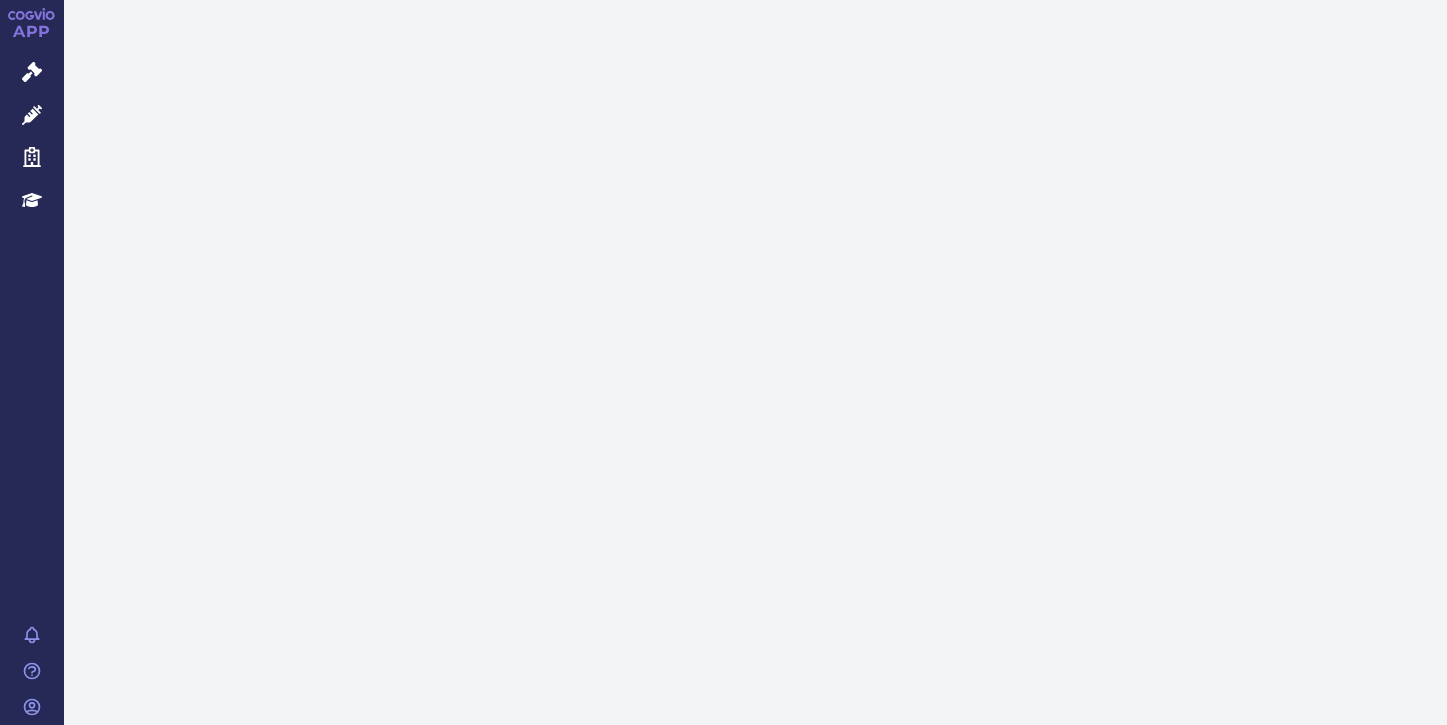 scroll, scrollTop: 0, scrollLeft: 0, axis: both 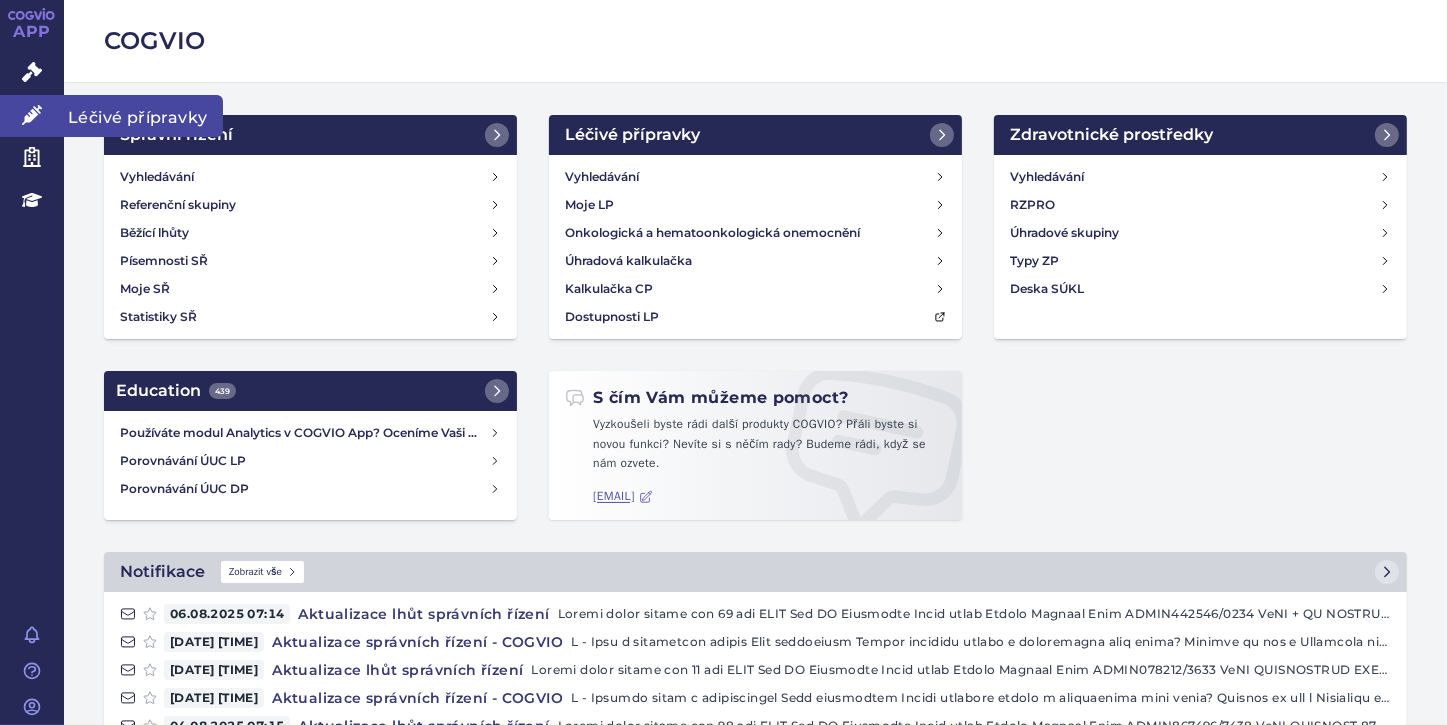 click on "Léčivé přípravky" at bounding box center (32, 116) 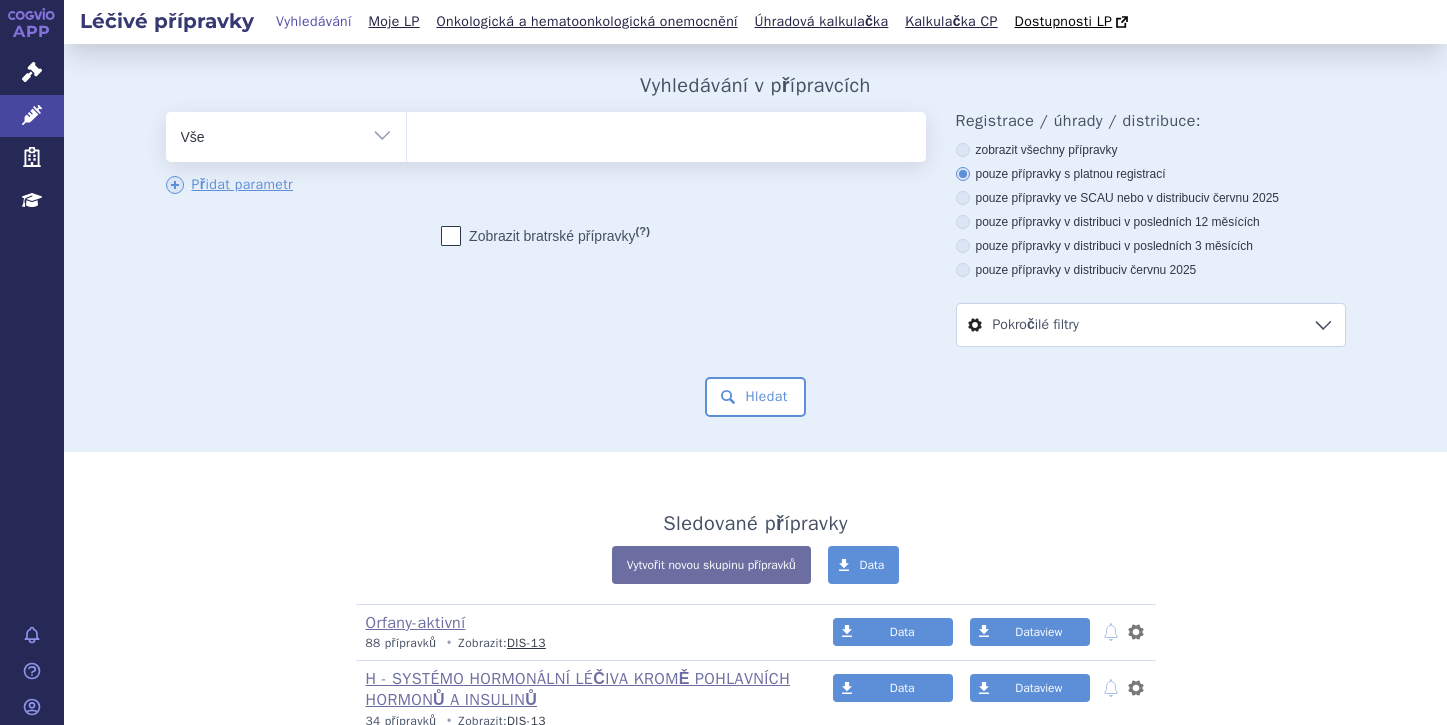 scroll, scrollTop: 0, scrollLeft: 0, axis: both 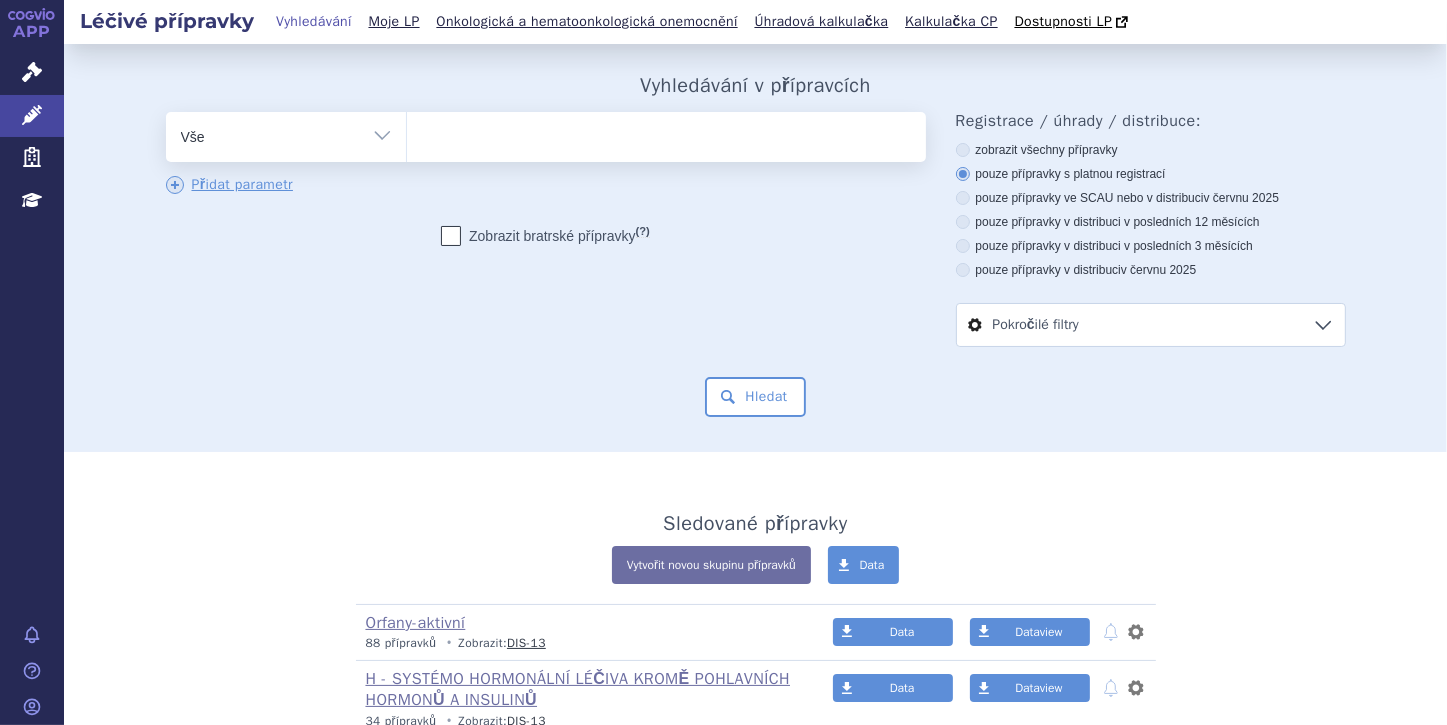 click at bounding box center [666, 133] 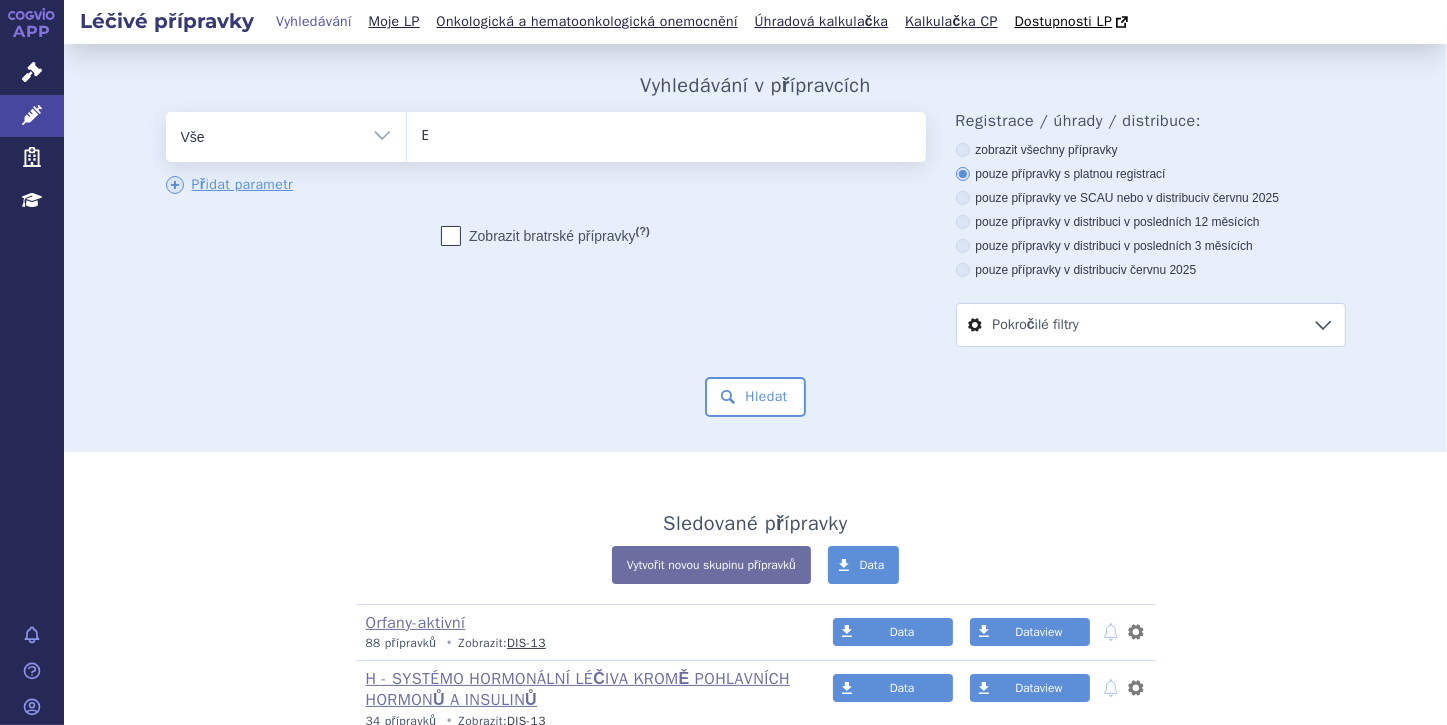 type 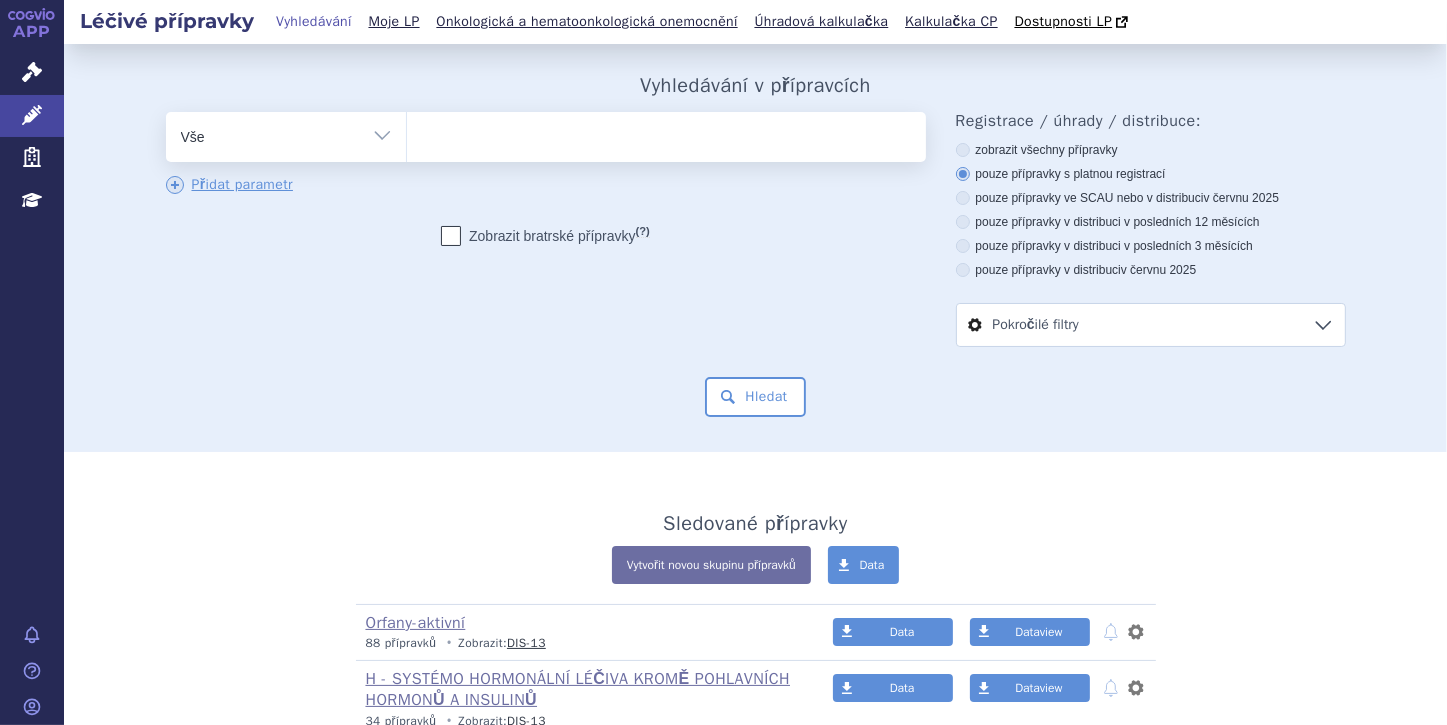 select on "EMPLICITI" 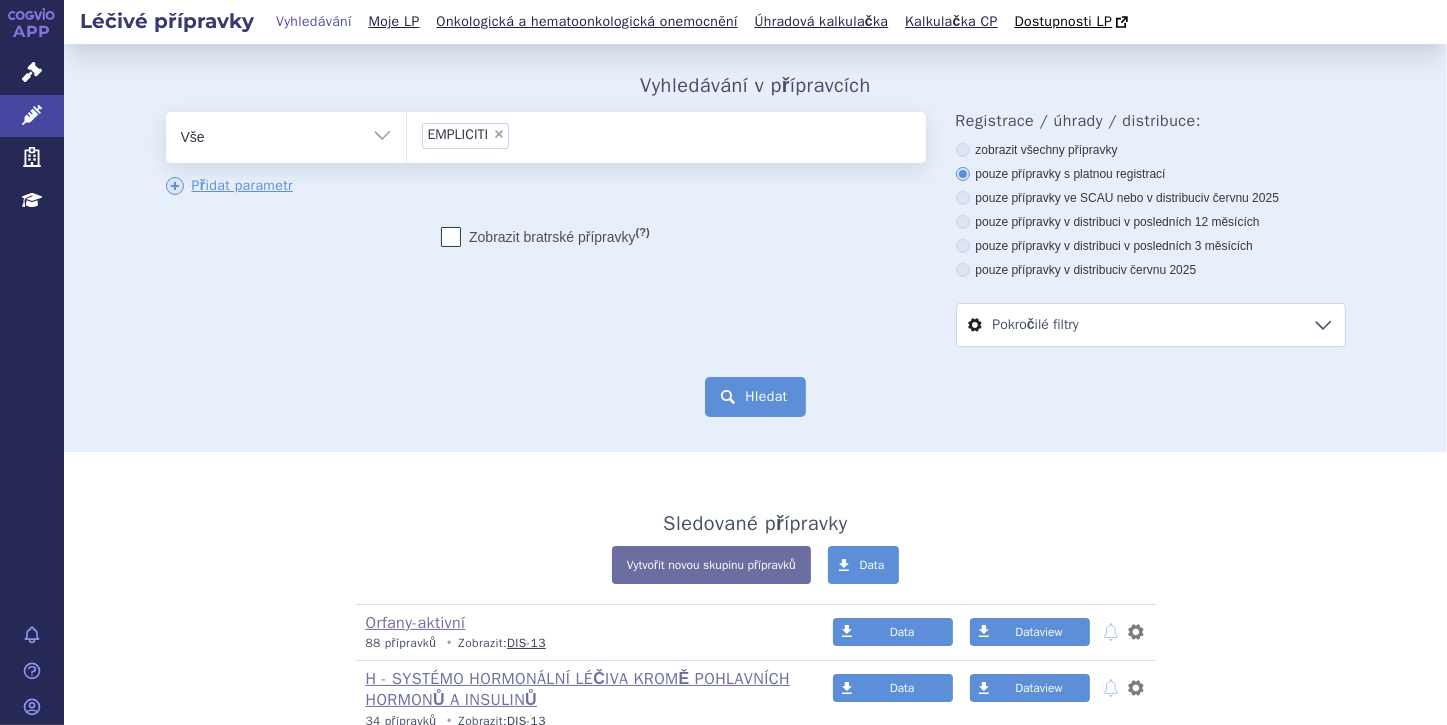 click on "Hledat" at bounding box center (755, 397) 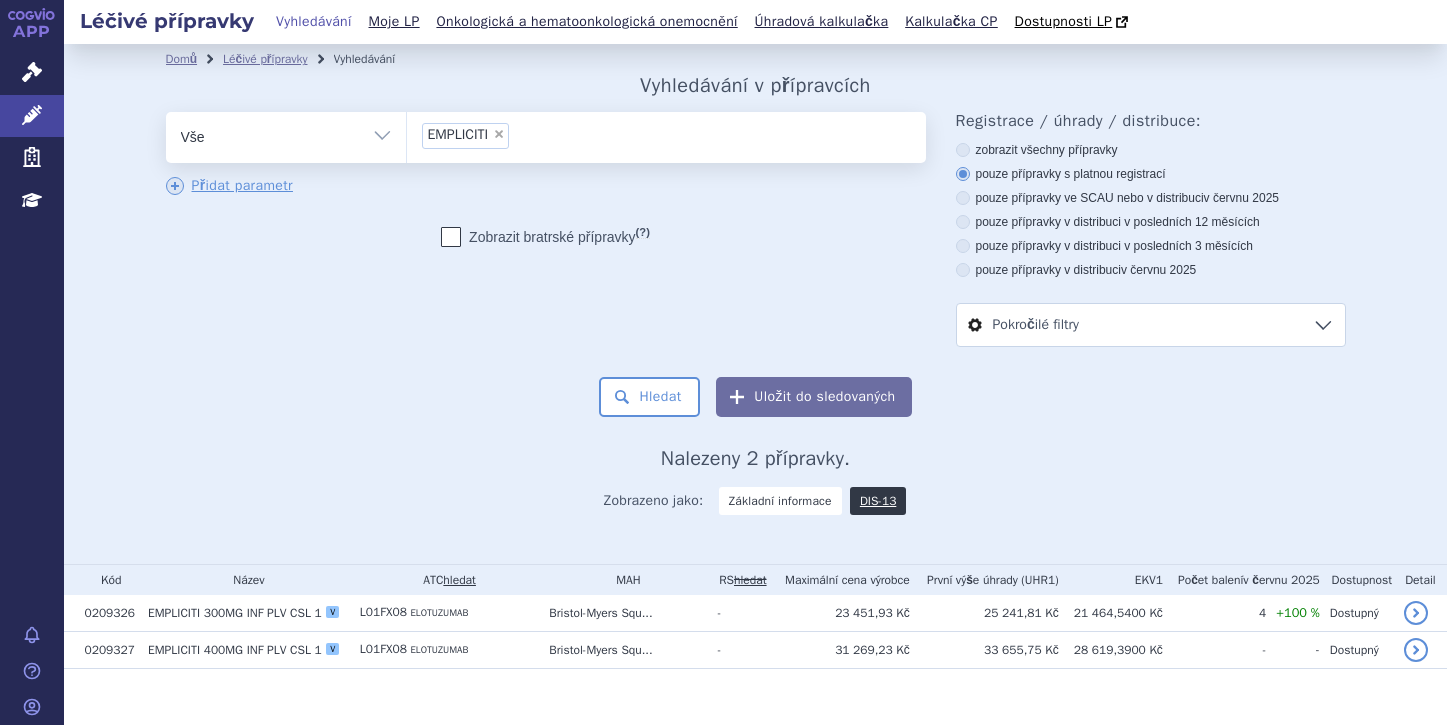 scroll, scrollTop: 0, scrollLeft: 0, axis: both 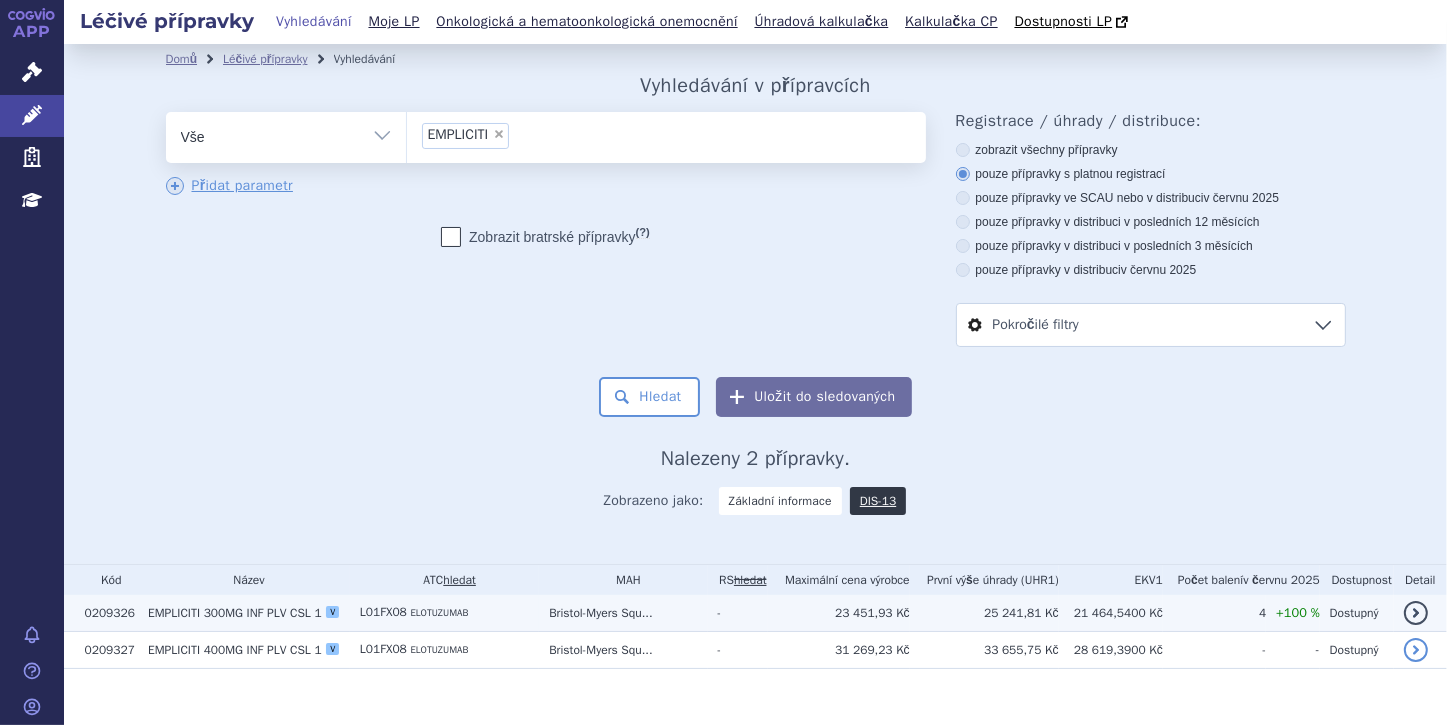 click on "EMPLICITI" at bounding box center (174, 613) 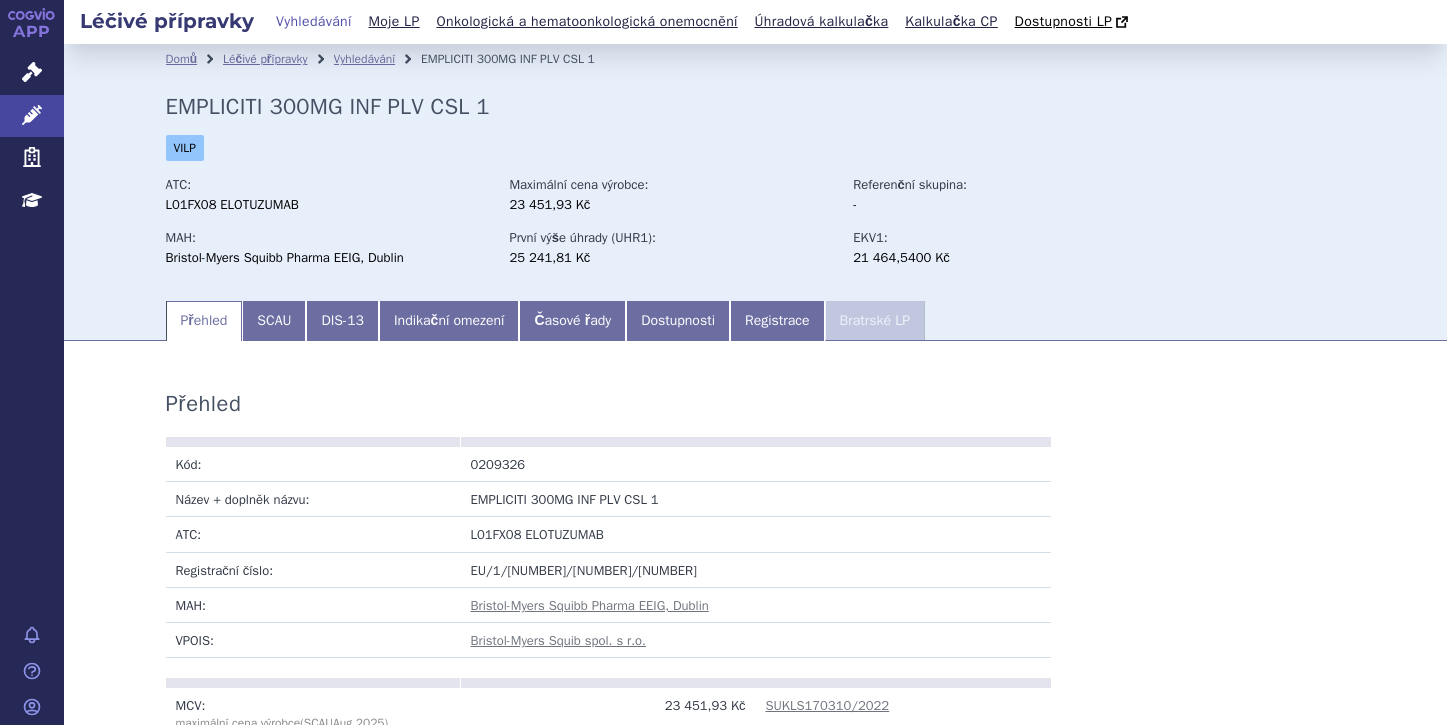 scroll, scrollTop: 0, scrollLeft: 0, axis: both 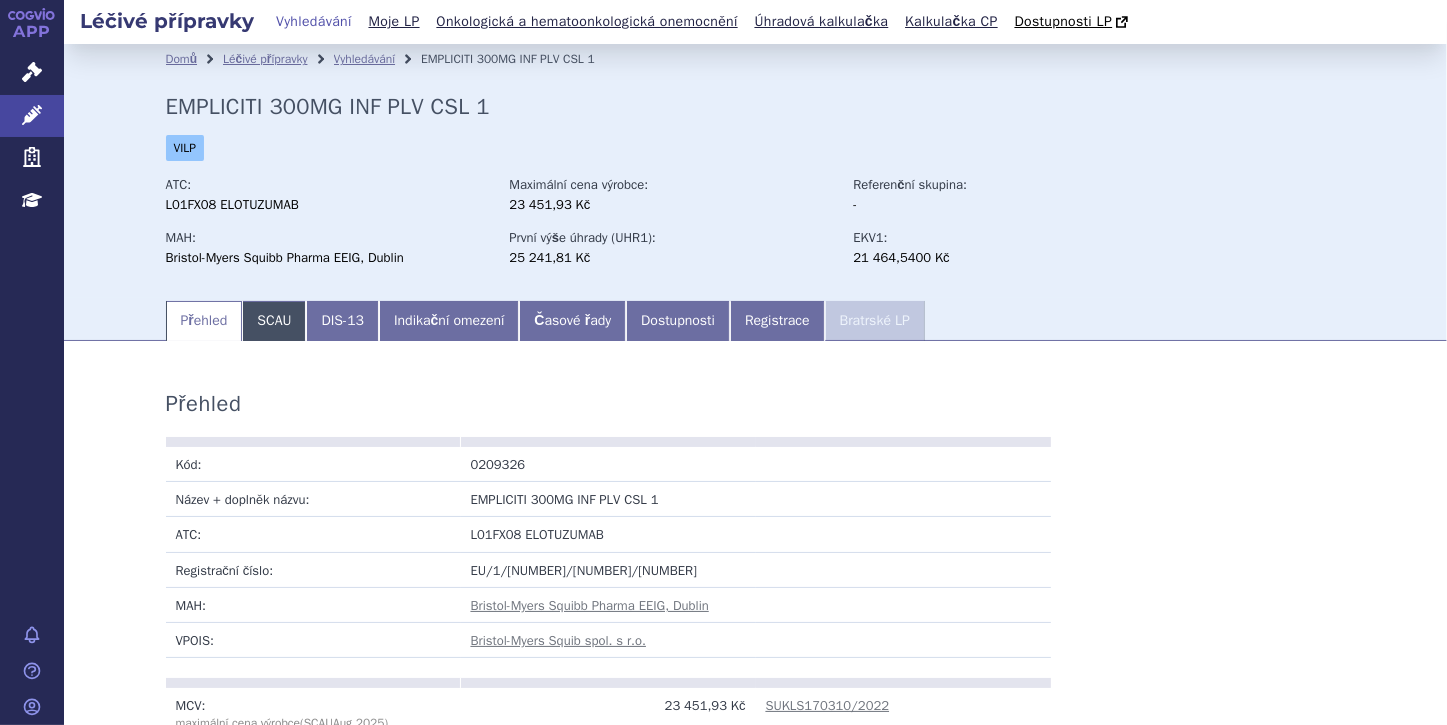 click on "SCAU" at bounding box center (274, 321) 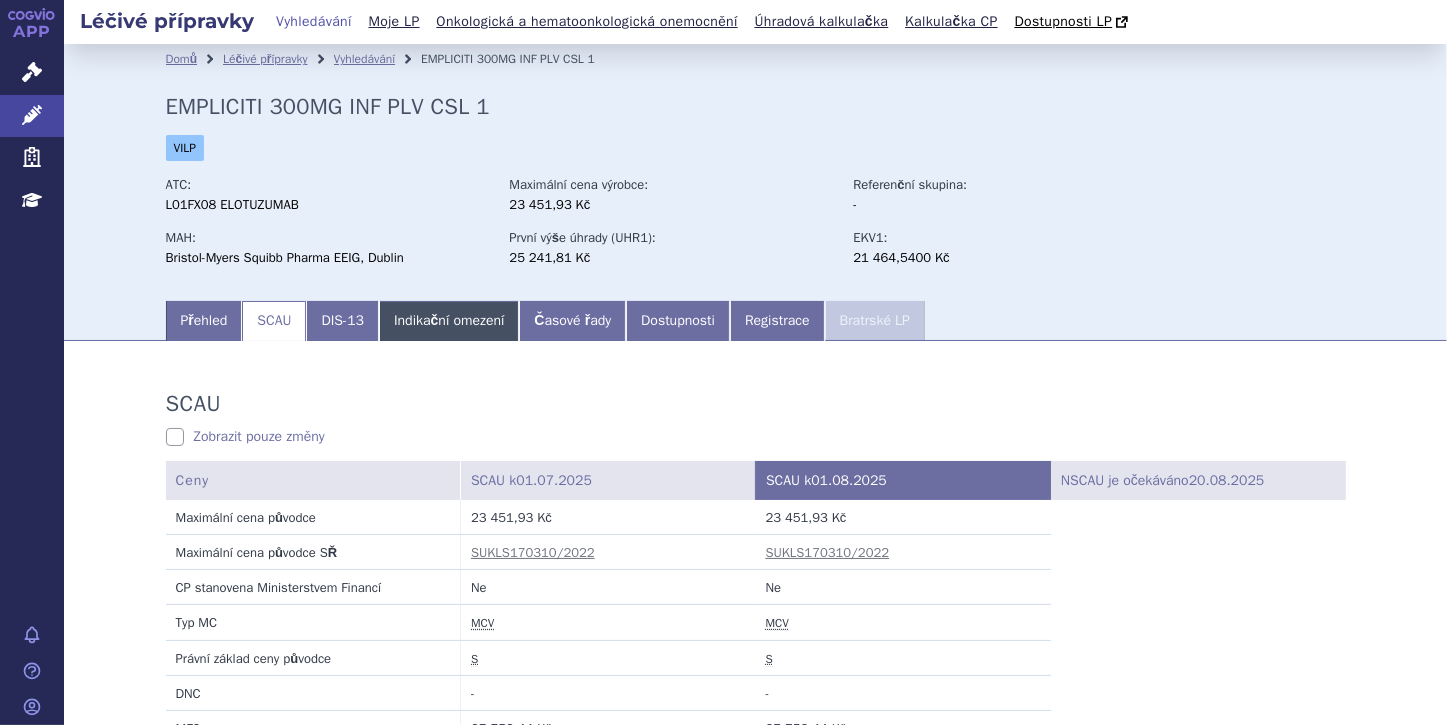 click on "Indikační omezení" at bounding box center [449, 321] 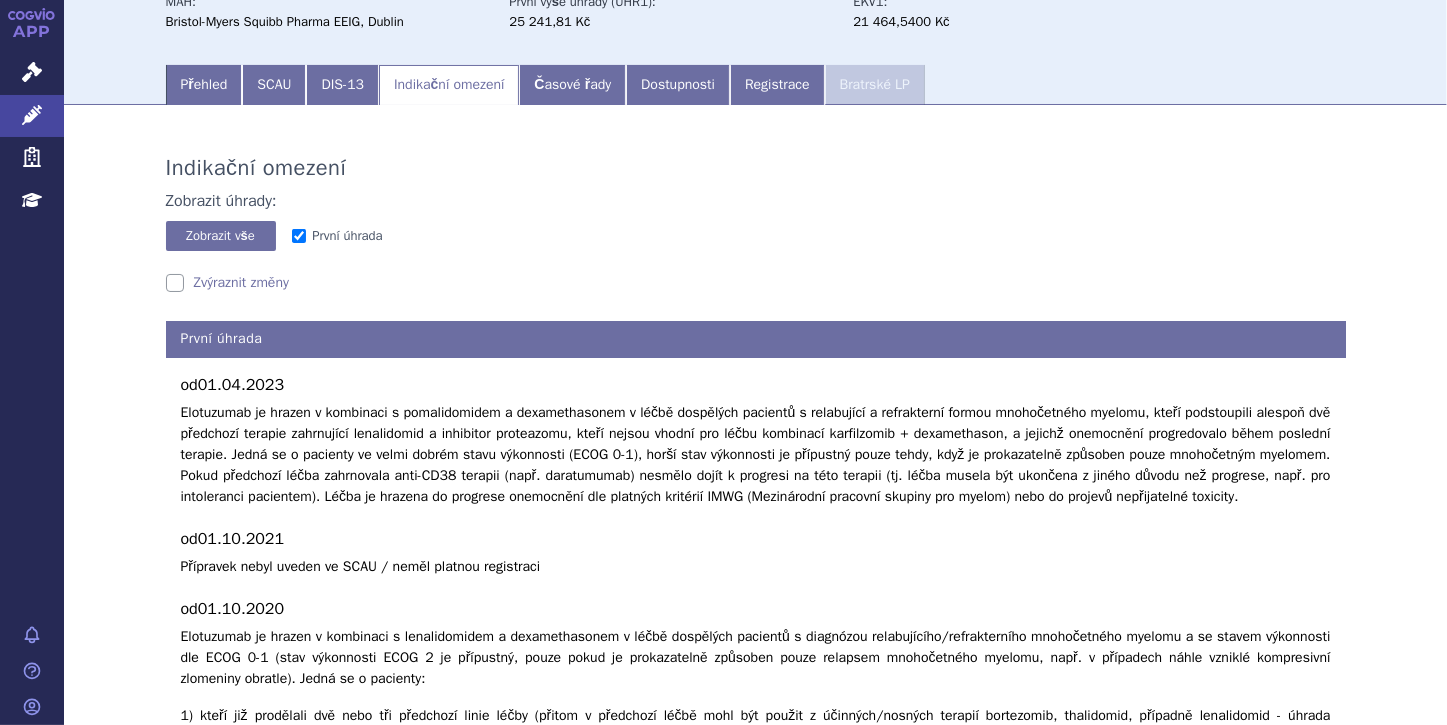 scroll, scrollTop: 240, scrollLeft: 0, axis: vertical 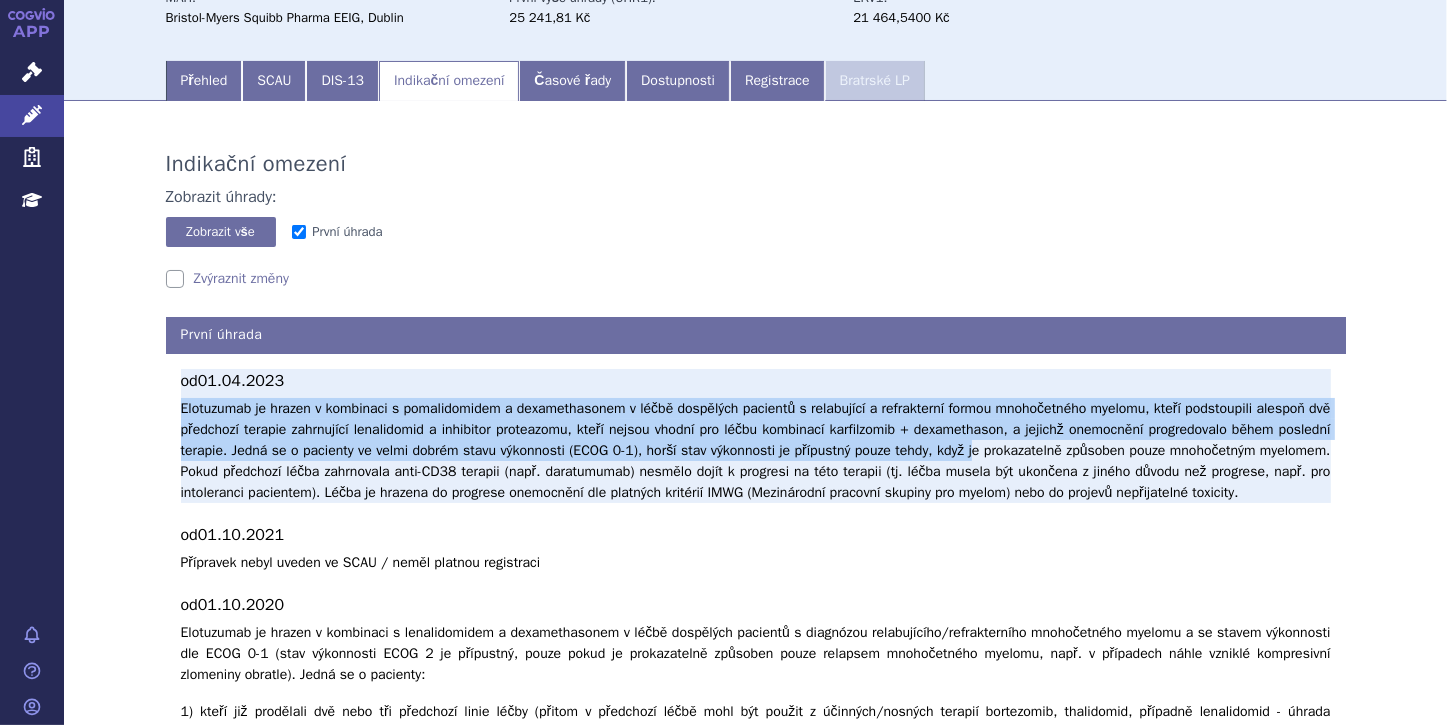 drag, startPoint x: 172, startPoint y: 407, endPoint x: 1032, endPoint y: 445, distance: 860.8391 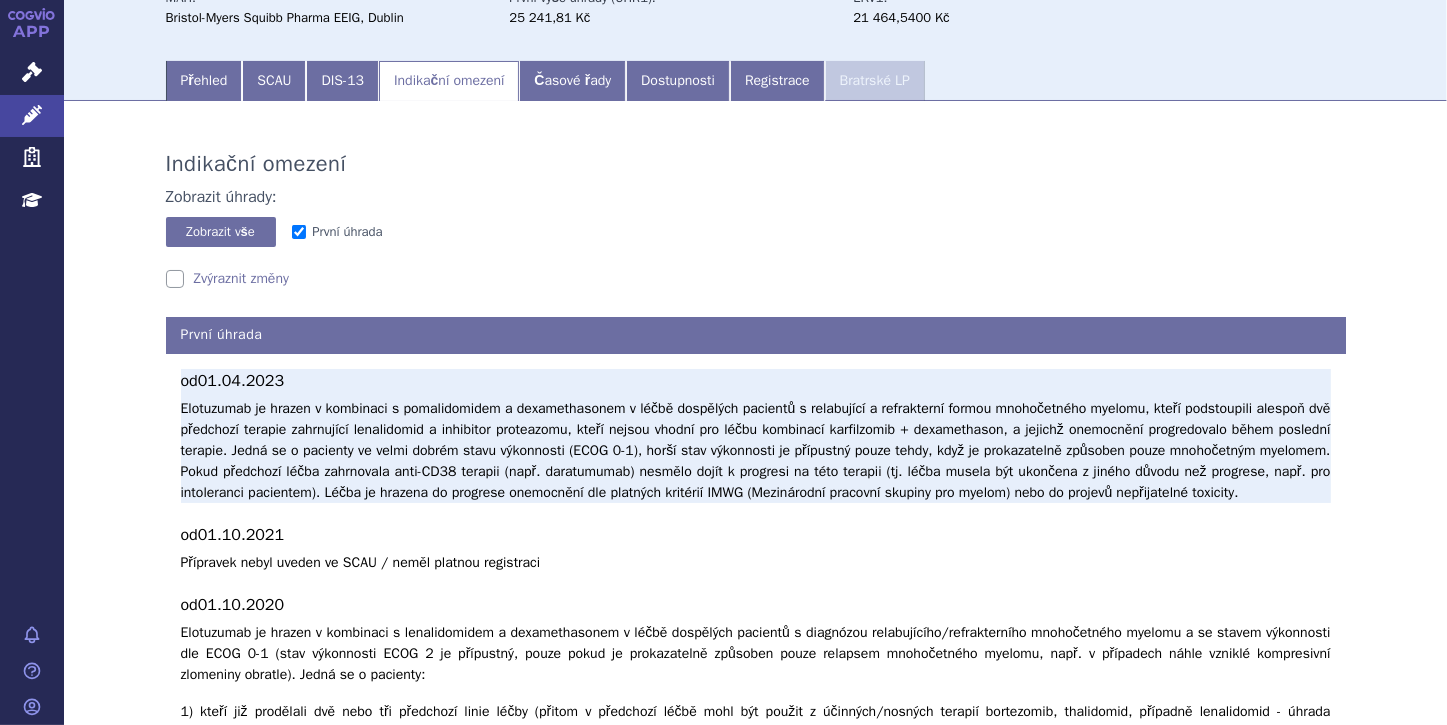 click on "Elotuzumab je hrazen v kombinaci s pomalidomidem a dexamethasonem v léčbě dospělých pacientů s relabující a refrakterní formou mnohočetného myelomu, kteří podstoupili alespoň dvě předchozí terapie zahrnující lenalidomid a inhibitor proteazomu, kteří nejsou vhodní pro léčbu kombinací karfilzomib + dexamethason, a jejichž onemocnění progredovalo během poslední terapie. Jedná se o pacienty ve velmi dobrém stavu výkonnosti (ECOG 0-1), horší stav výkonnosti je přípustný pouze tehdy, když je prokazatelně způsoben pouze mnohočetným myelomem. Pokud předchozí léčba zahrnovala anti-CD38 terapii (např. daratumumab) nesmělo dojít k progresi na této terapii (tj. léčba musela být ukončena z jiného důvodu než progrese, např. pro intoleranci pacientem). Léčba je hrazena do progrese onemocnění dle platných kritérií IMWG (Mezinárodní pracovní skupiny pro myelom) nebo do projevů nepřijatelné toxicity." at bounding box center [756, 450] 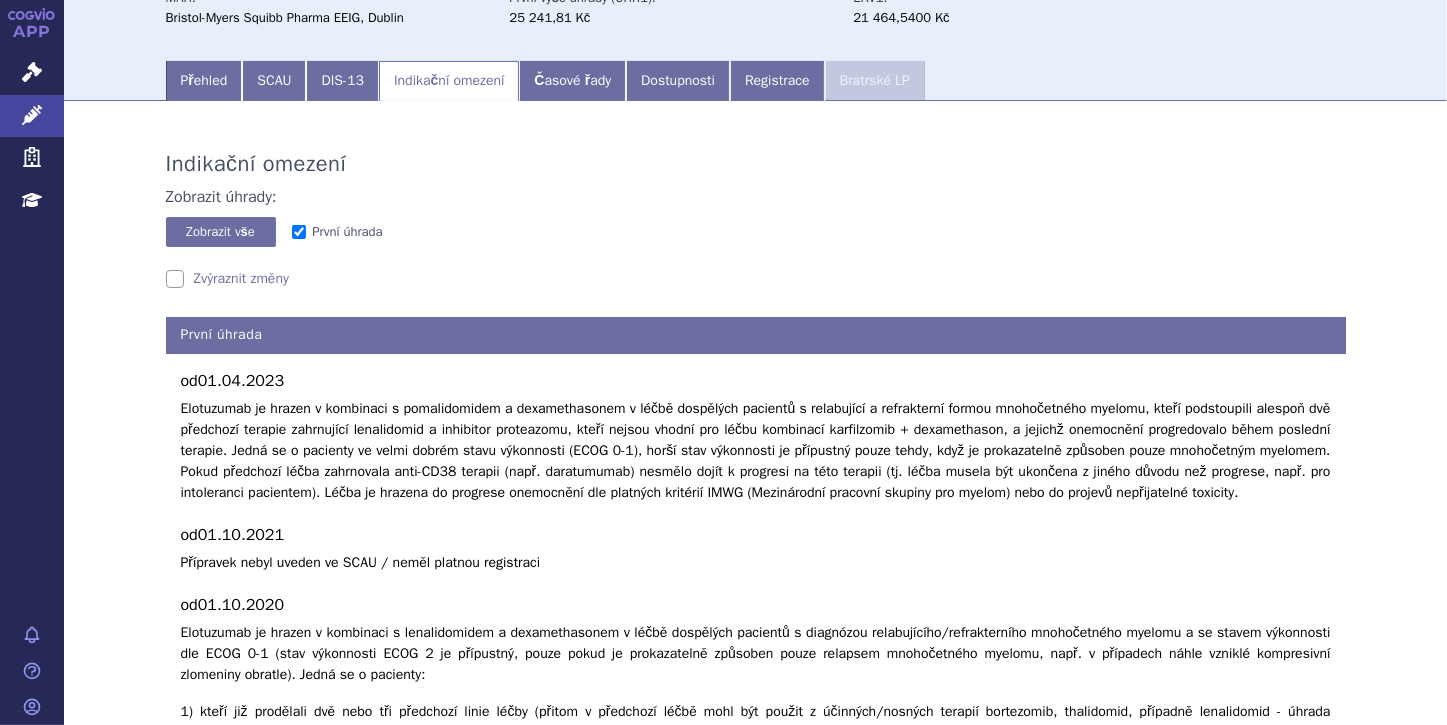 click on "Zvýraznit změny" at bounding box center (227, 279) 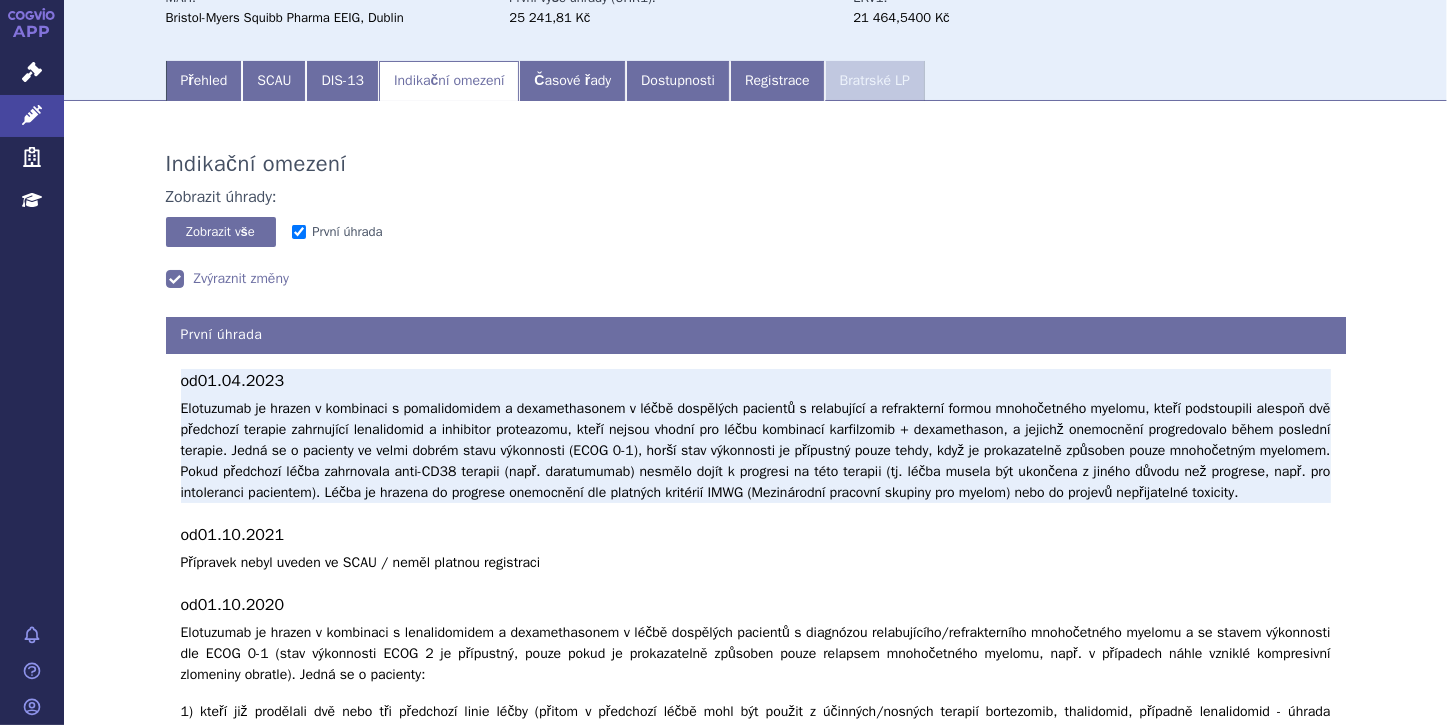 click on "Elotuzumab je hrazen v kombinaci s pomalidomidem a dexamethasonem v léčbě dospělých pacientů s relabující a refrakterní formou mnohočetného myelomu, kteří podstoupili alespoň dvě předchozí terapie zahrnující lenalidomid a inhibitor proteazomu, kteří nejsou vhodní pro léčbu kombinací karfilzomib + dexamethason, a jejichž onemocnění progredovalo během poslední terapie. Jedná se o pacienty ve velmi dobrém stavu výkonnosti (ECOG 0-1), horší stav výkonnosti je přípustný pouze tehdy, když je prokazatelně způsoben pouze mnohočetným myelomem. Pokud předchozí léčba zahrnovala anti-CD38 terapii (např. daratumumab) nesmělo dojít k progresi na této terapii (tj. léčba musela být ukončena z jiného důvodu než progrese, např. pro intoleranci pacientem). Léčba je hrazena do progrese onemocnění dle platných kritérií IMWG (Mezinárodní pracovní skupiny pro myelom) nebo do projevů nepřijatelné toxicity." at bounding box center [756, 450] 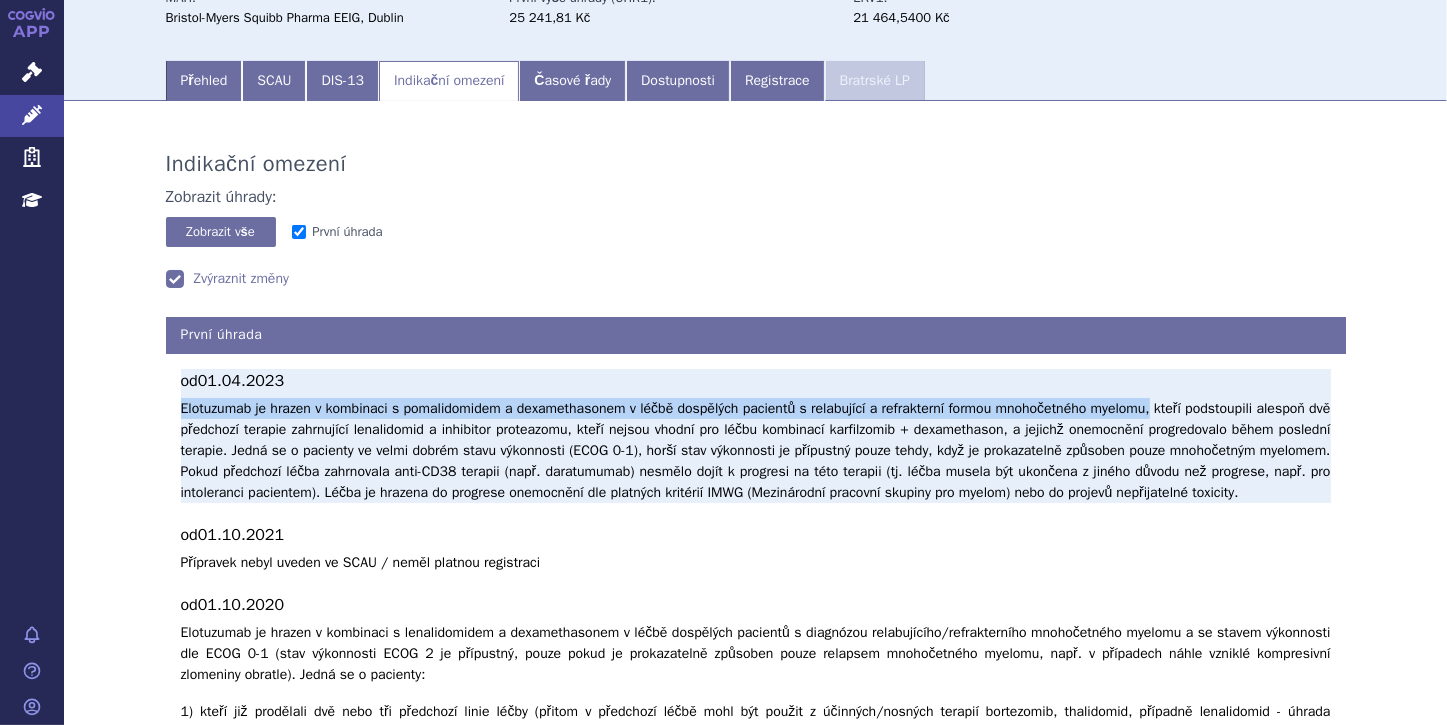 drag, startPoint x: 174, startPoint y: 410, endPoint x: 1167, endPoint y: 402, distance: 993.0322 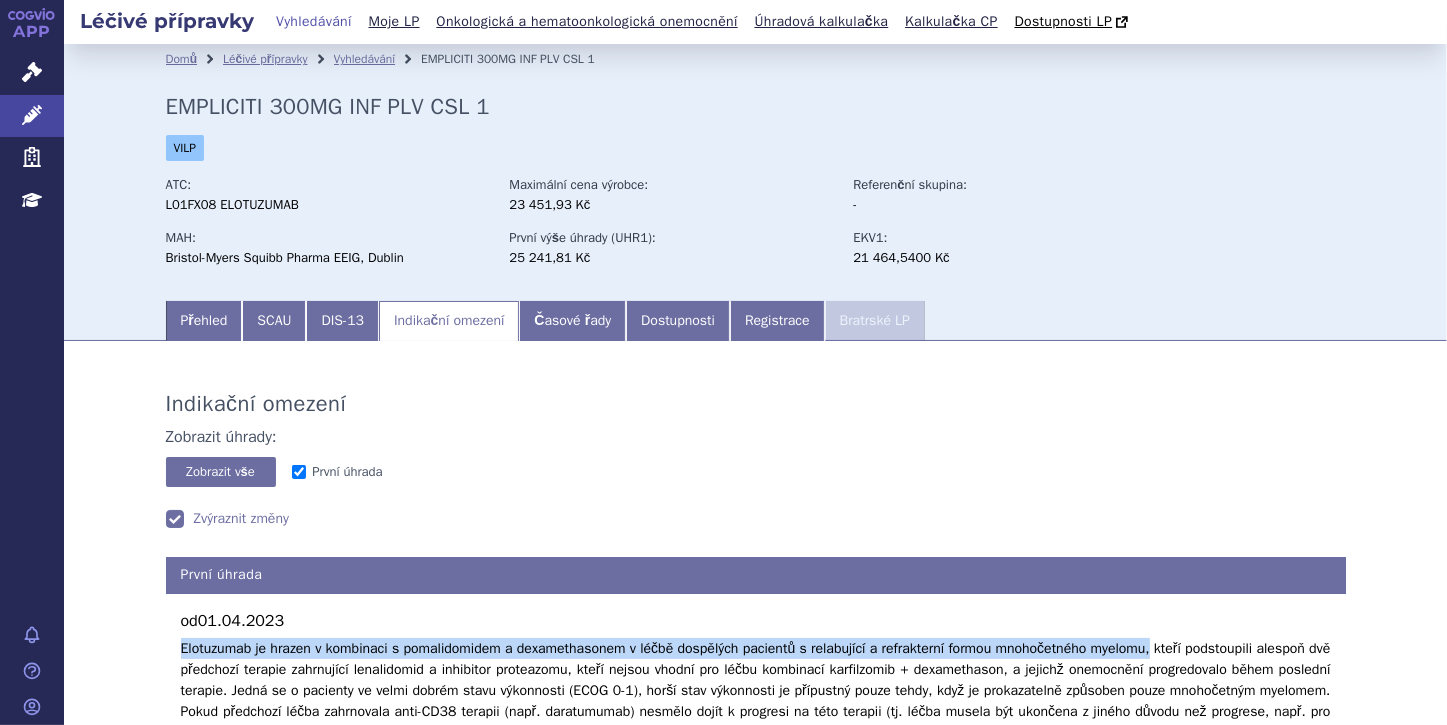 scroll, scrollTop: 0, scrollLeft: 0, axis: both 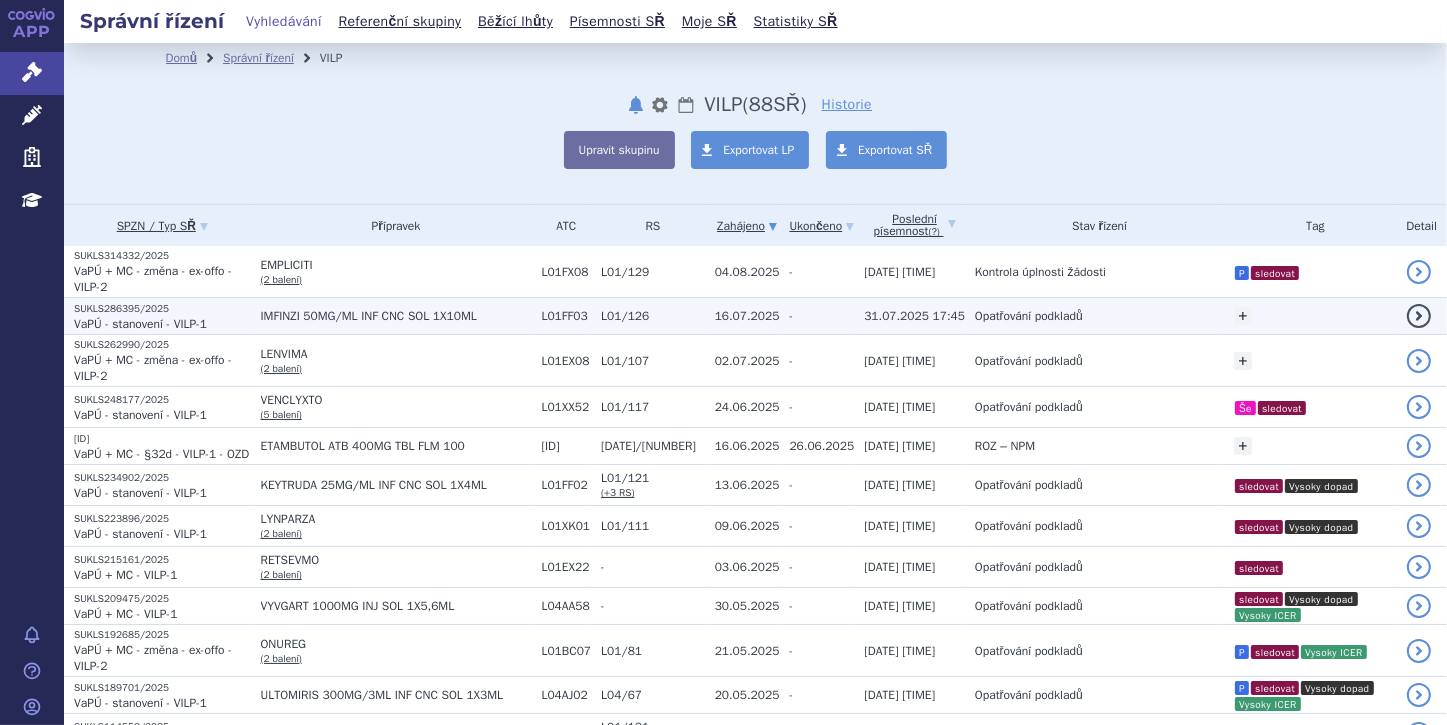 click on "SUKLS286395/2025" at bounding box center [162, 309] 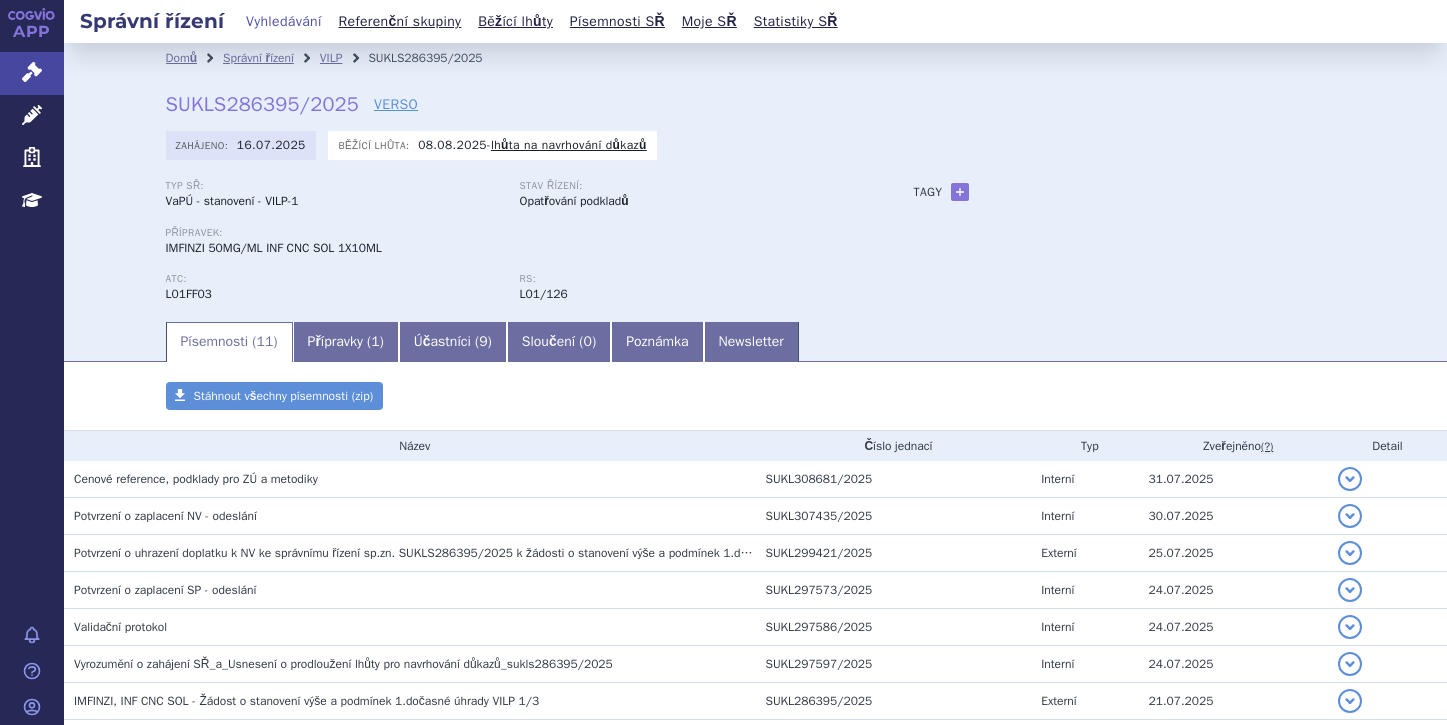 scroll, scrollTop: 0, scrollLeft: 0, axis: both 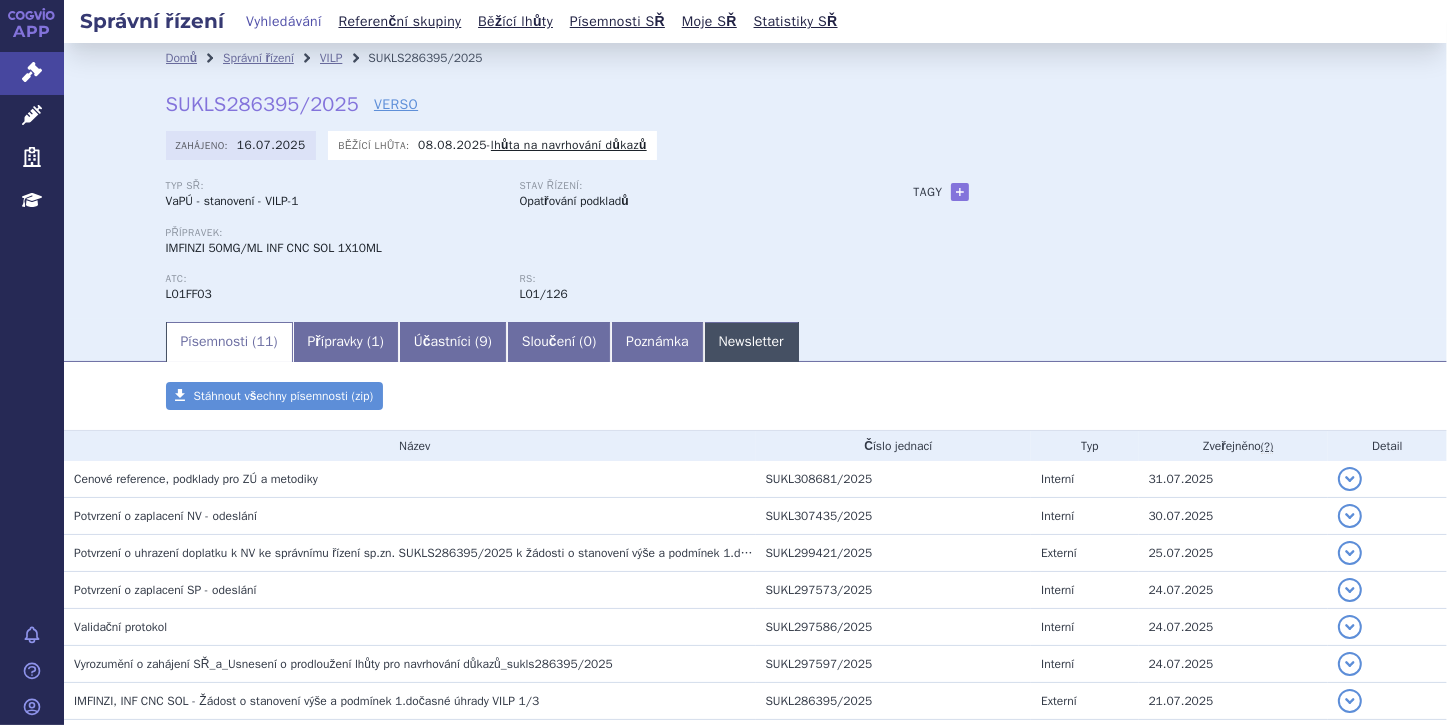 click on "Newsletter" at bounding box center [751, 342] 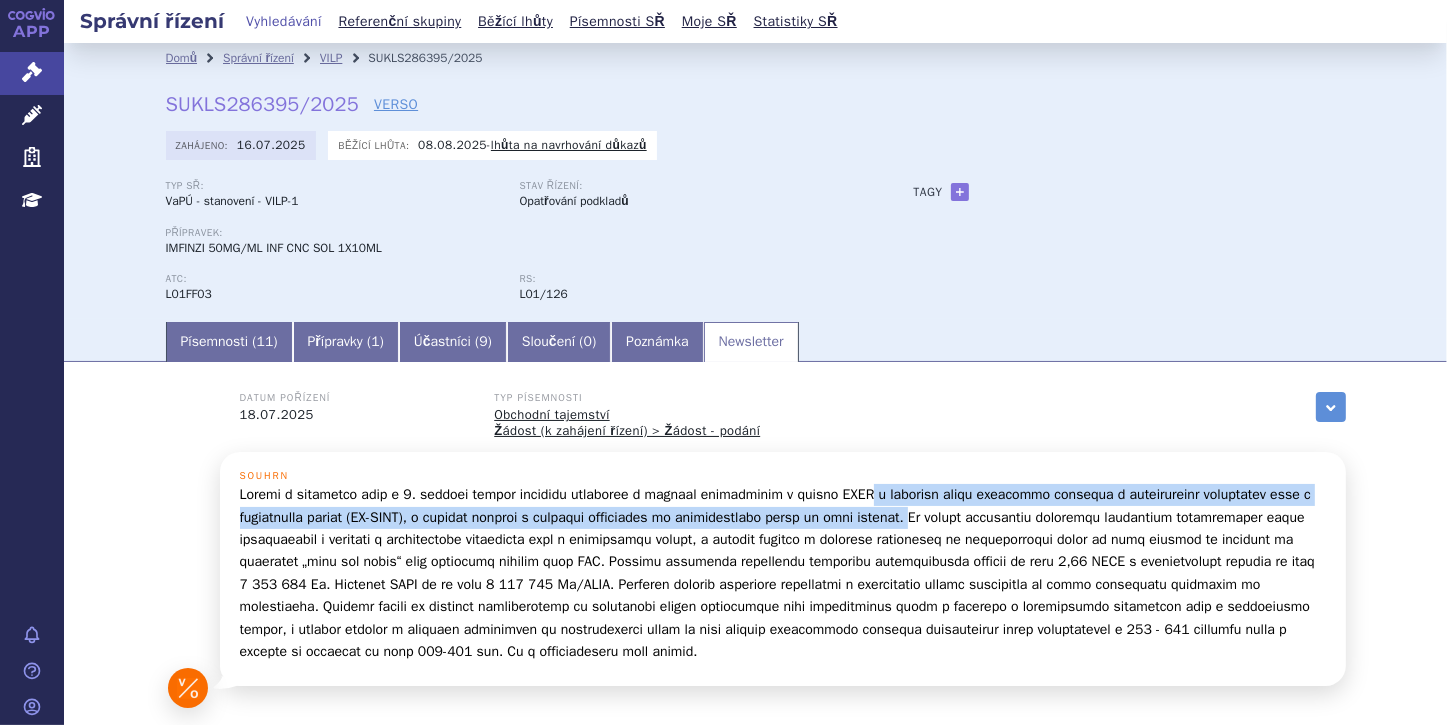 drag, startPoint x: 870, startPoint y: 496, endPoint x: 928, endPoint y: 520, distance: 62.76942 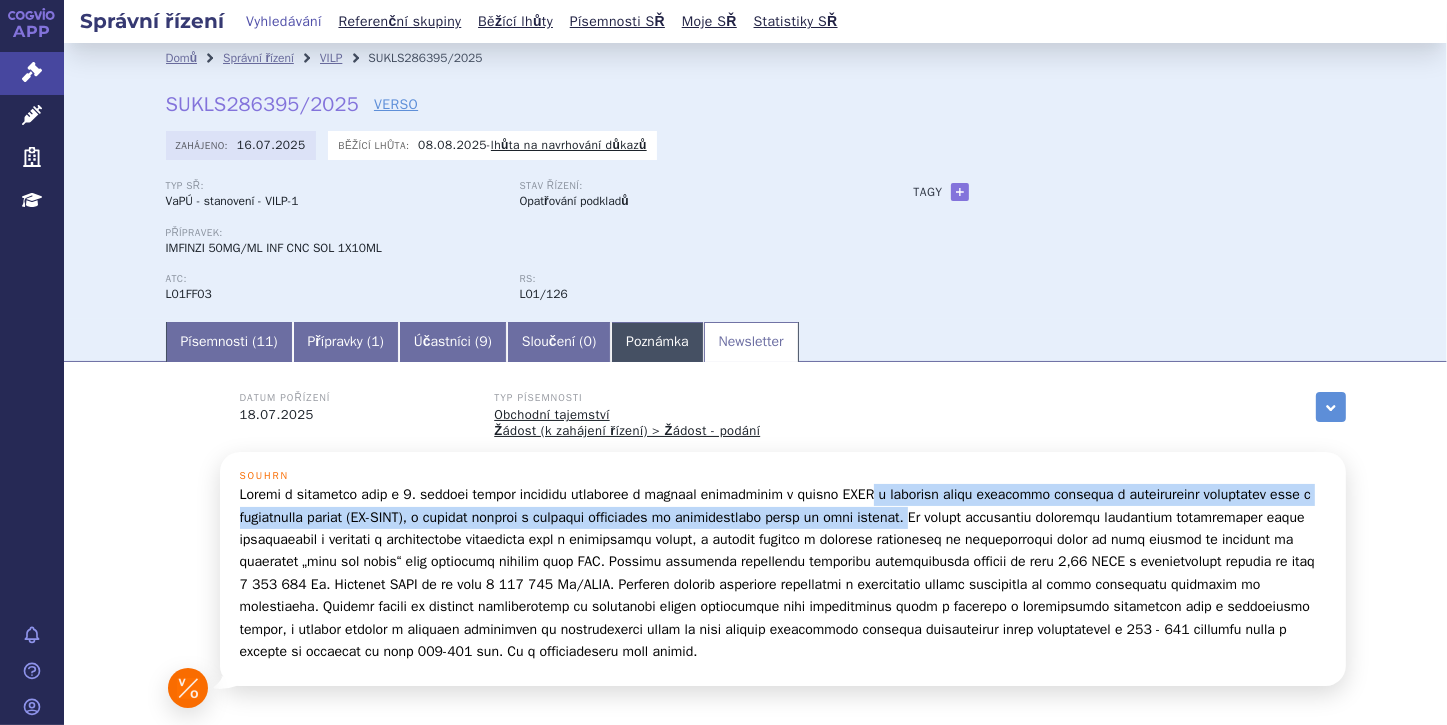 click on "Poznámka" at bounding box center [657, 342] 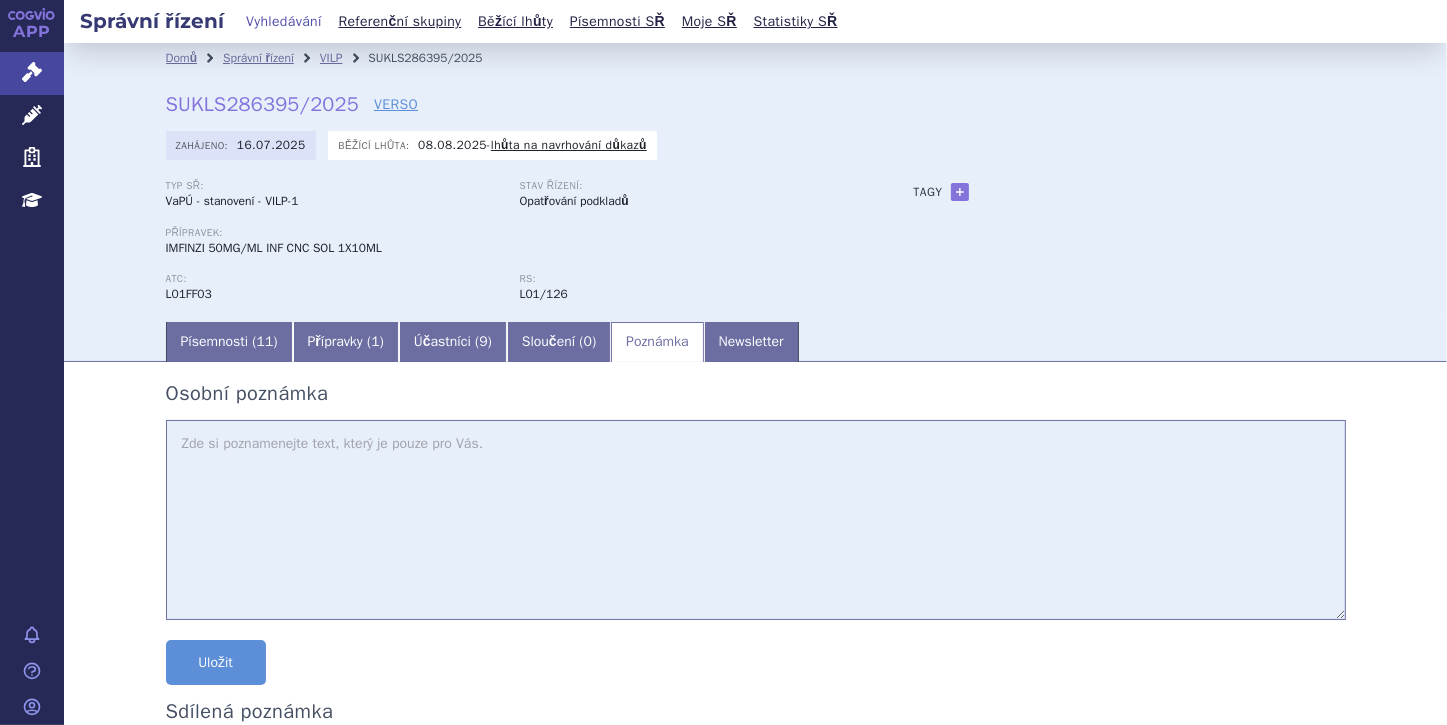 click at bounding box center (756, 520) 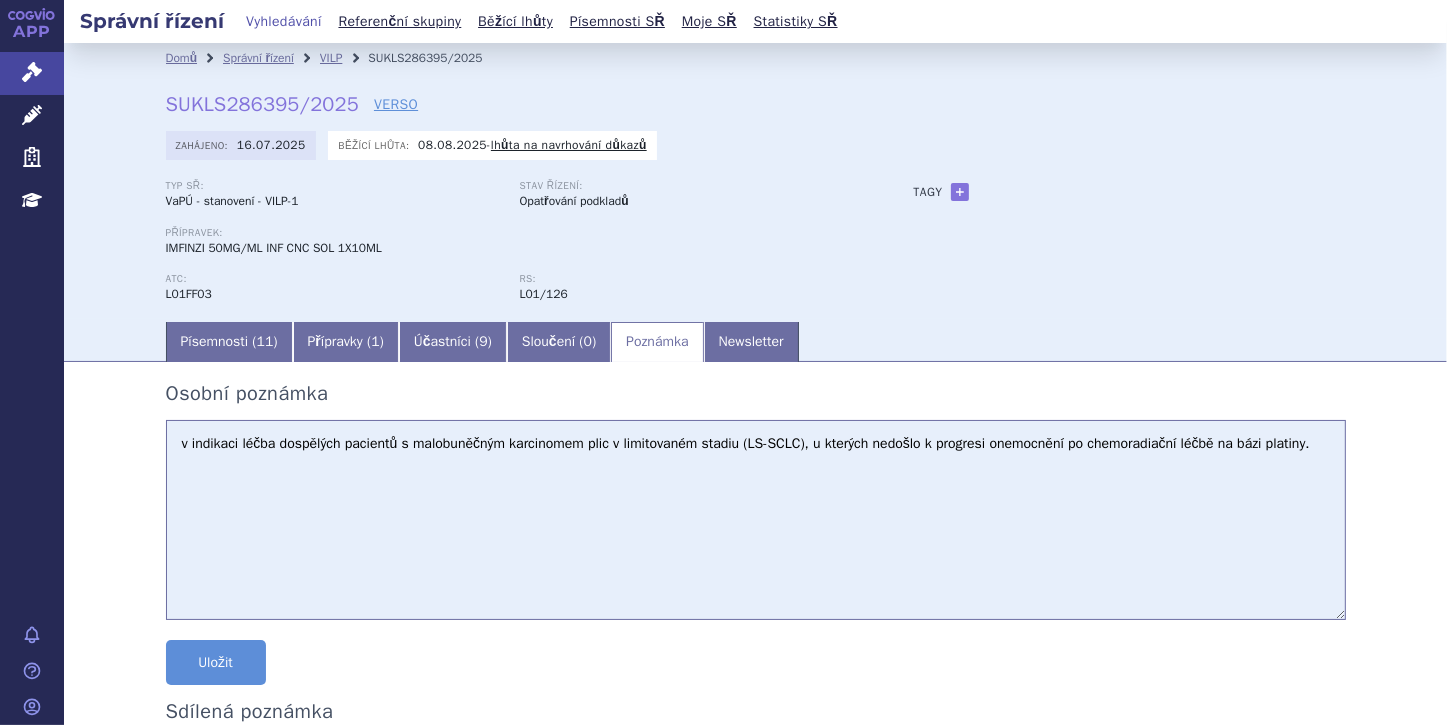 click on "v indikaci léčba dospělých pacientů s malobuněčným karcinomem plic v limitovaném stadiu (LS-SCLC), u kterých nedošlo k progresi onemocnění po chemoradiační léčbě na bázi platiny." at bounding box center [756, 520] 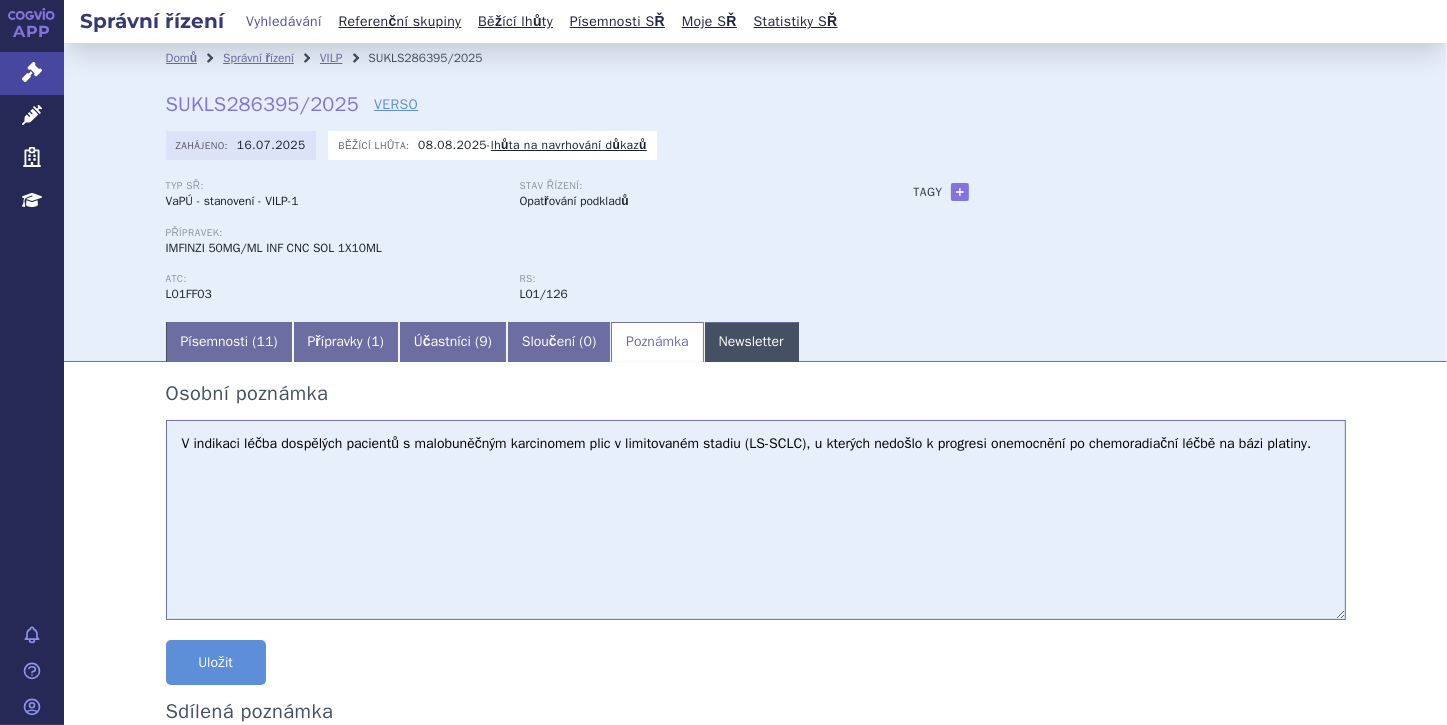 click on "Newsletter" at bounding box center (751, 342) 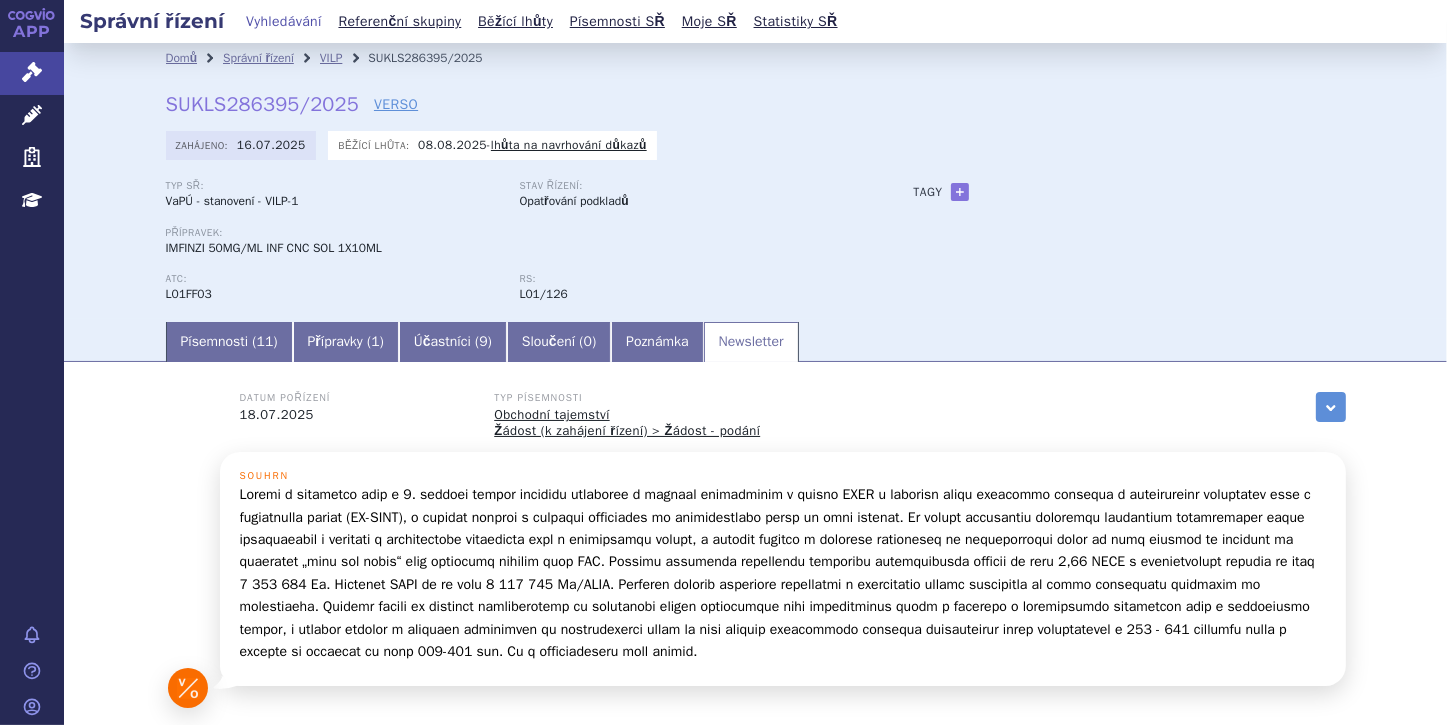 scroll, scrollTop: 80, scrollLeft: 0, axis: vertical 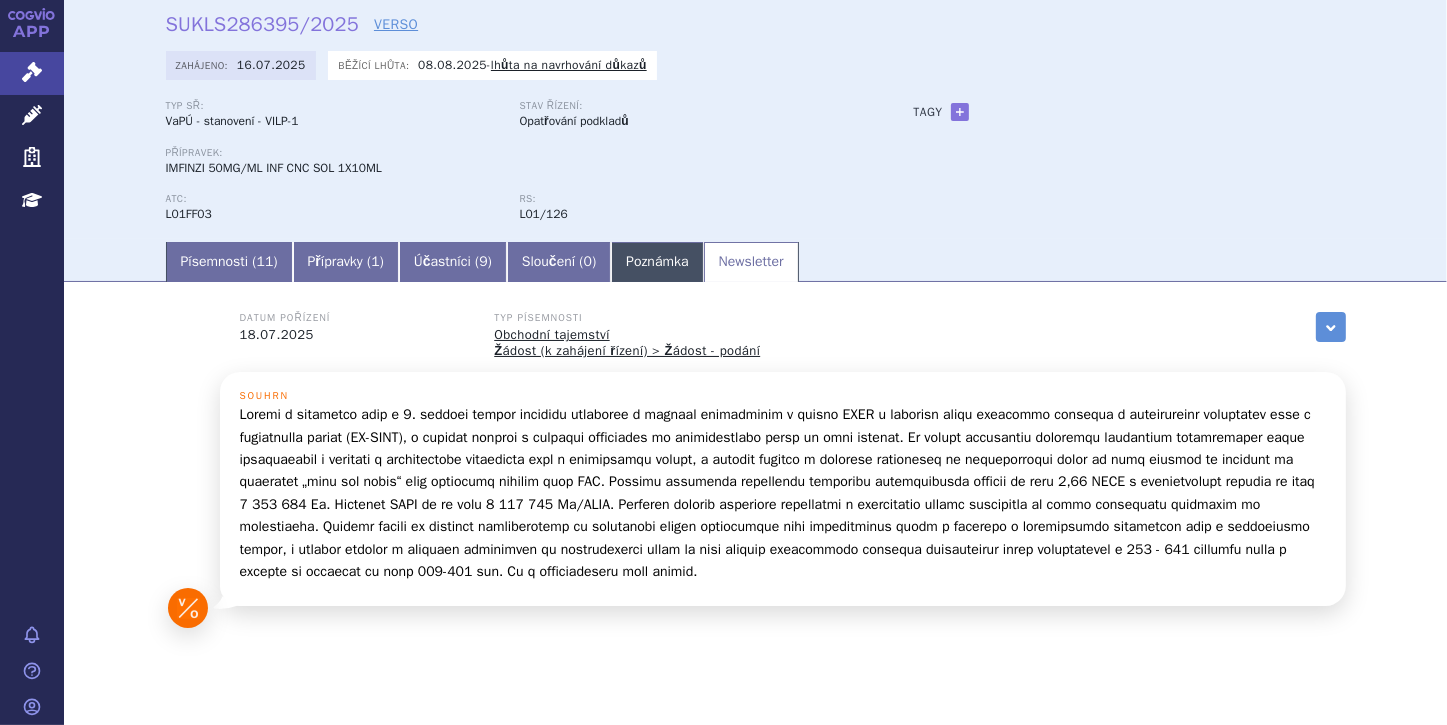 click on "Poznámka" at bounding box center (657, 262) 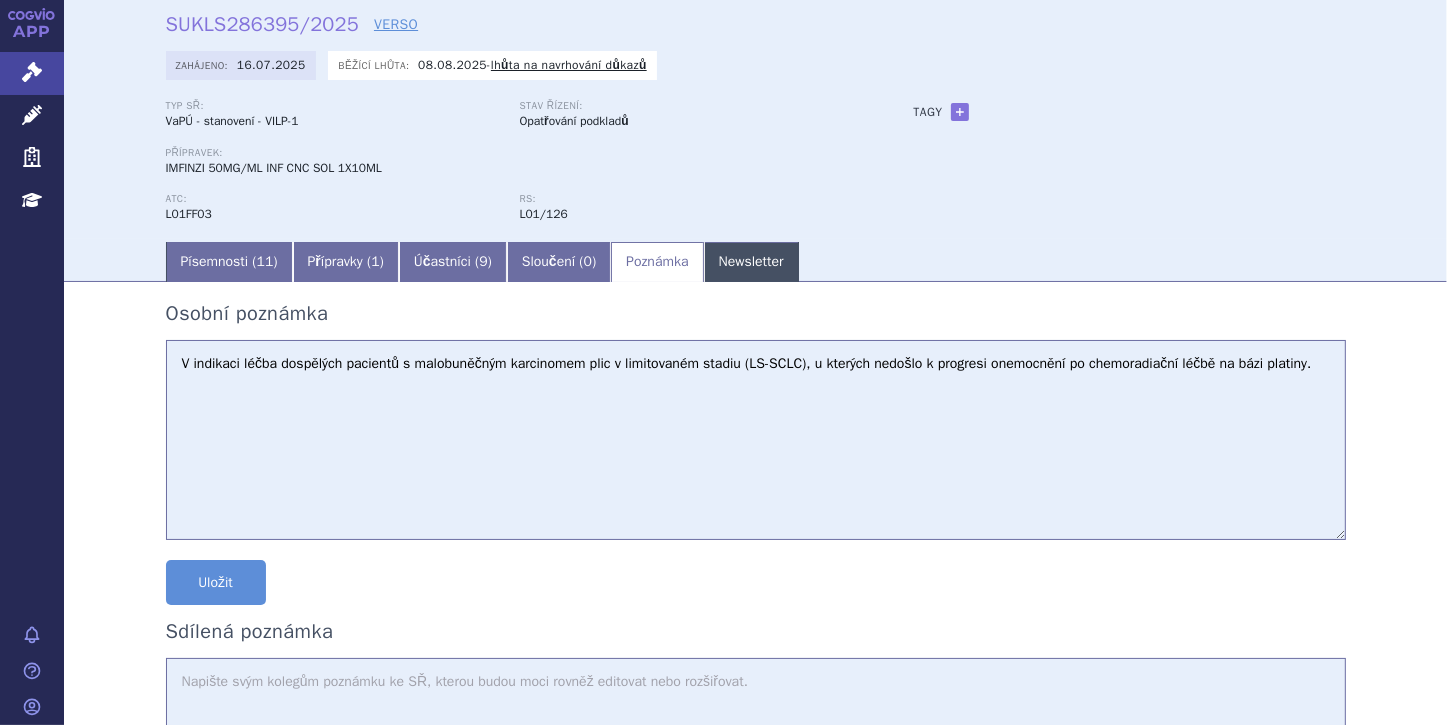 click on "Newsletter" at bounding box center [751, 262] 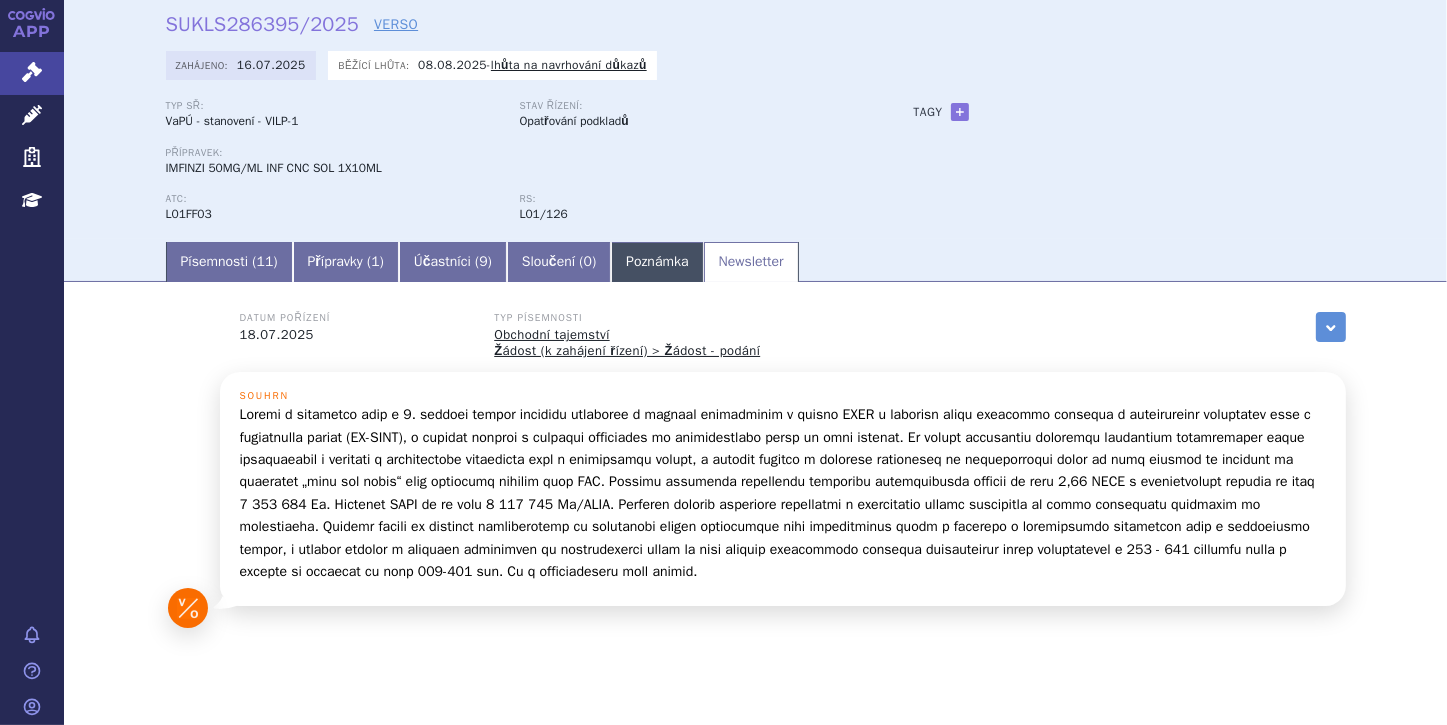click on "Poznámka" at bounding box center (657, 262) 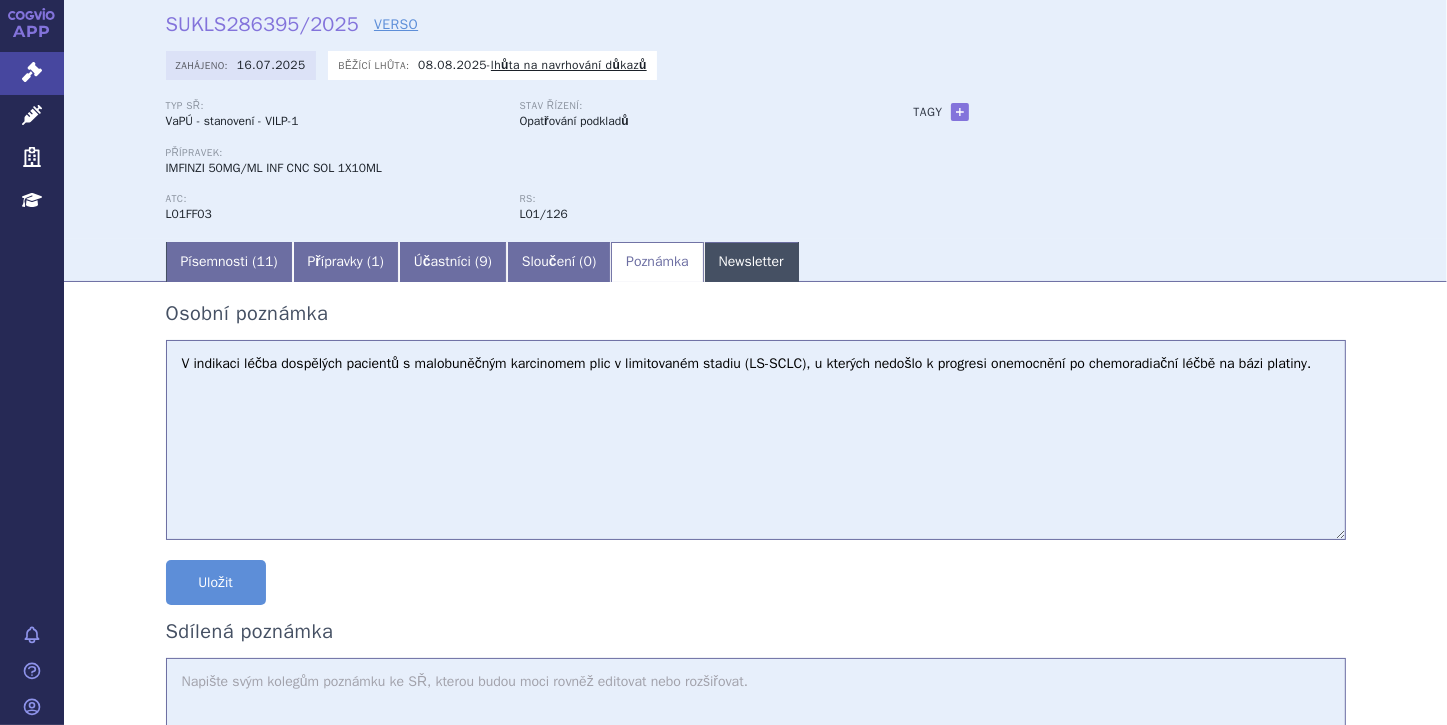 click on "Newsletter" at bounding box center [751, 262] 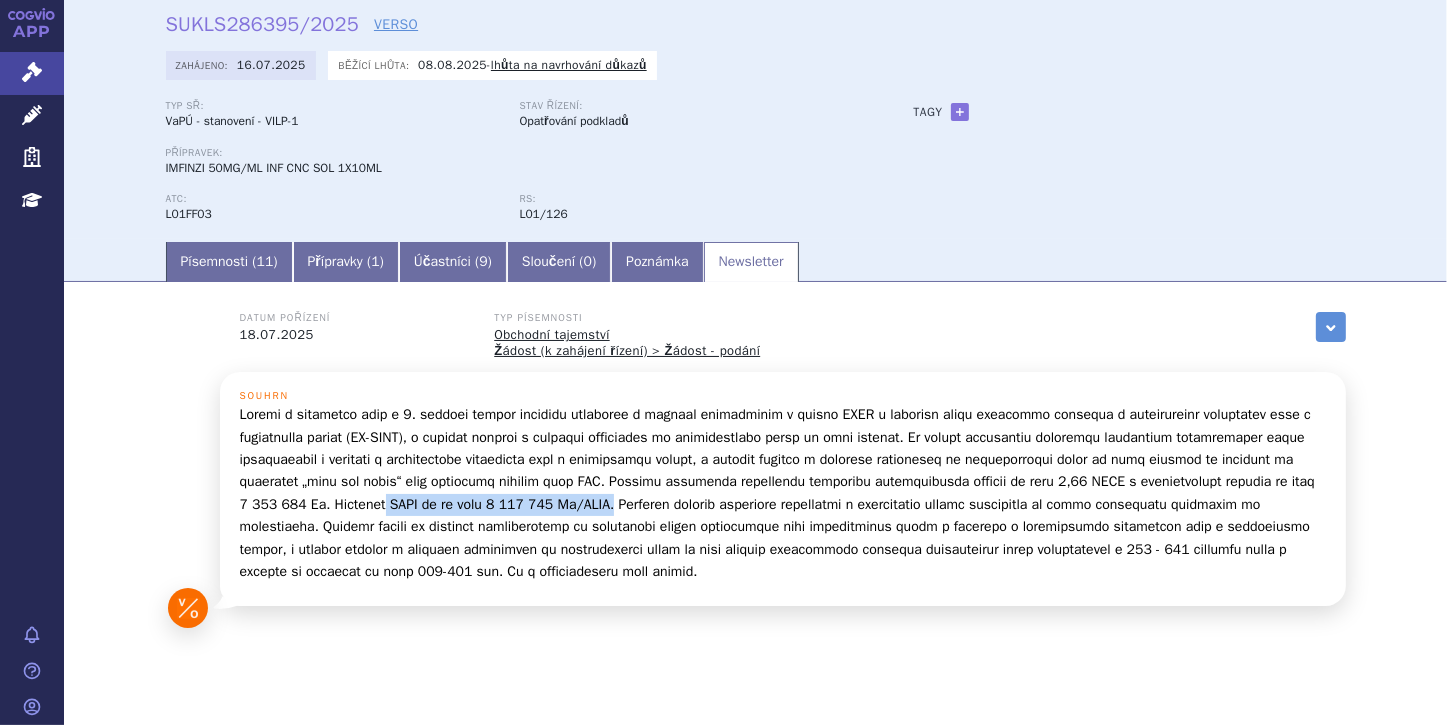drag, startPoint x: 420, startPoint y: 507, endPoint x: 633, endPoint y: 503, distance: 213.03755 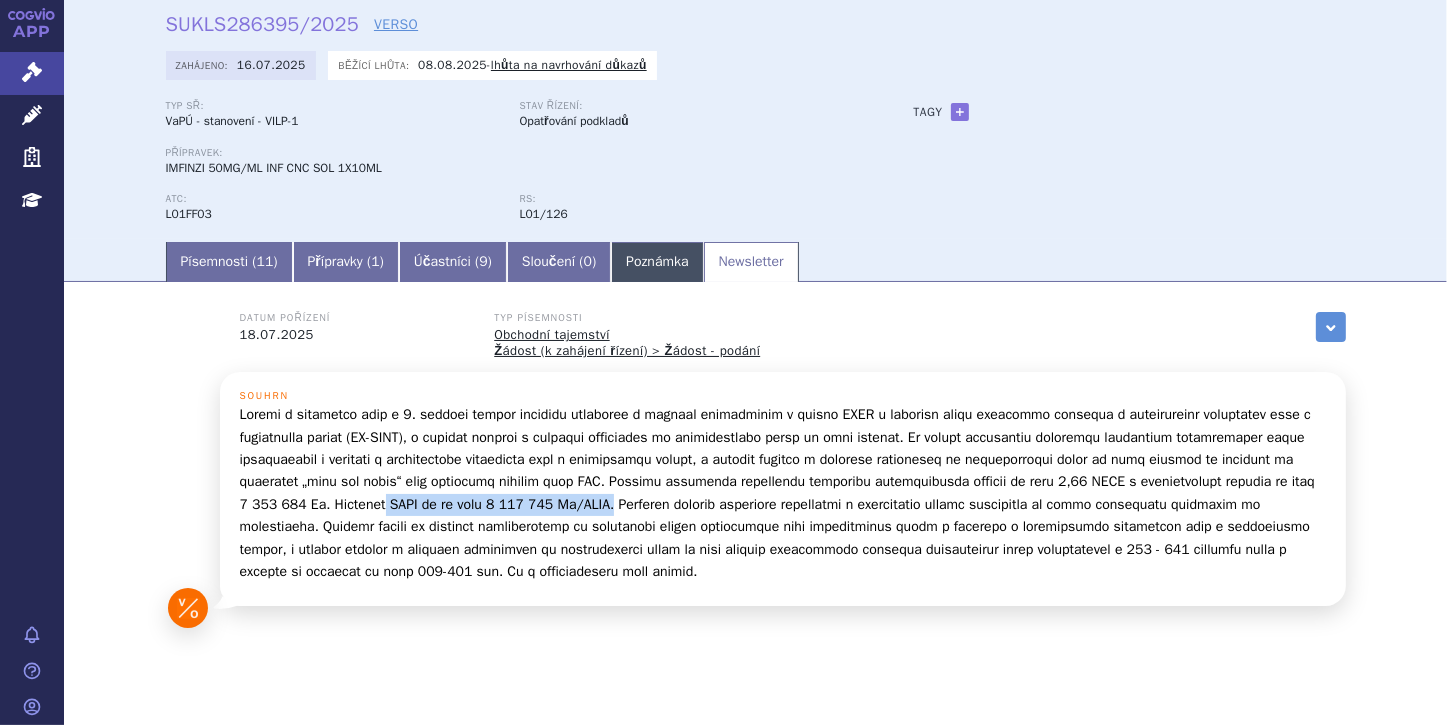 click on "Poznámka" at bounding box center (657, 262) 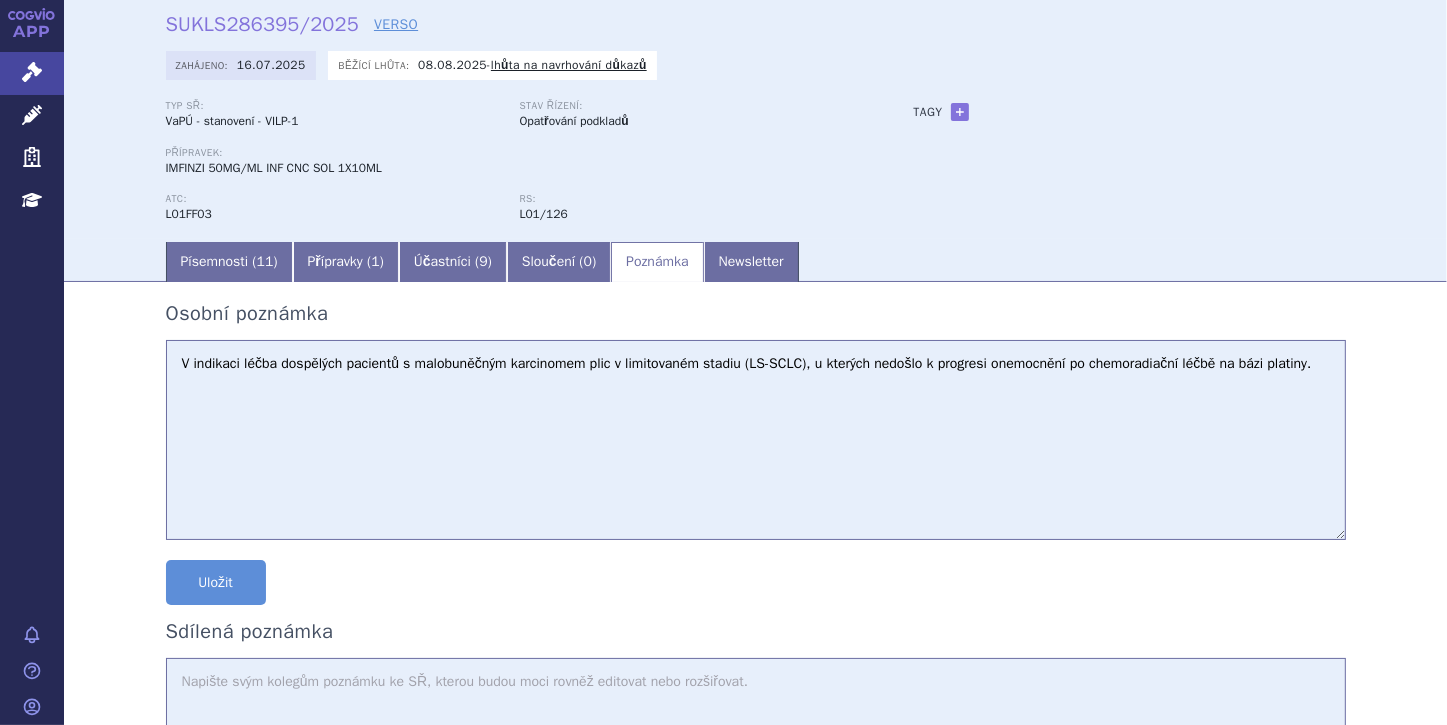 click on "V indikaci léčba dospělých pacientů s malobuněčným karcinomem plic v limitovaném stadiu (LS-SCLC), u kterých nedošlo k progresi onemocnění po chemoradiační léčbě na bázi platiny." at bounding box center [756, 440] 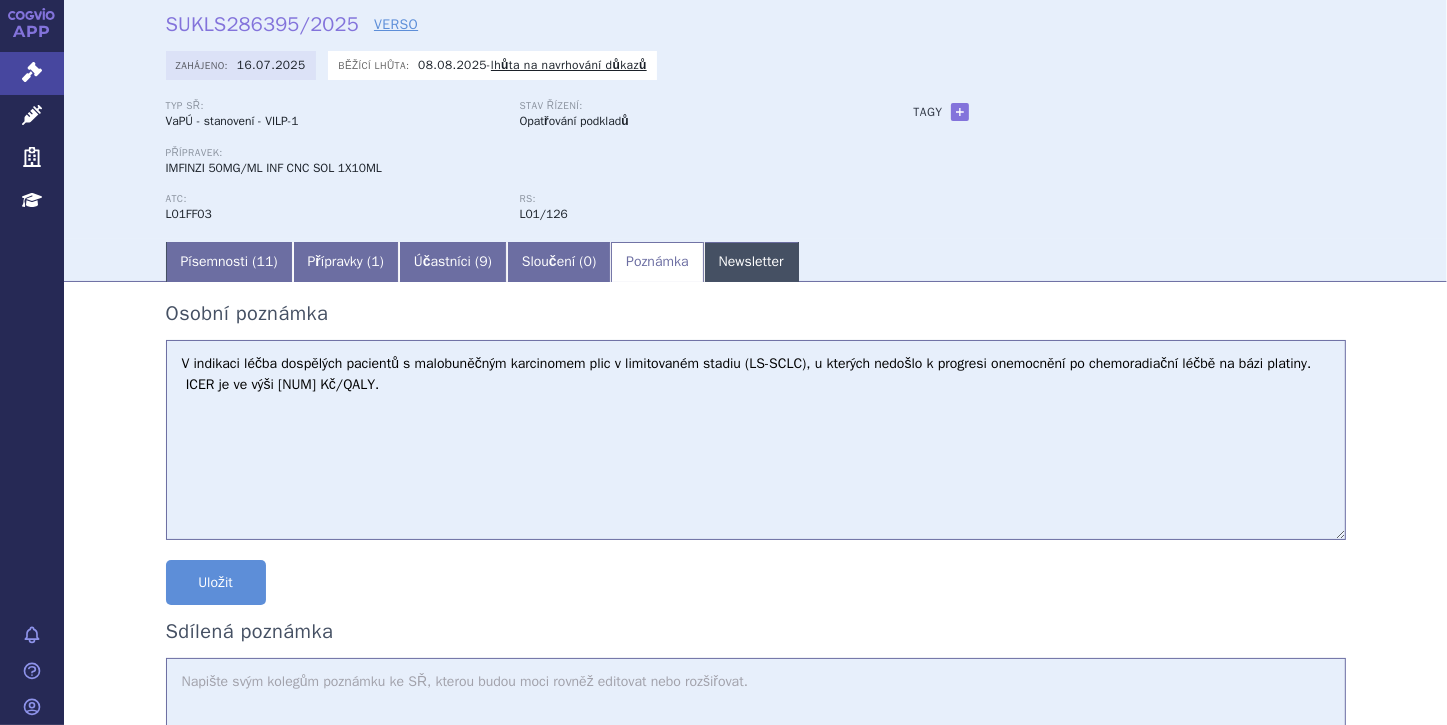 click on "Newsletter" at bounding box center (751, 262) 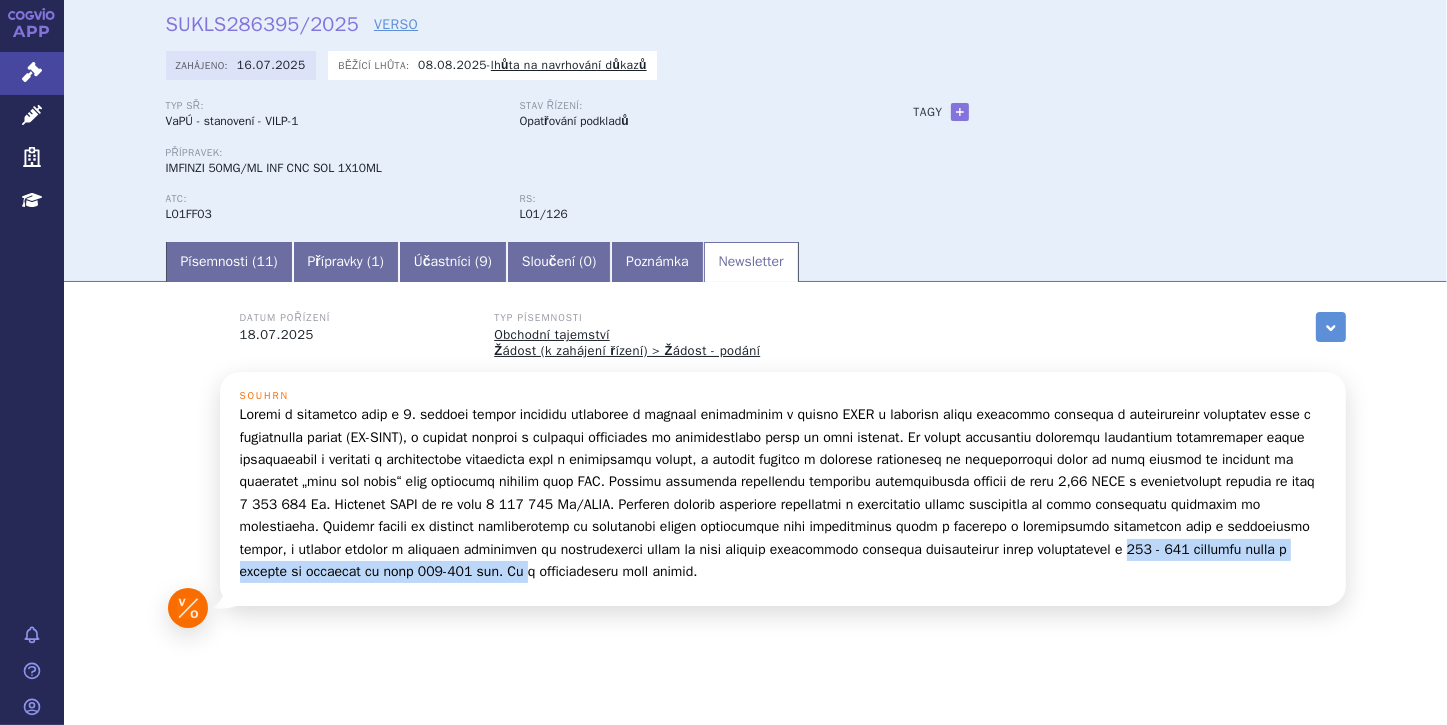 drag, startPoint x: 1144, startPoint y: 555, endPoint x: 517, endPoint y: 581, distance: 627.5388 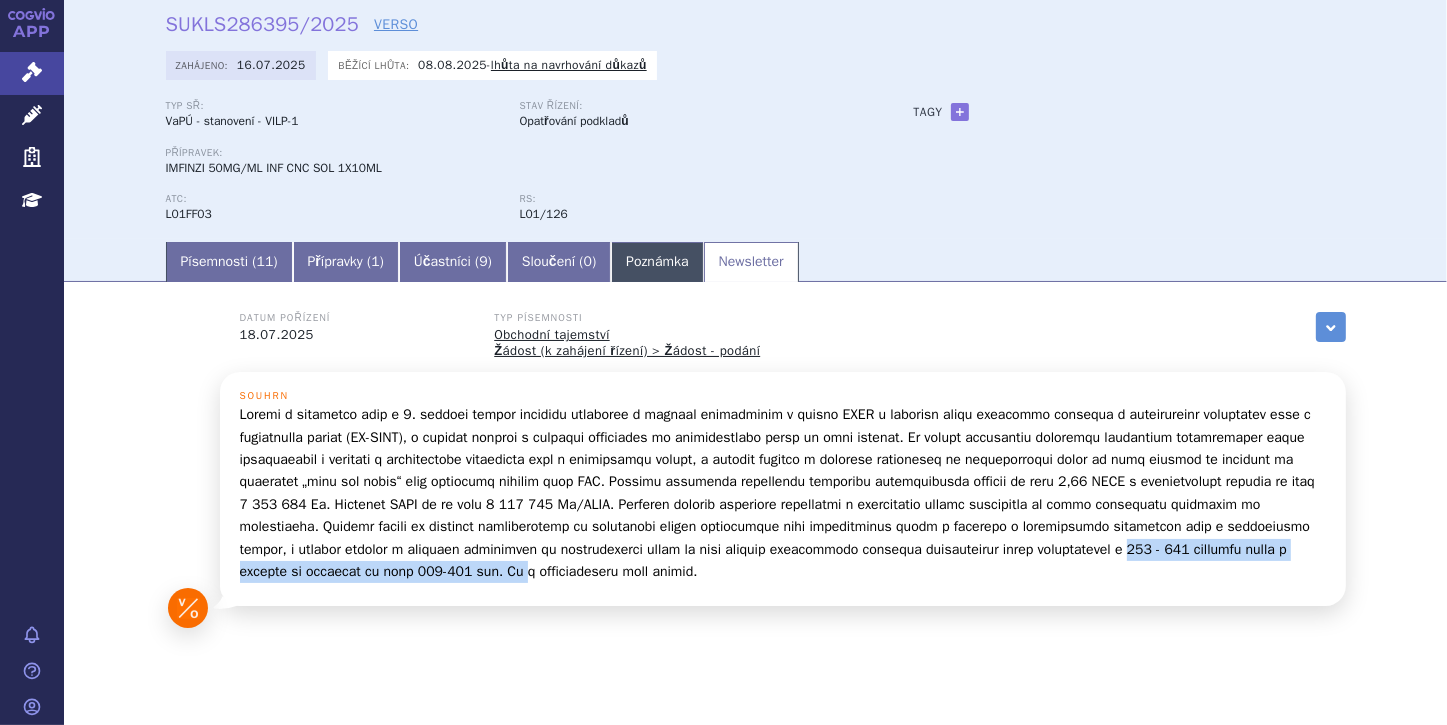 click on "Poznámka" at bounding box center [657, 262] 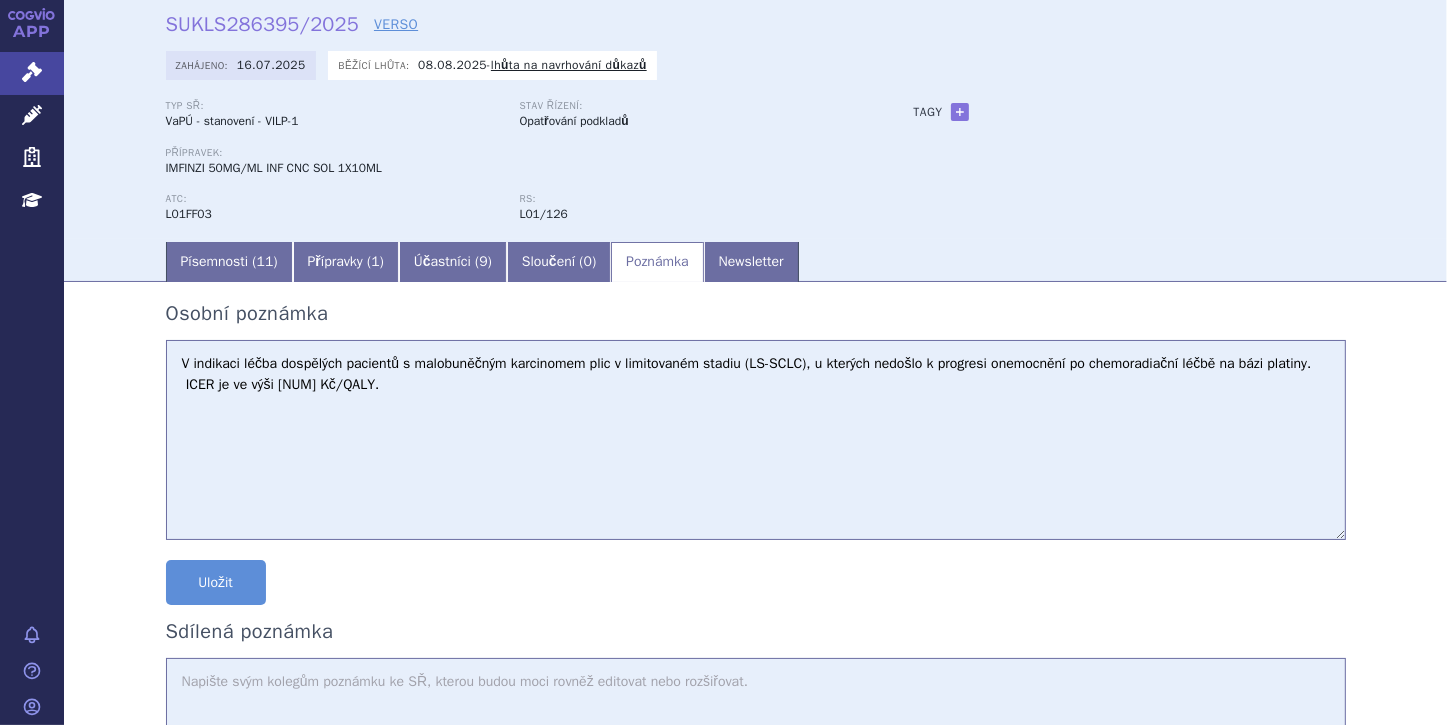 click on "V indikaci léčba dospělých pacientů s malobuněčným karcinomem plic v limitovaném stadiu (LS-SCLC), u kterých nedošlo k progresi onemocnění po chemoradiační léčbě na bázi platiny.
ICER je ve výši 1 411 497 Kč/QALY." at bounding box center (756, 440) 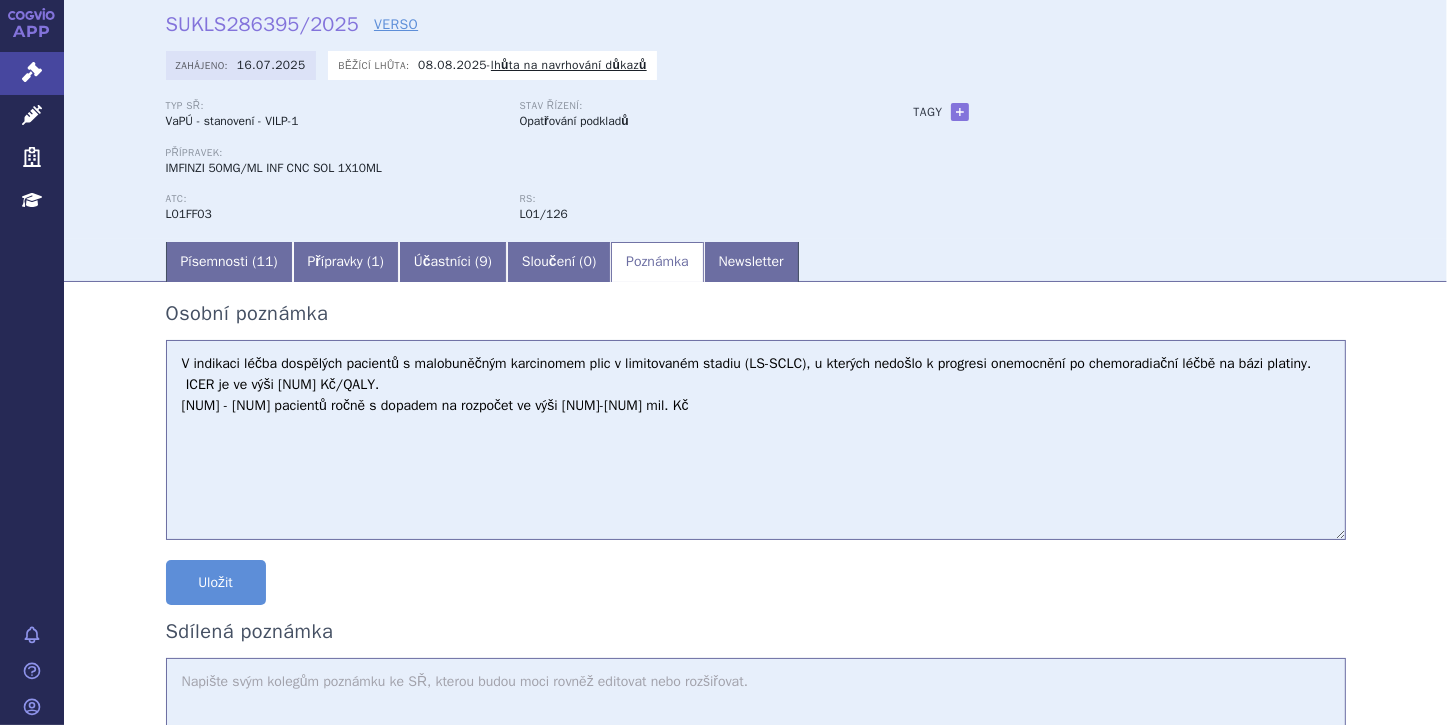 click on "V indikaci léčba dospělých pacientů s malobuněčným karcinomem plic v limitovaném stadiu (LS-SCLC), u kterých nedošlo k progresi onemocnění po chemoradiační léčbě na bázi platiny.
ICER je ve výši 1 411 497 Kč/QALY.
107 - 152 pacientů ročně s dopadem na rozpočet ve výši 130-278 mil. Kč" at bounding box center [756, 440] 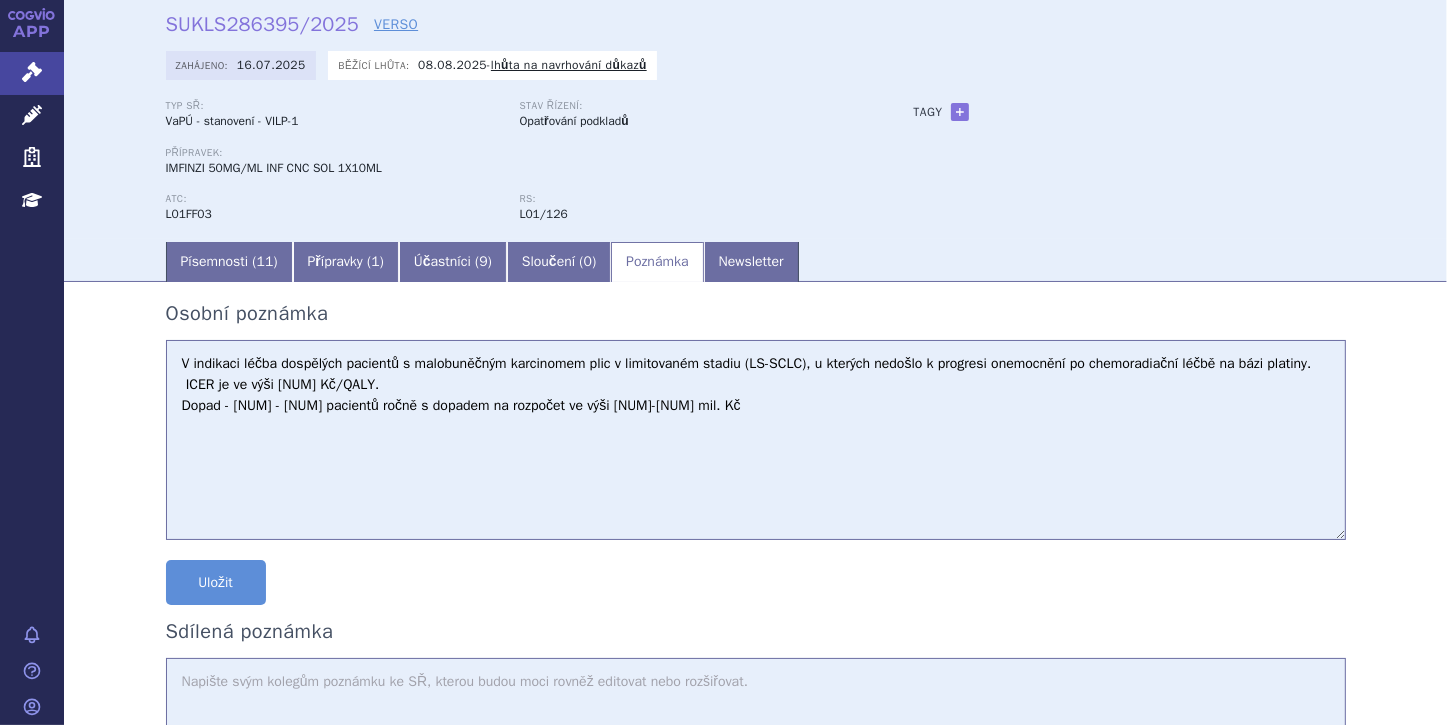 click on "V indikaci léčba dospělých pacientů s malobuněčným karcinomem plic v limitovaném stadiu (LS-SCLC), u kterých nedošlo k progresi onemocnění po chemoradiační léčbě na bázi platiny.
ICER je ve výši 1 411 497 Kč/QALY.
Dopad - 107 - 152 pacientů ročně s dopadem na rozpočet ve výši 130-278 mil. Kč" at bounding box center [756, 440] 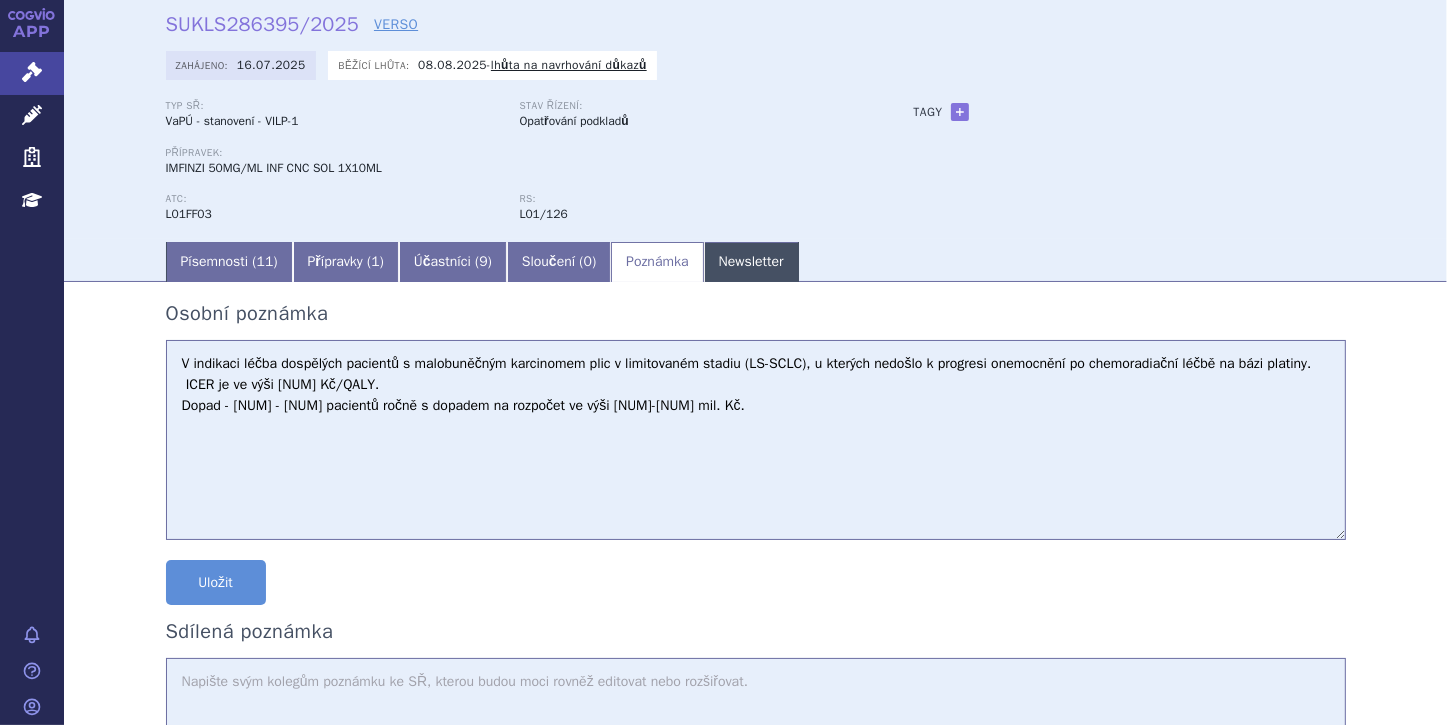 click on "Newsletter" at bounding box center (751, 262) 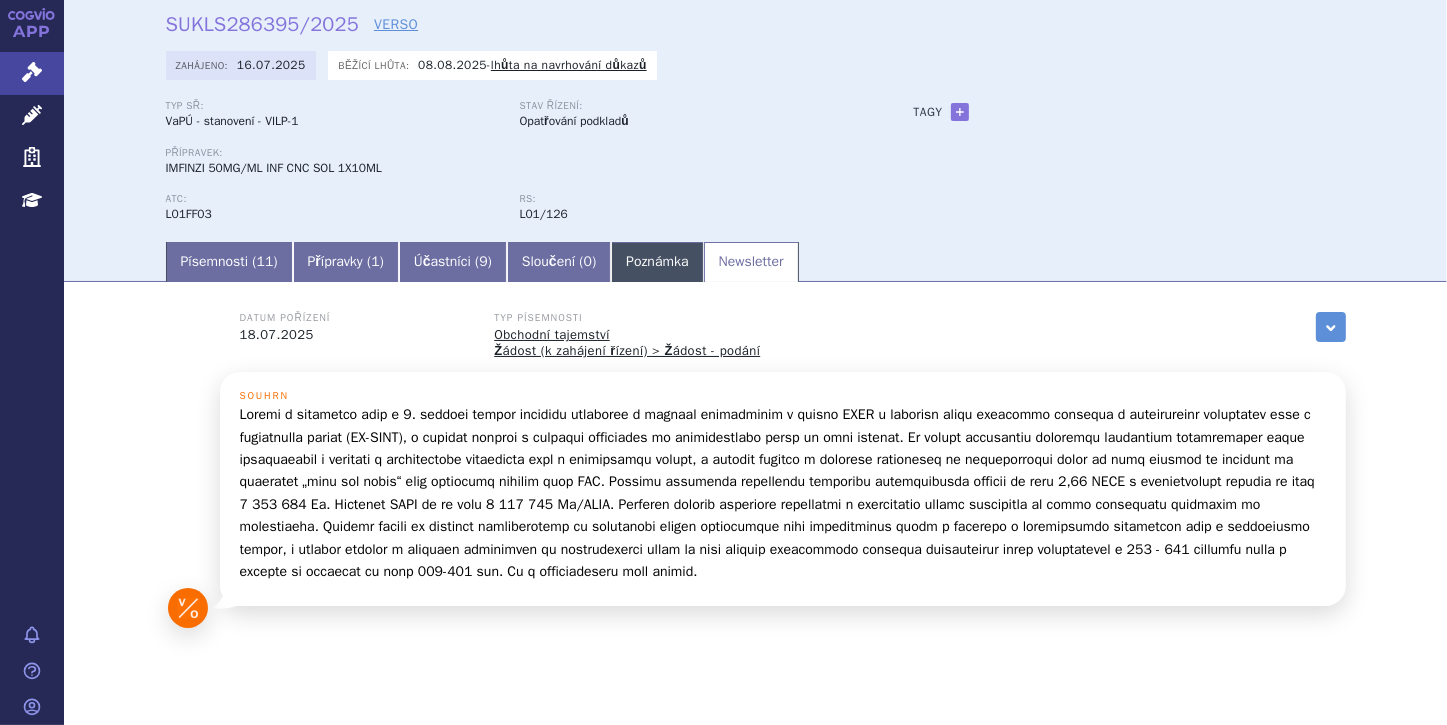 click on "Poznámka" at bounding box center [657, 262] 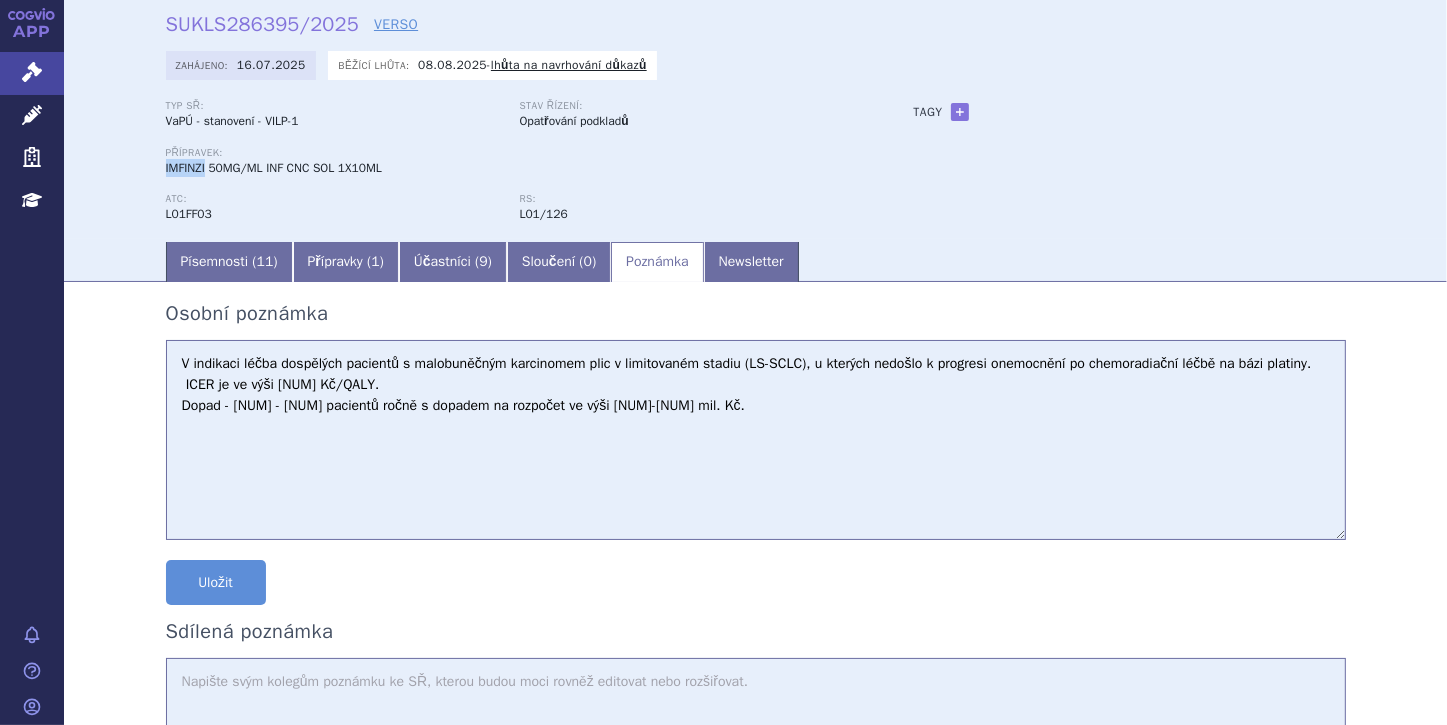 drag, startPoint x: 160, startPoint y: 173, endPoint x: 204, endPoint y: 173, distance: 44 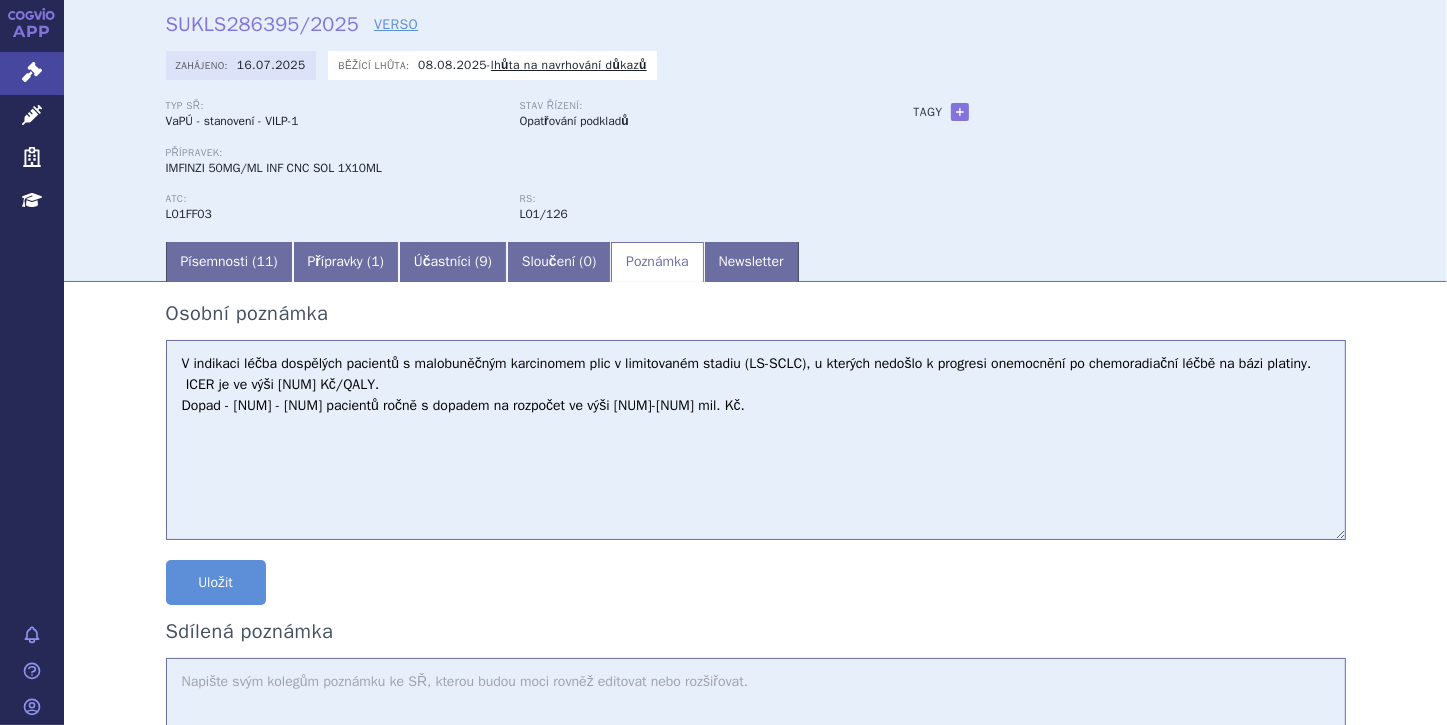 click on "V indikaci léčba dospělých pacientů s malobuněčným karcinomem plic v limitovaném stadiu (LS-SCLC), u kterých nedošlo k progresi onemocnění po chemoradiační léčbě na bázi platiny.
ICER je ve výši 1 411 497 Kč/QALY.
Dopad - 107 - 152 pacientů ročně s dopadem na rozpočet ve výši 130-278 mil. Kč ." at bounding box center (756, 440) 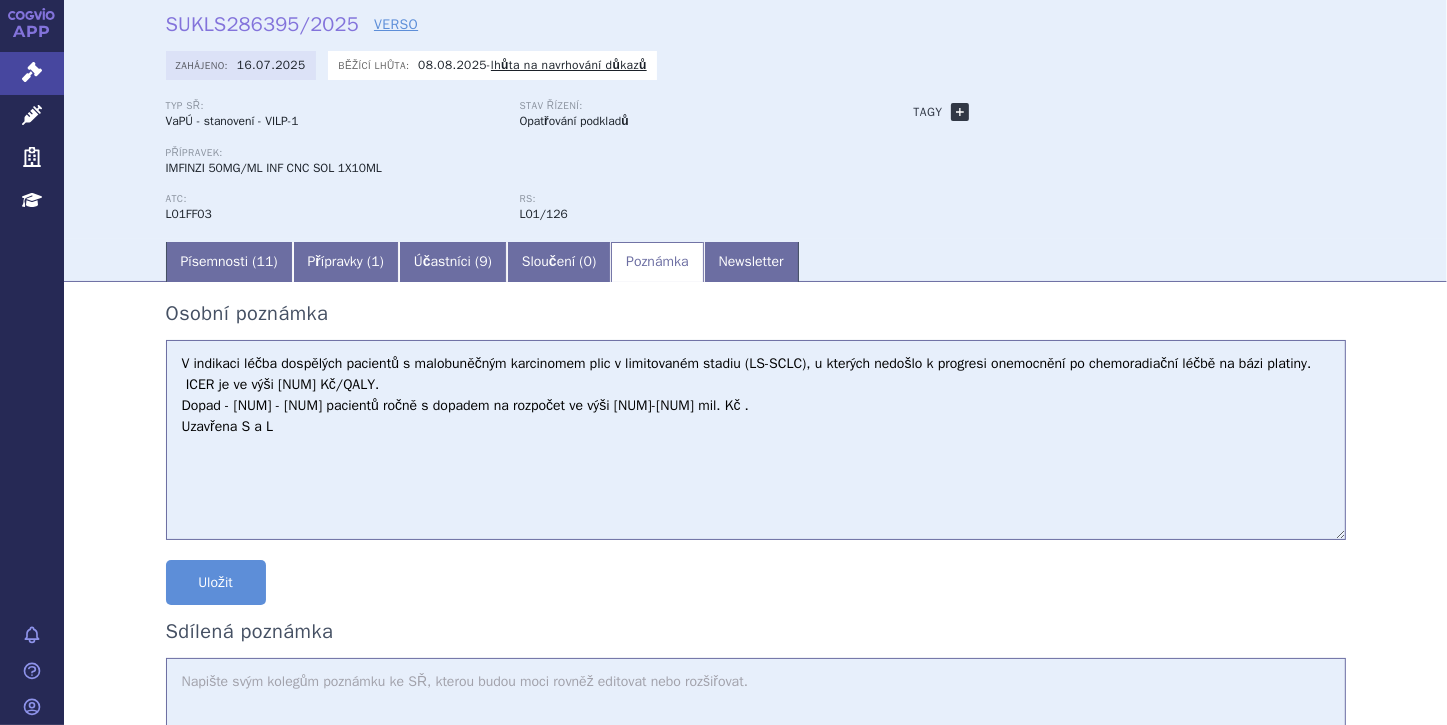 type on "V indikaci léčba dospělých pacientů s malobuněčným karcinomem plic v limitovaném stadiu (LS-SCLC), u kterých nedošlo k progresi onemocnění po chemoradiační léčbě na bázi platiny.
ICER je ve výši 1 411 497 Kč/QALY.
Dopad - 107 - 152 pacientů ročně s dopadem na rozpočet ve výši 130-278 mil. Kč .
Uzavřena S a L" 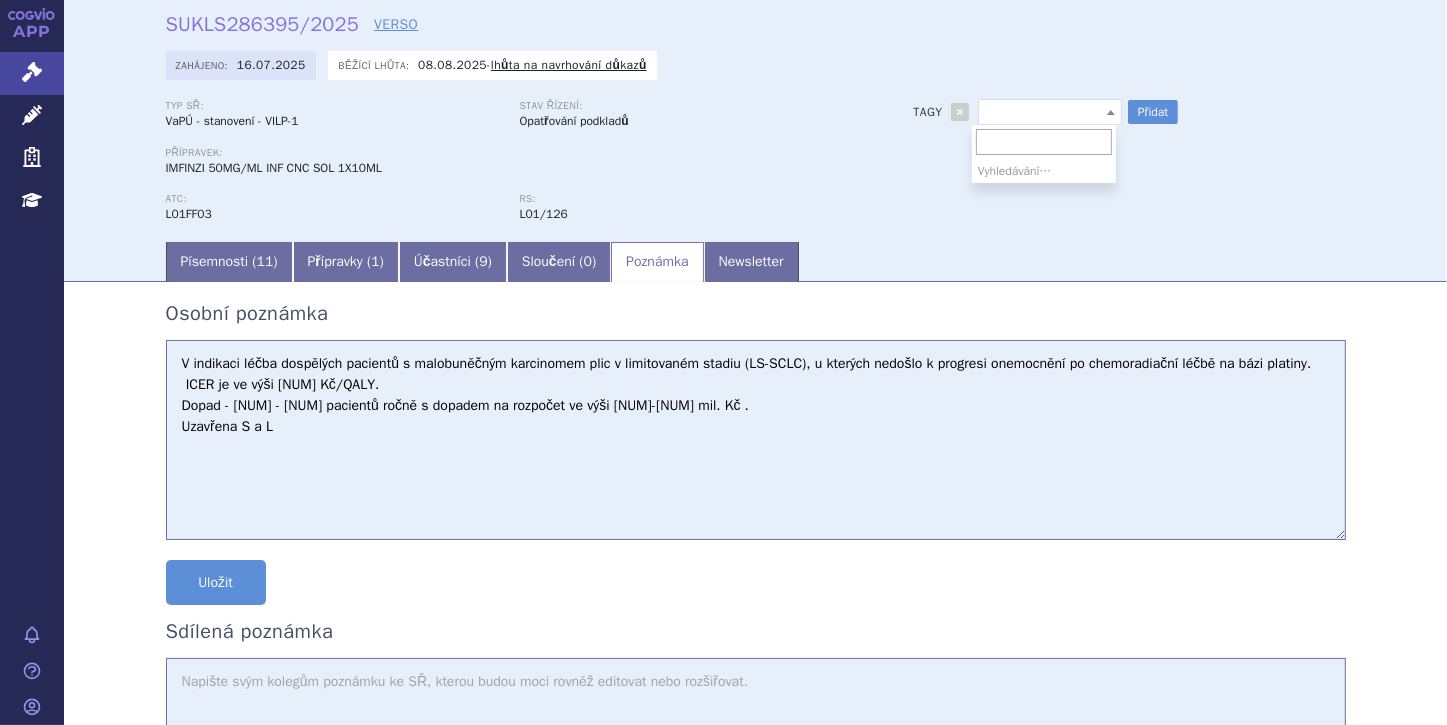click at bounding box center [1111, 112] 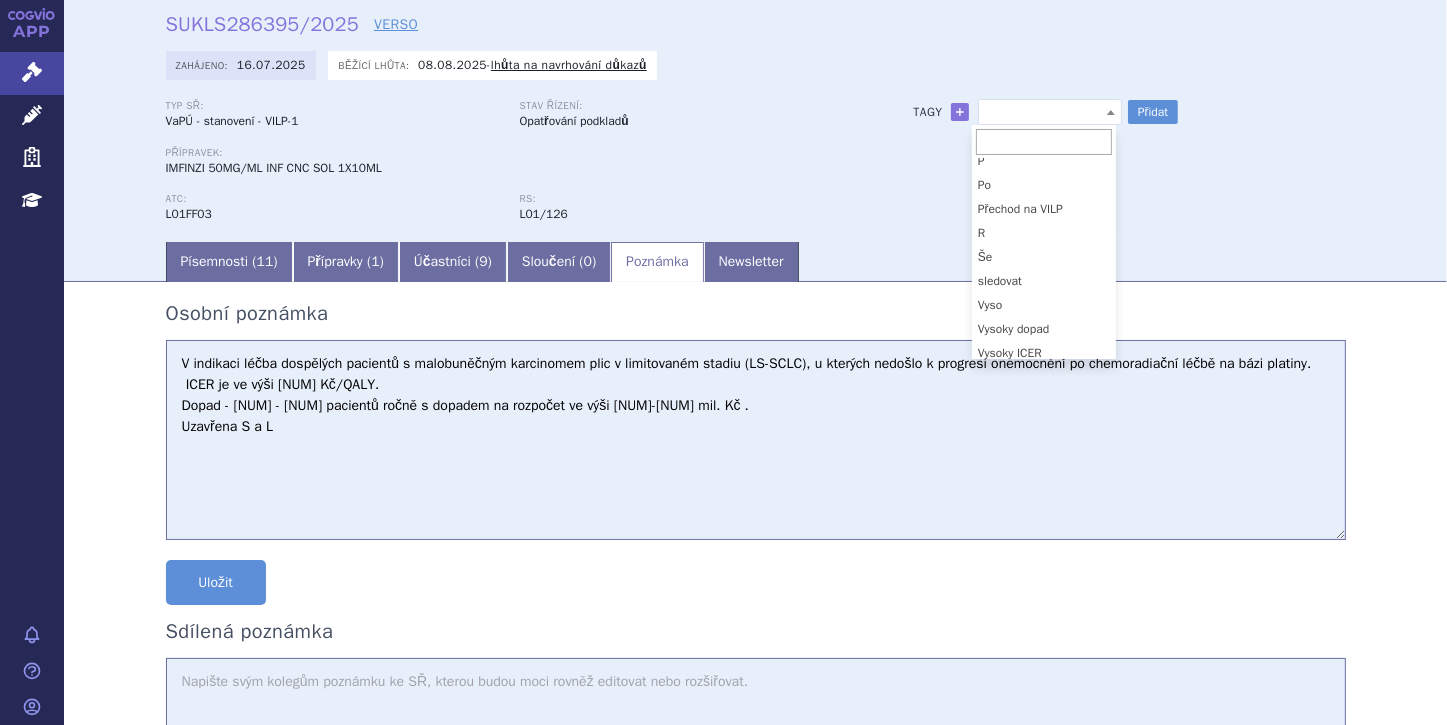 scroll, scrollTop: 88, scrollLeft: 0, axis: vertical 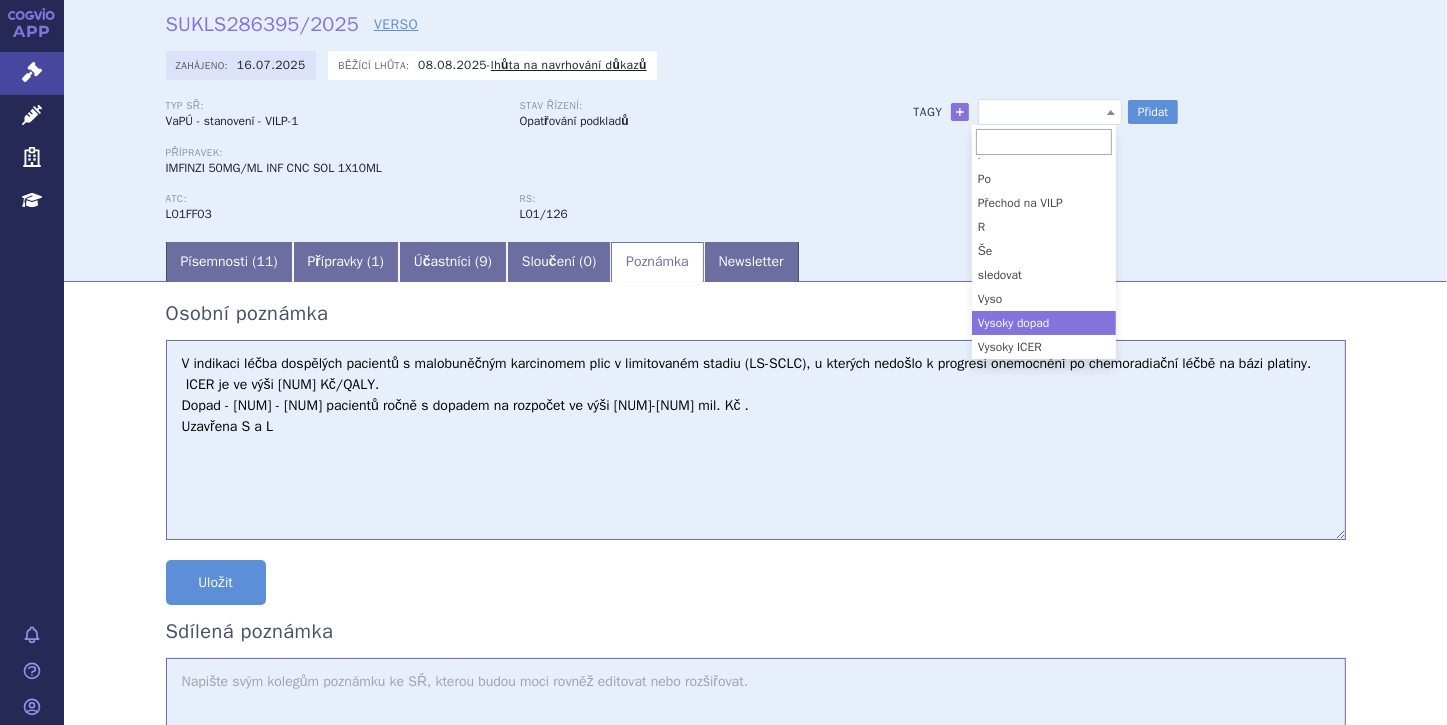 select on "Vysoky dopad" 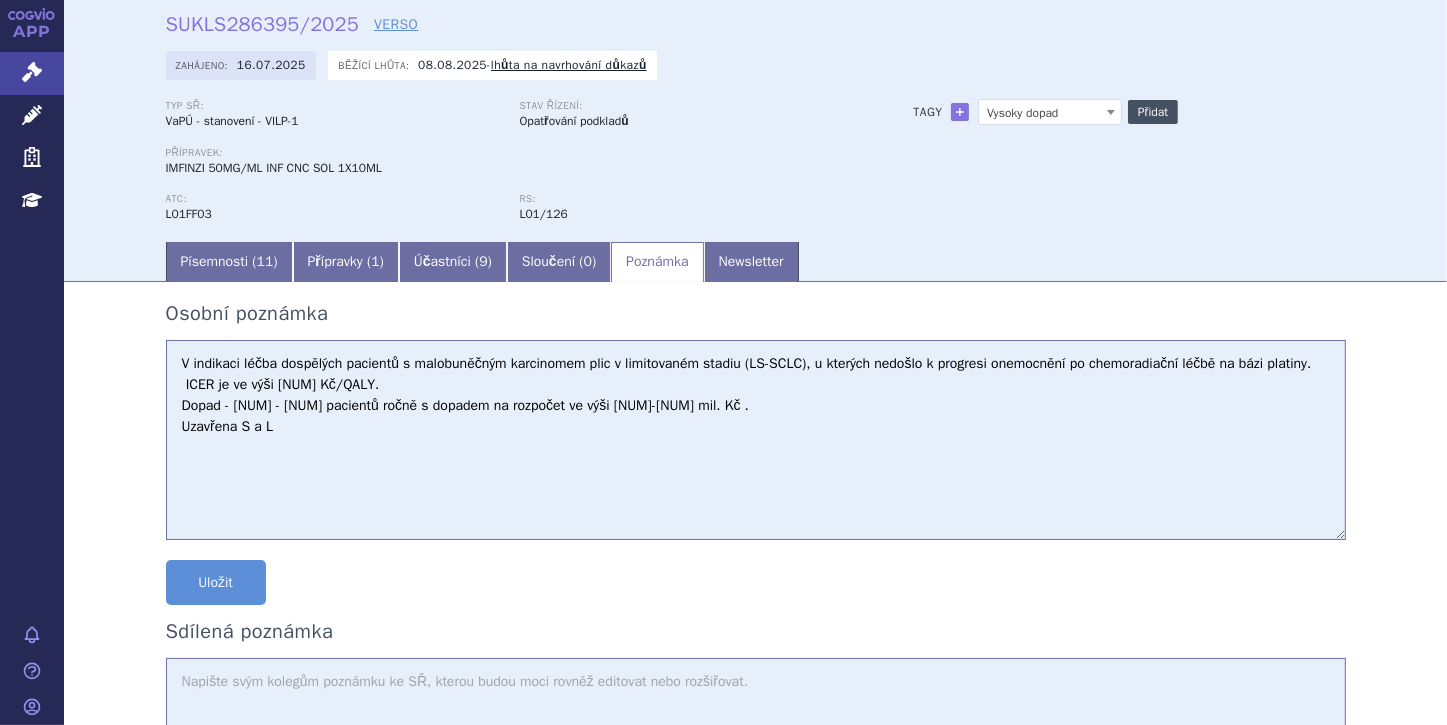 click on "Přidat" at bounding box center [1153, 112] 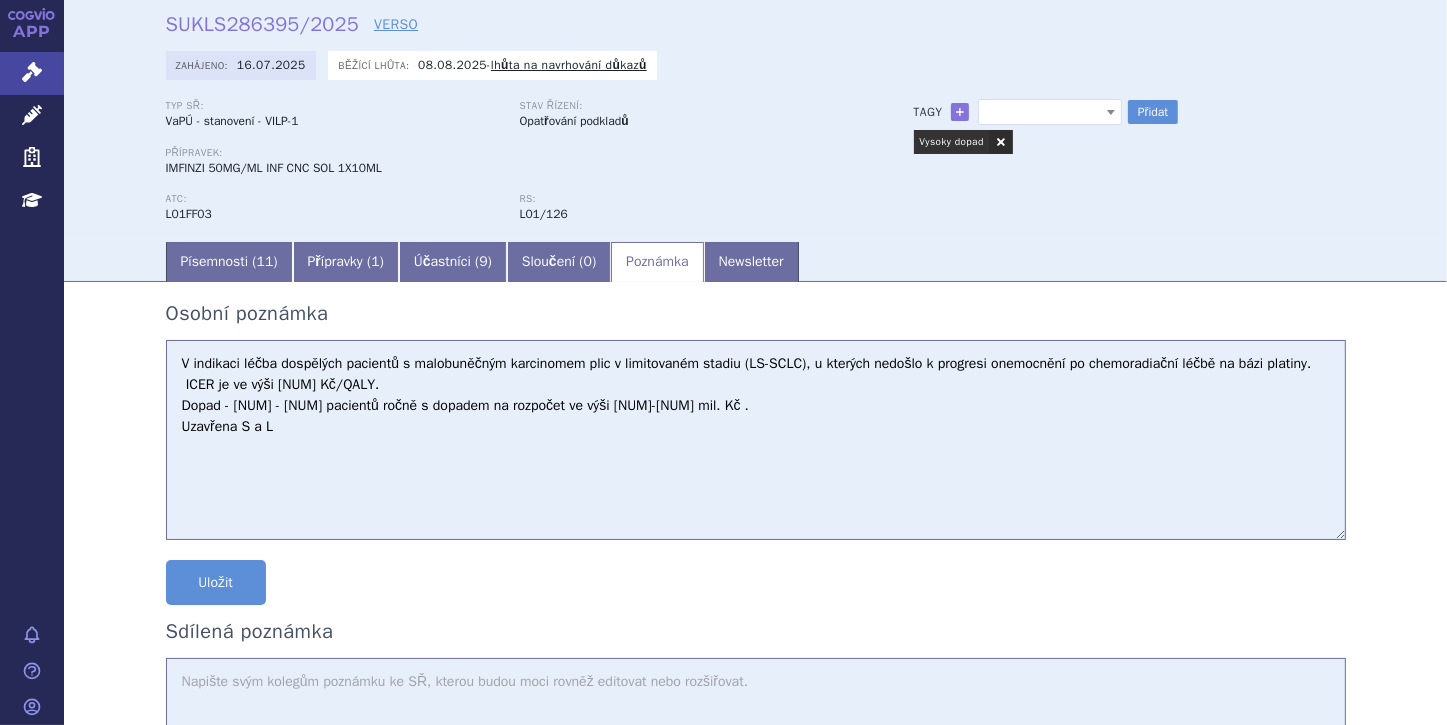 click on "V indikaci léčba dospělých pacientů s malobuněčným karcinomem plic v limitovaném stadiu (LS-SCLC), u kterých nedošlo k progresi onemocnění po chemoradiační léčbě na bázi platiny.
ICER je ve výši 1 411 497 Kč/QALY.
Dopad - 107 - 152 pacientů ročně s dopadem na rozpočet ve výši 130-278 mil. Kč .
Uzavřena S a L" at bounding box center (756, 440) 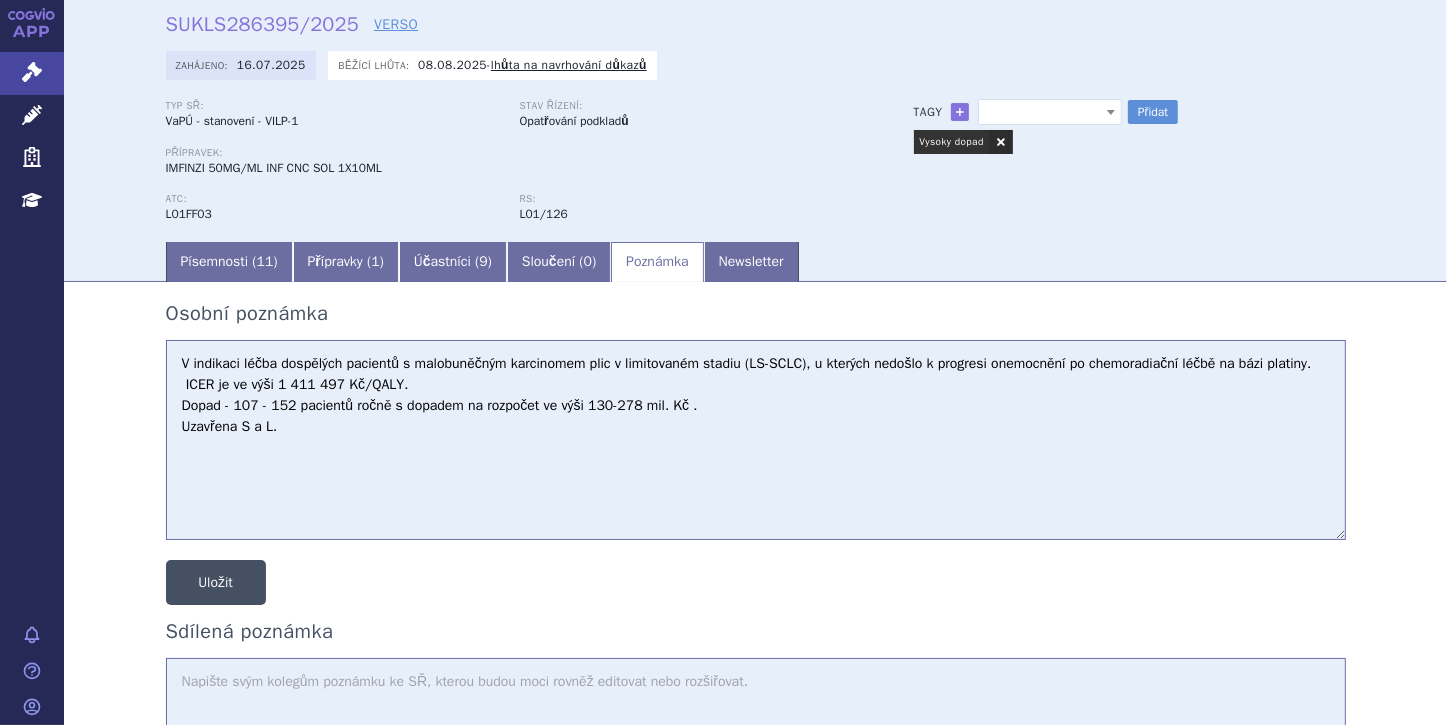 type on "V indikaci léčba dospělých pacientů s malobuněčným karcinomem plic v limitovaném stadiu (LS-SCLC), u kterých nedošlo k progresi onemocnění po chemoradiační léčbě na bázi platiny.
ICER je ve výši 1 411 497 Kč/QALY.
Dopad - 107 - 152 pacientů ročně s dopadem na rozpočet ve výši 130-278 mil. Kč .
Uzavřena S a L." 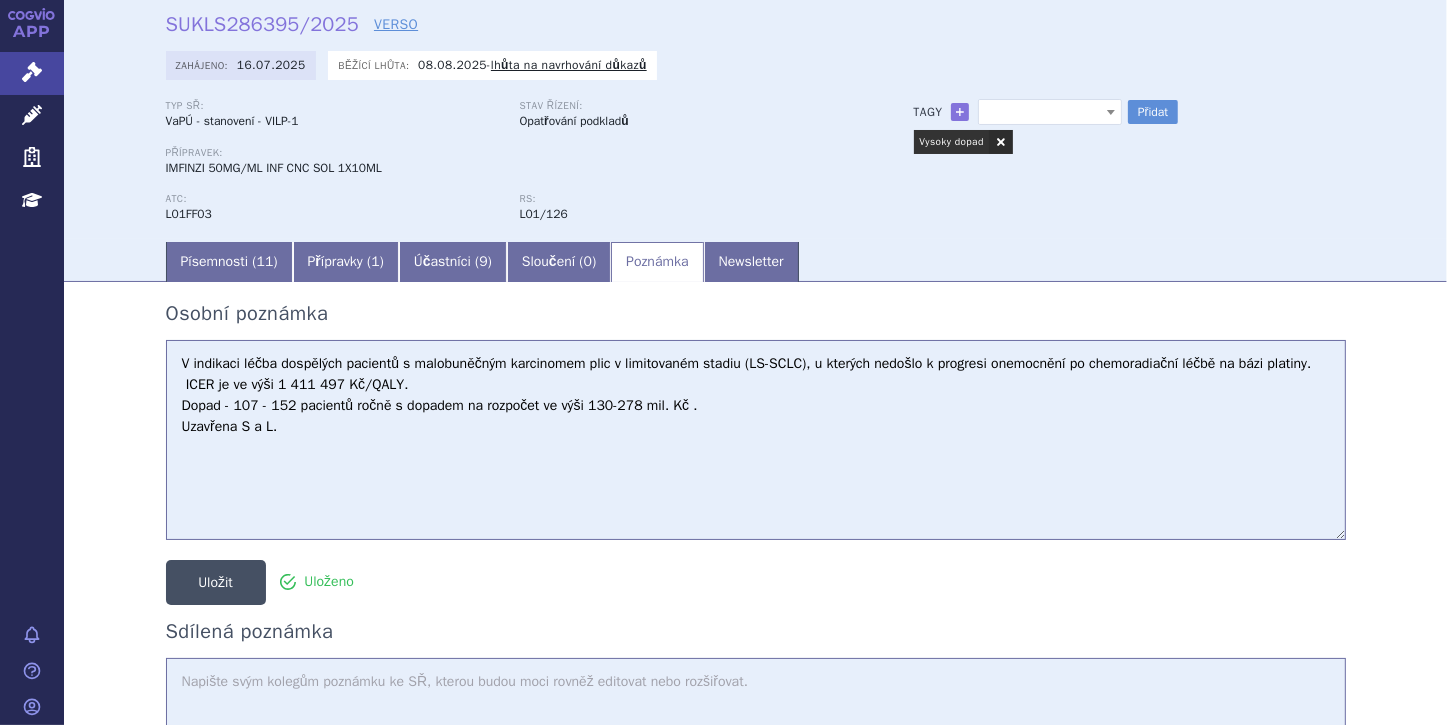 click on "Uložit" at bounding box center (216, 582) 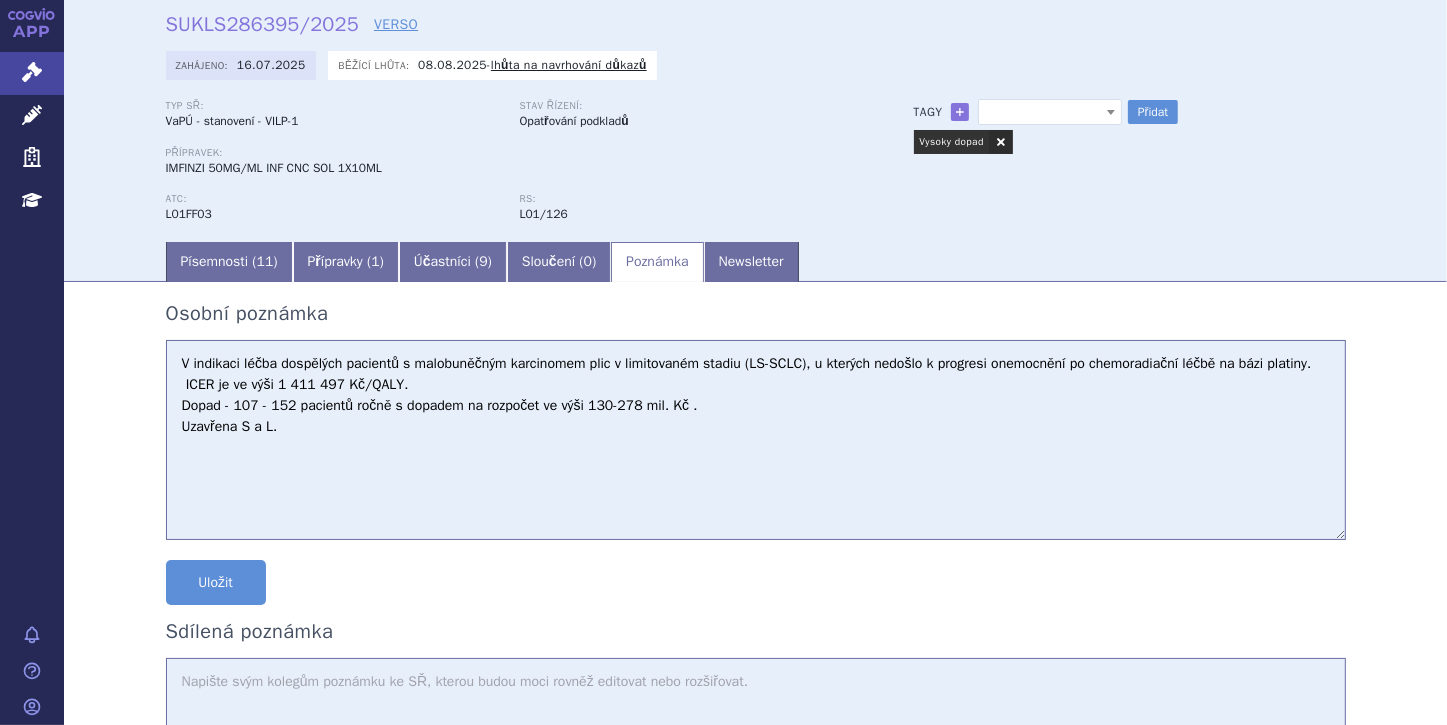 click on "Uložit
Uloženo" at bounding box center [756, 590] 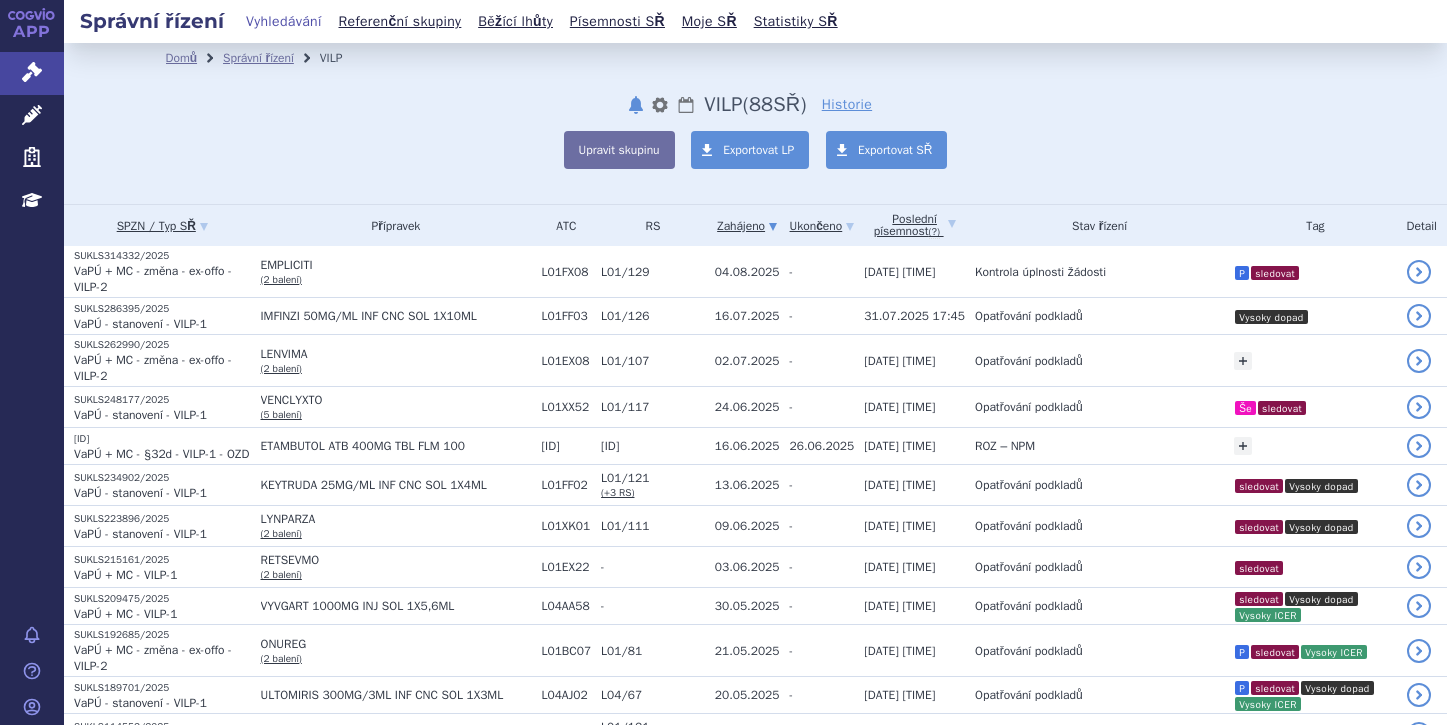 scroll, scrollTop: 0, scrollLeft: 0, axis: both 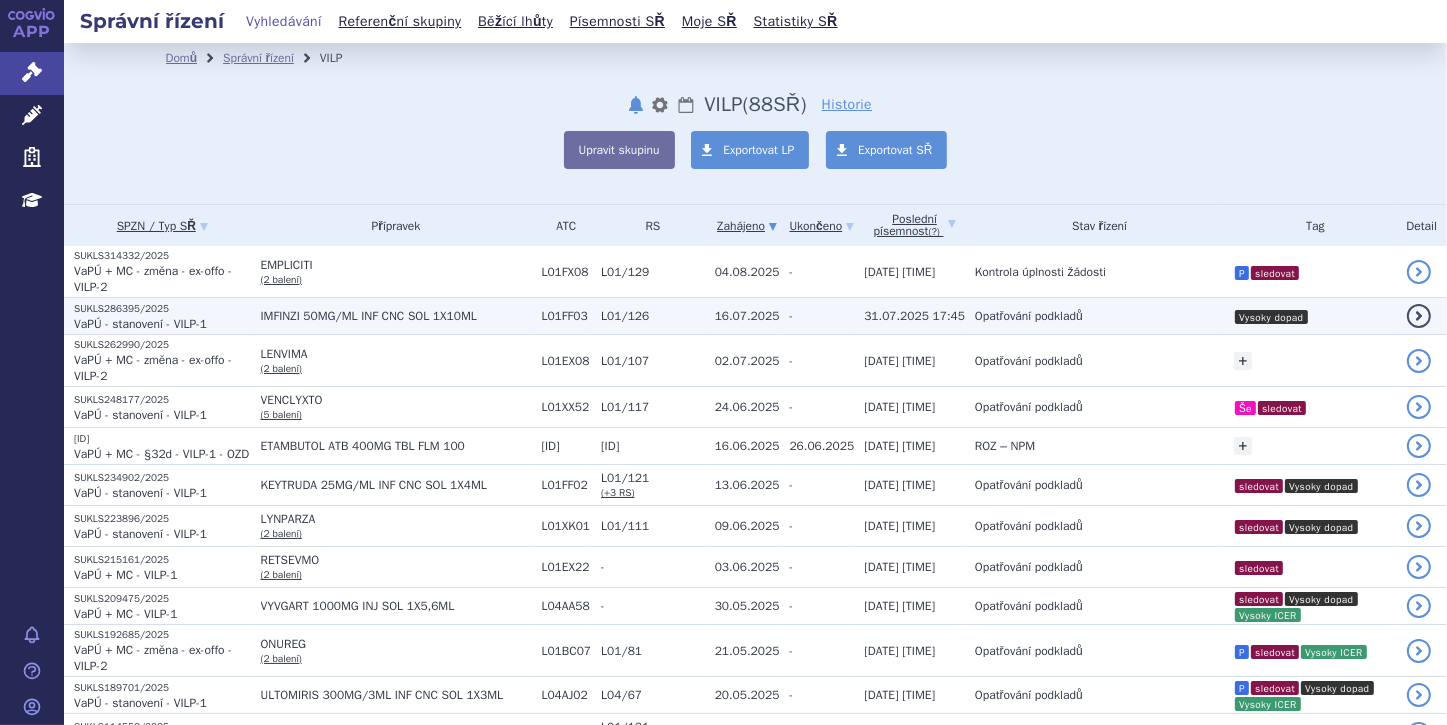 click on "detail" at bounding box center [1419, 316] 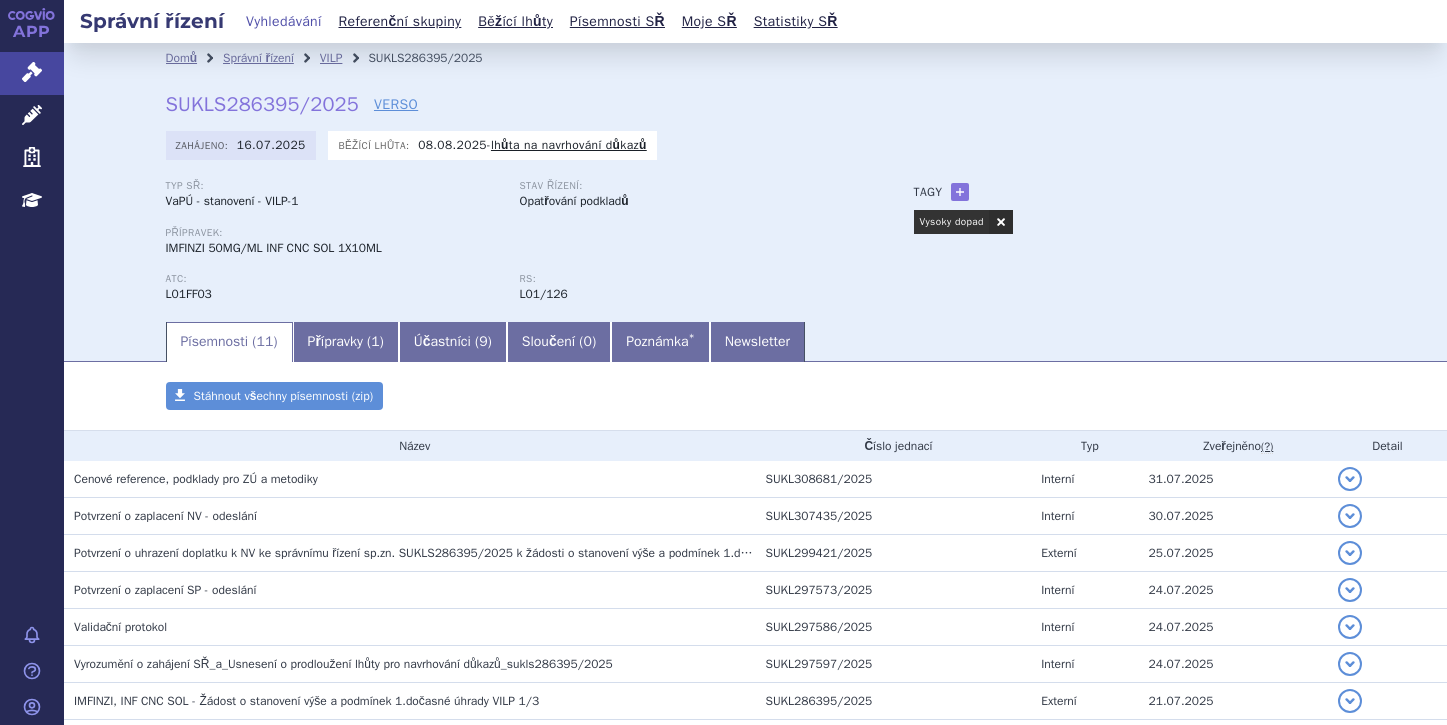 scroll, scrollTop: 0, scrollLeft: 0, axis: both 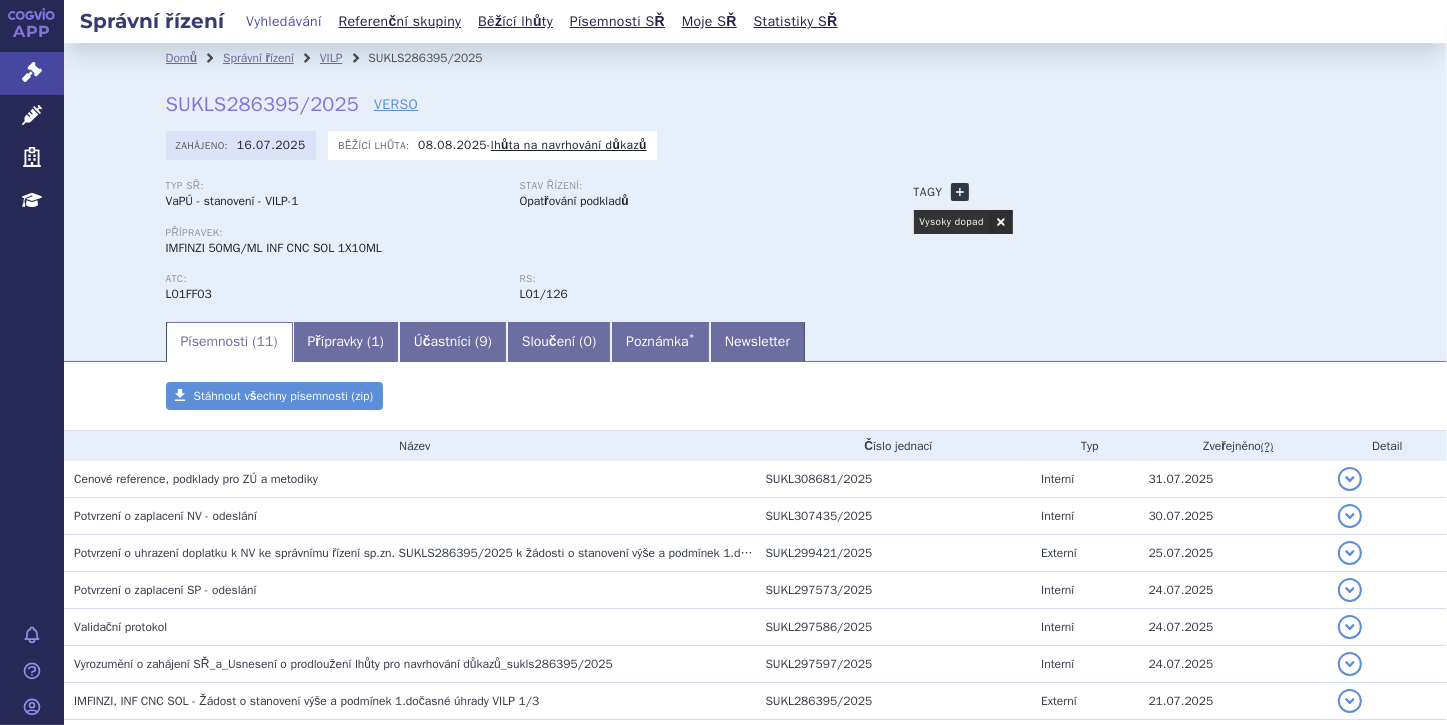 click on "+" at bounding box center (960, 192) 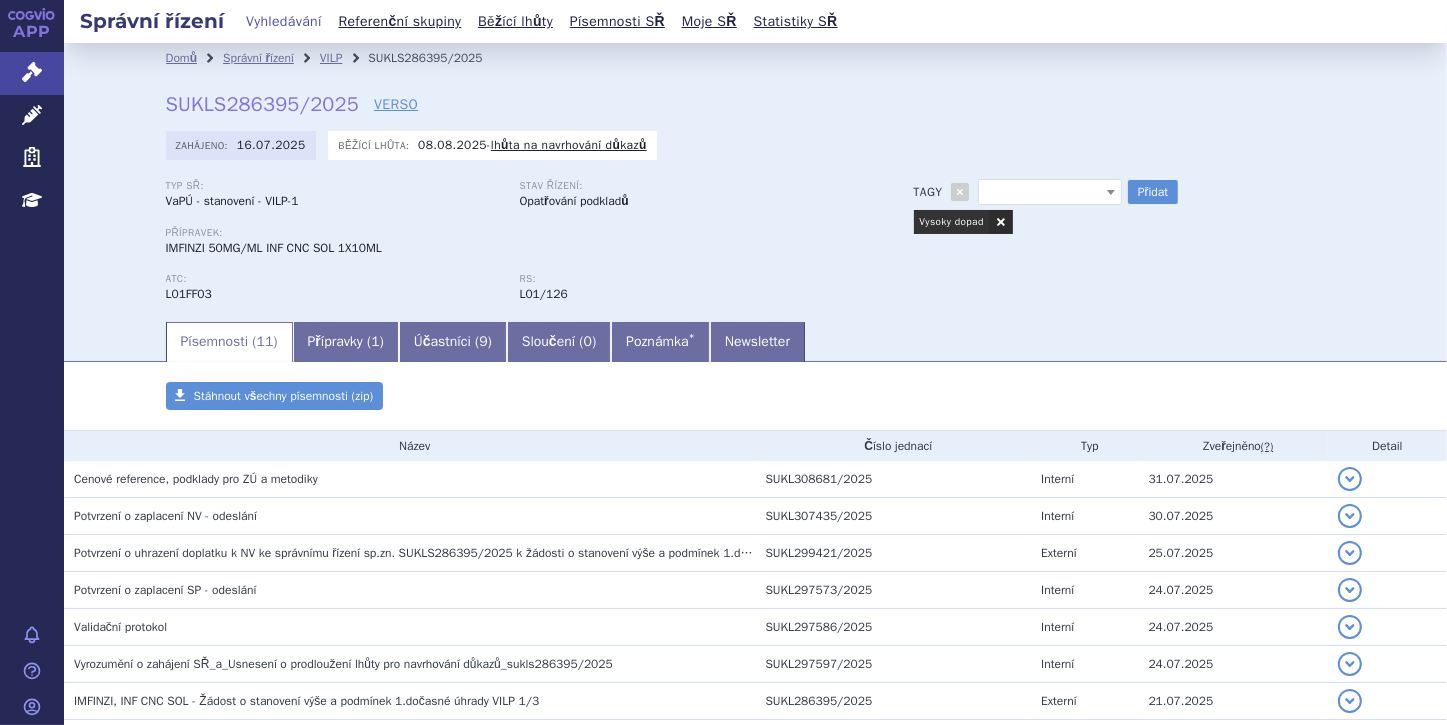 click at bounding box center (1111, 192) 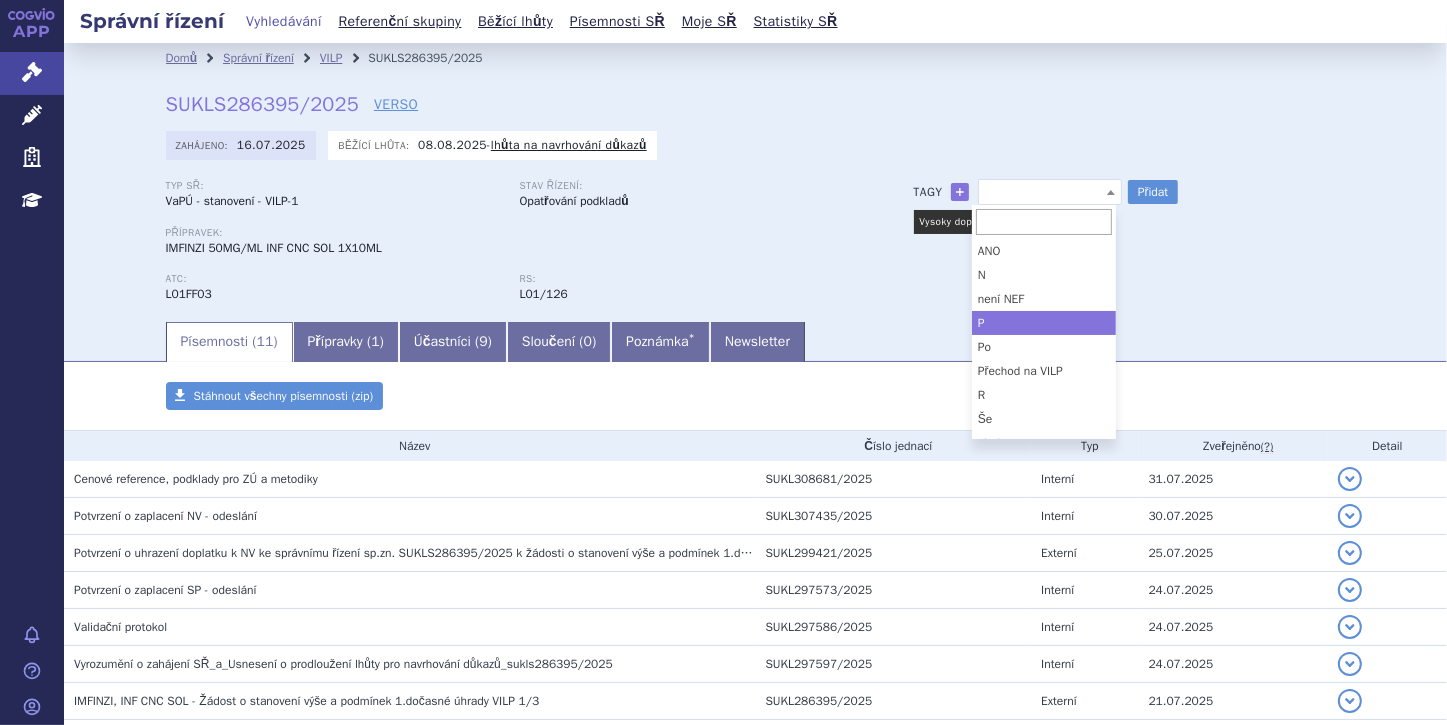 select on "P" 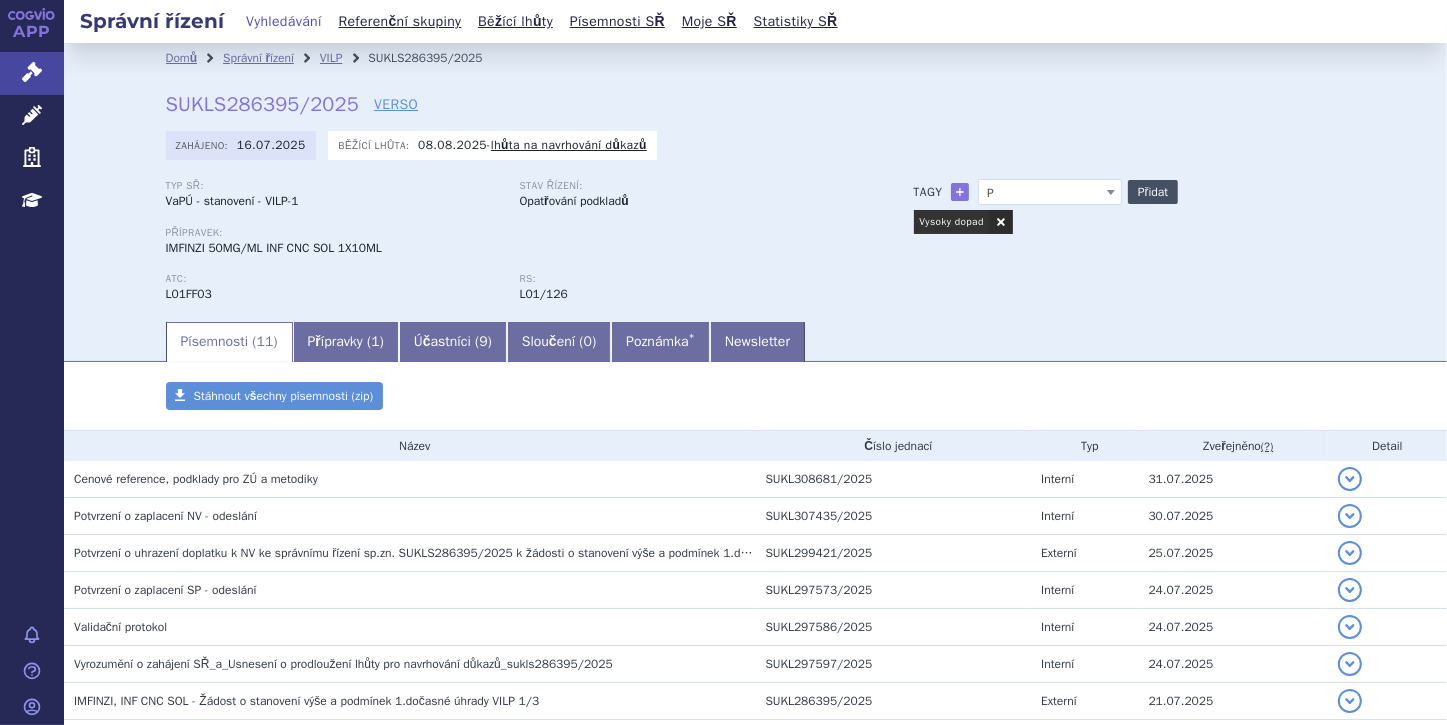 click on "Přidat" at bounding box center [1153, 192] 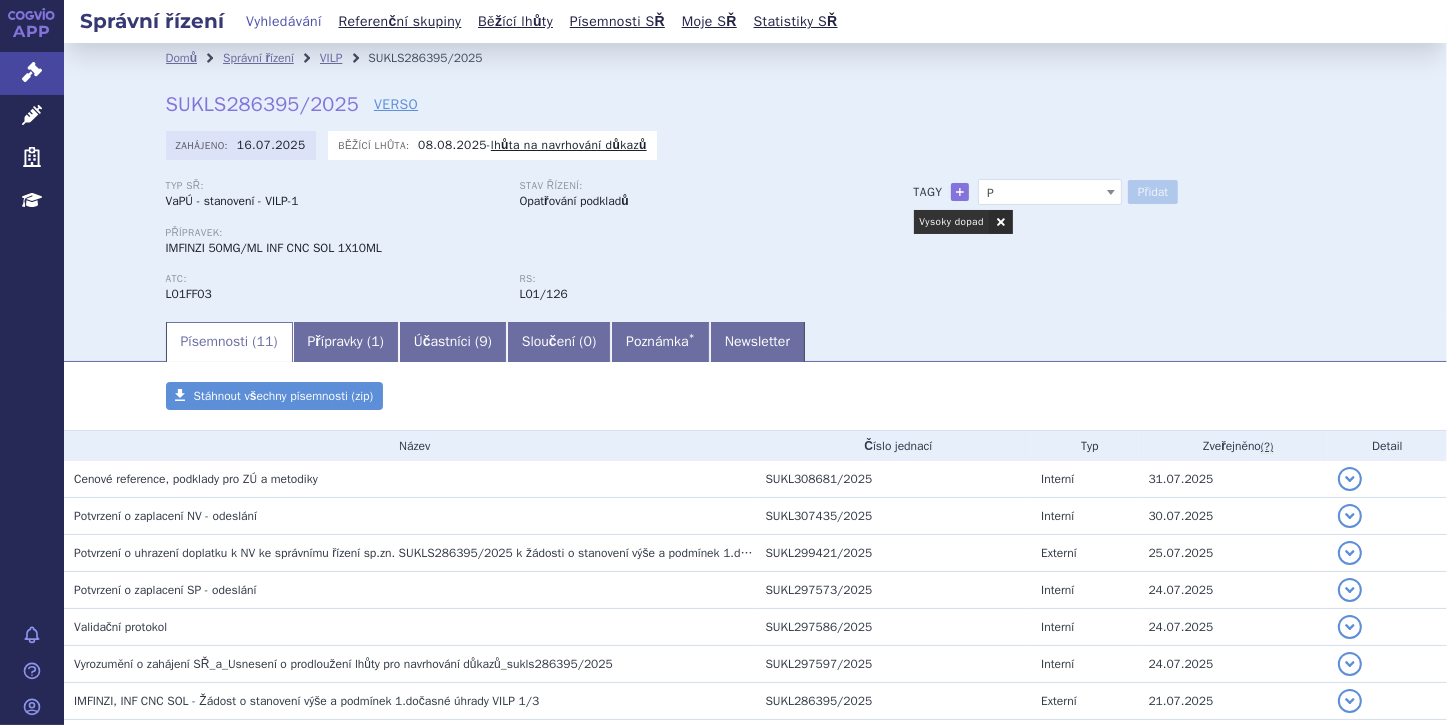select 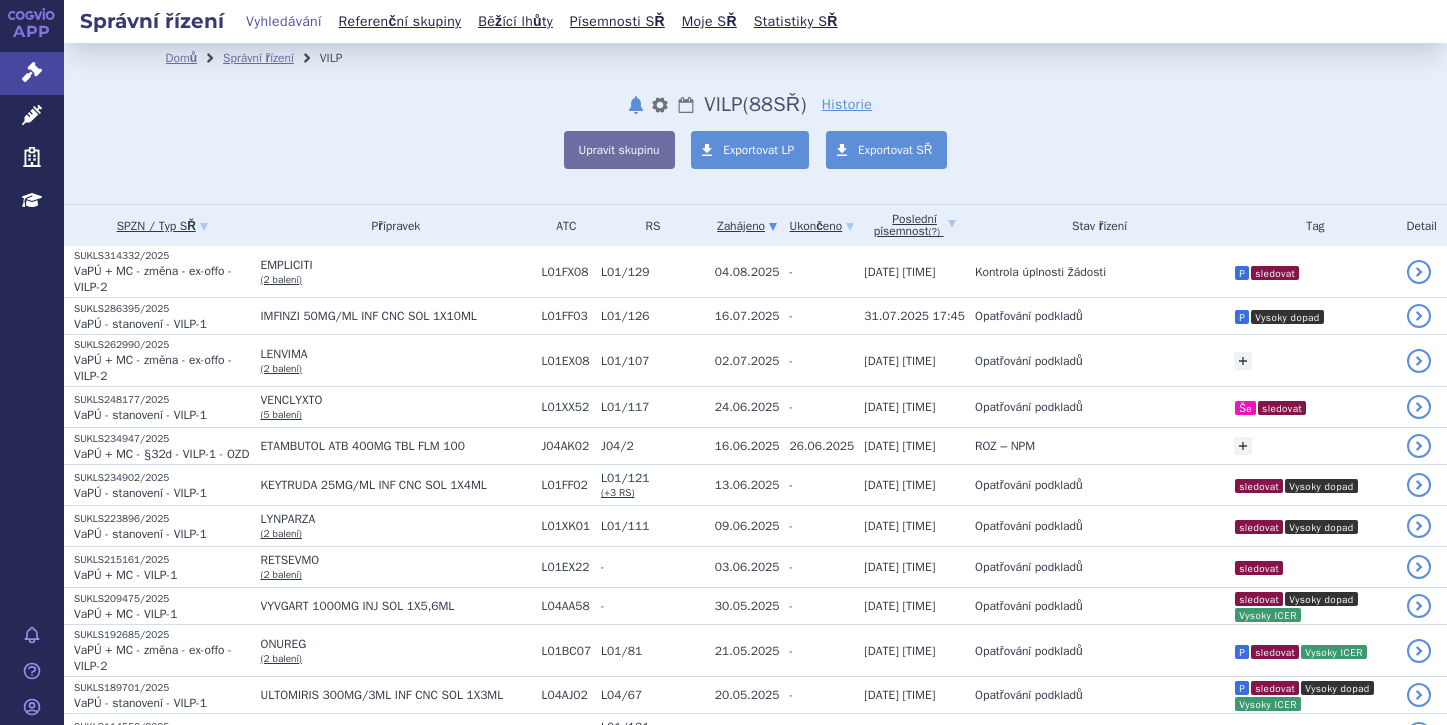 scroll, scrollTop: 0, scrollLeft: 0, axis: both 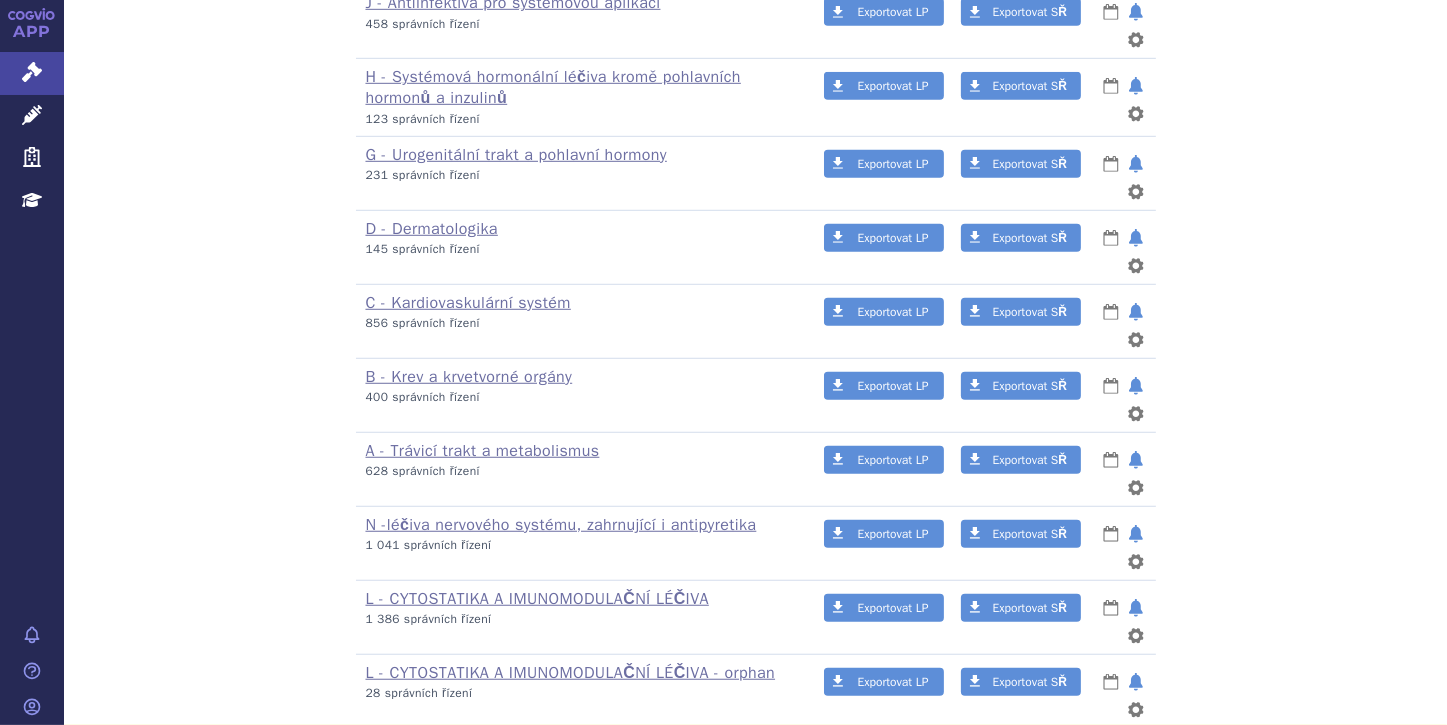 click on "ORFANY" at bounding box center [395, 898] 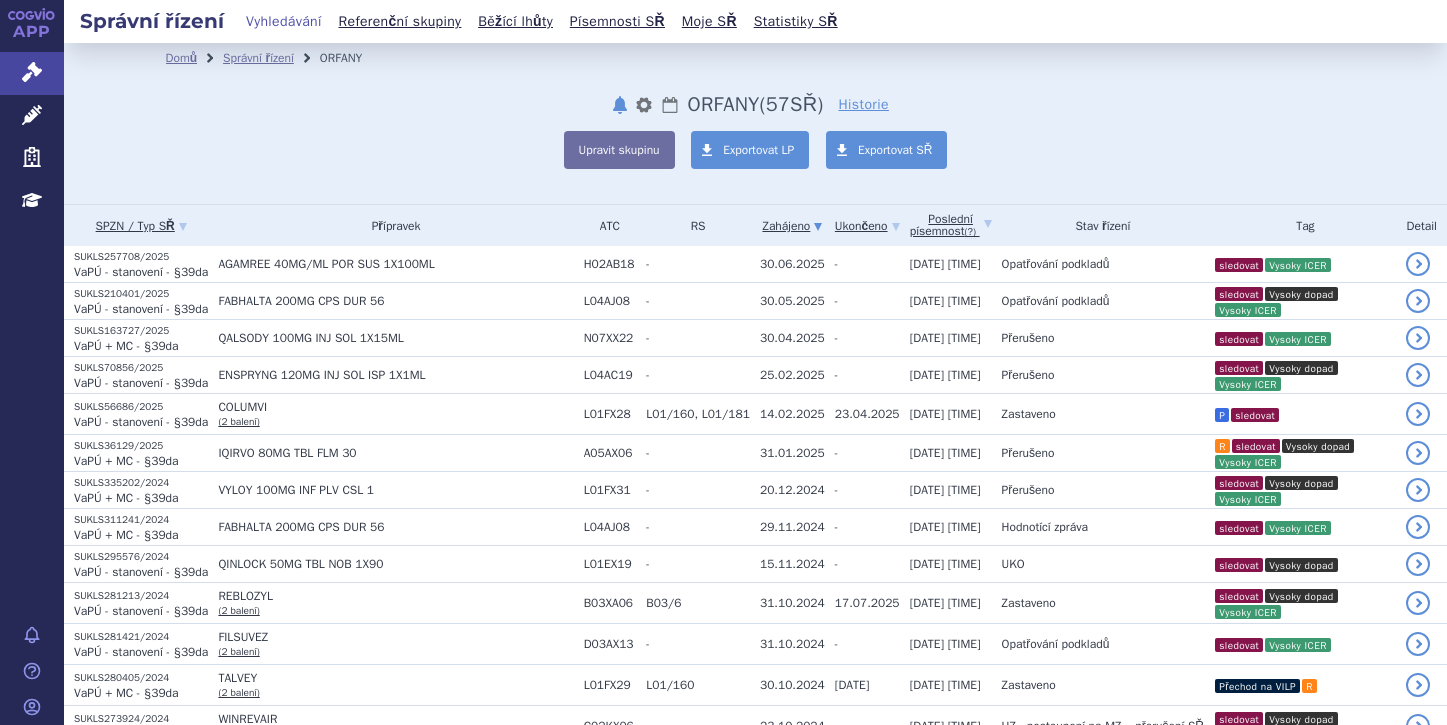 scroll, scrollTop: 0, scrollLeft: 0, axis: both 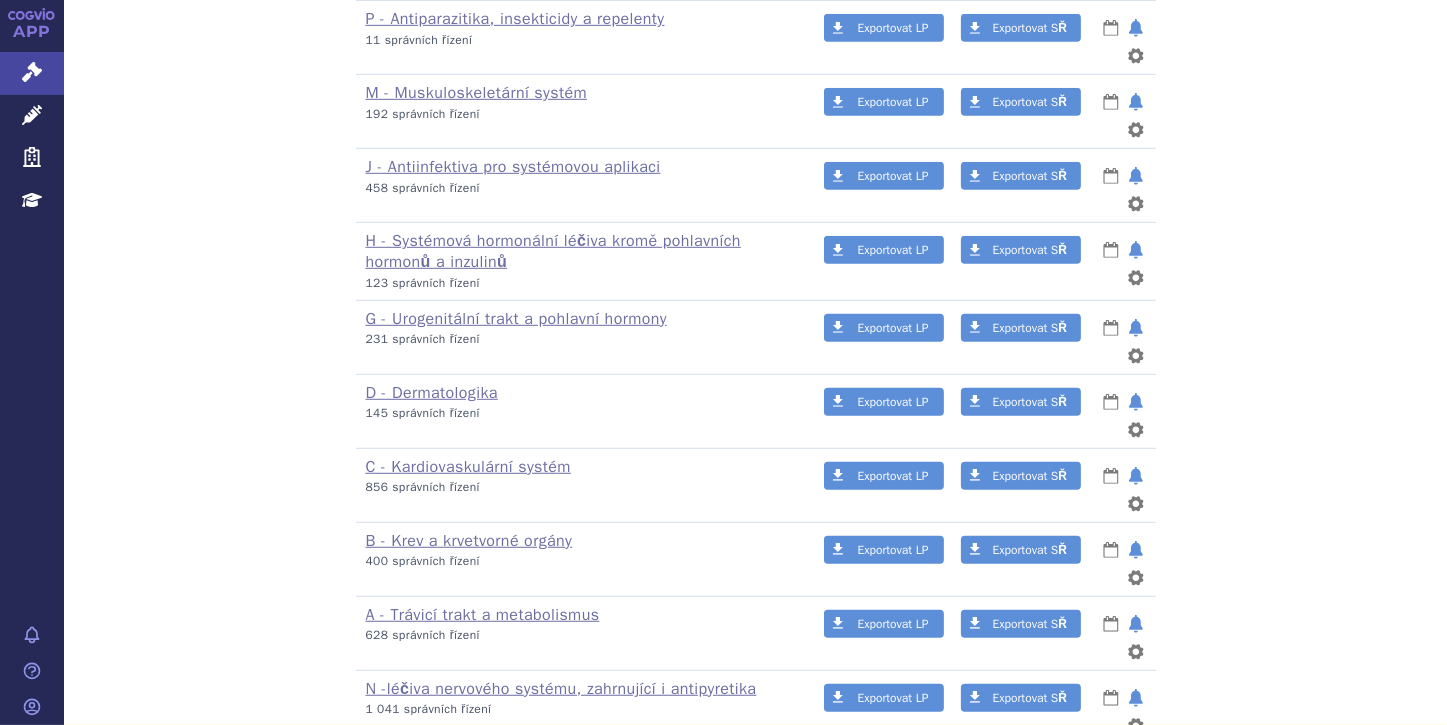 click on "L - CYTOSTATIKA A IMUNOMODULAČNÍ LÉČIVA" at bounding box center (537, 763) 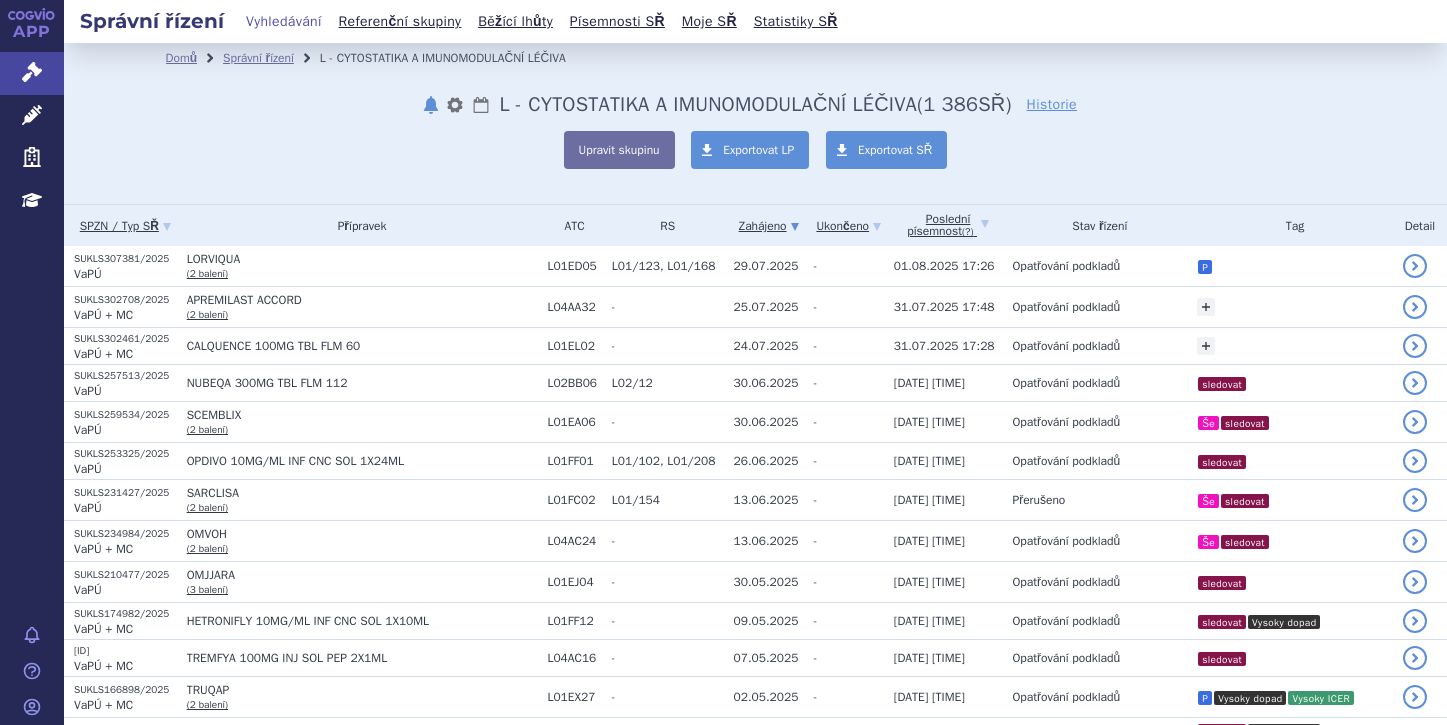 scroll, scrollTop: 0, scrollLeft: 0, axis: both 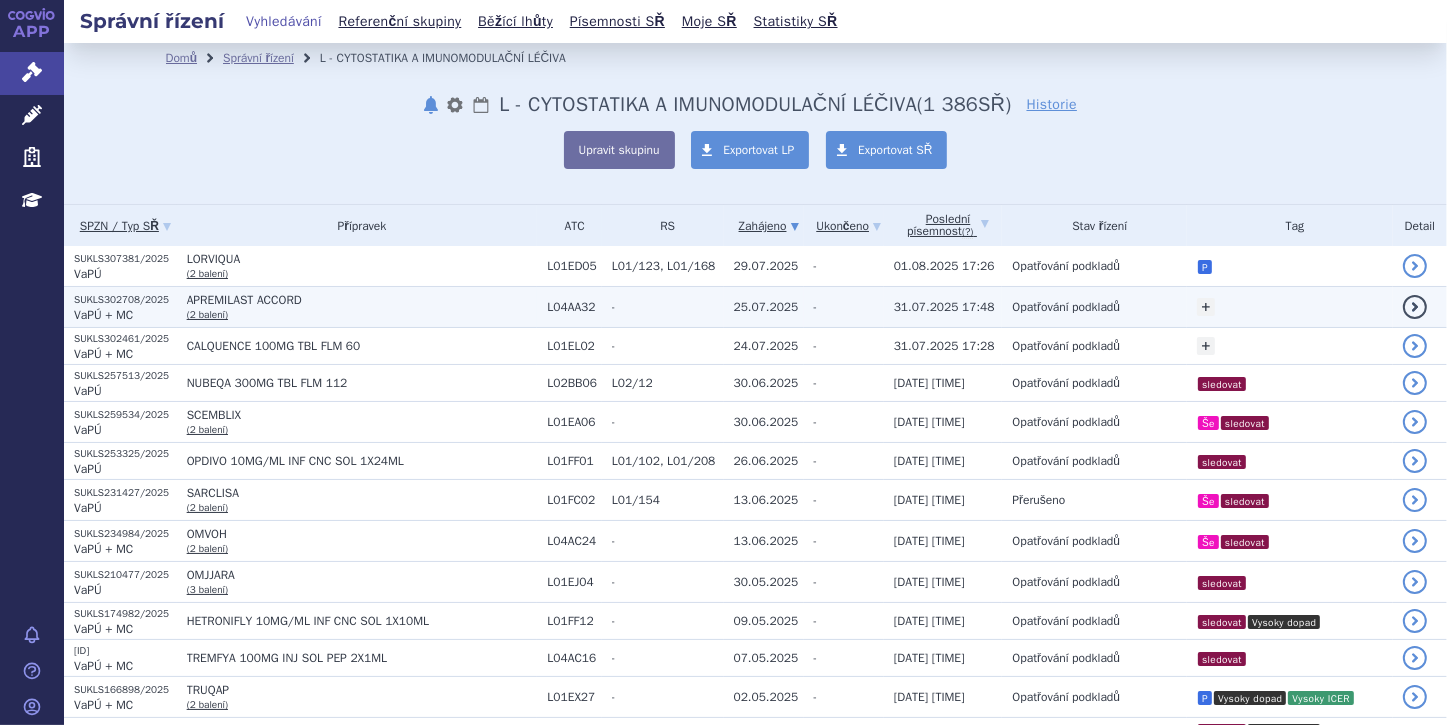 click on "APREMILAST ACCORD
(2 balení)" at bounding box center (357, 307) 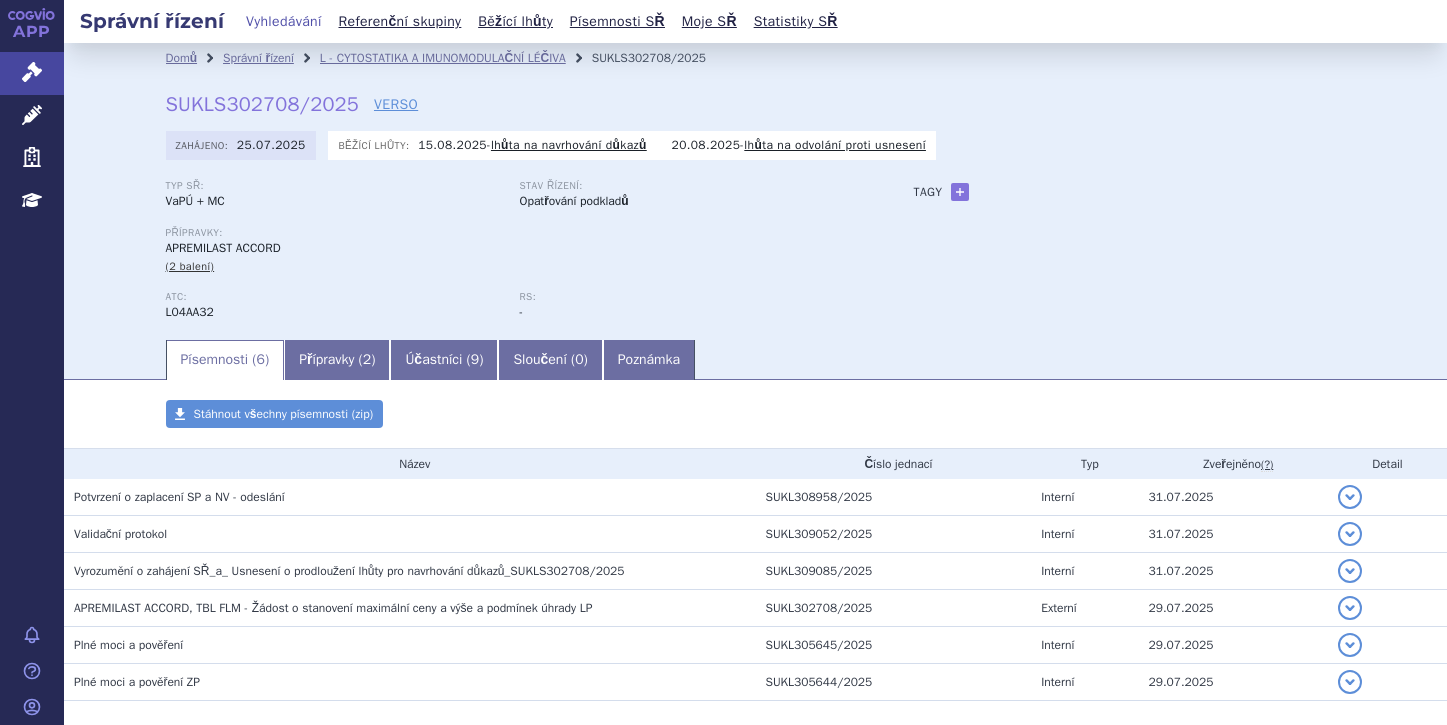 scroll, scrollTop: 0, scrollLeft: 0, axis: both 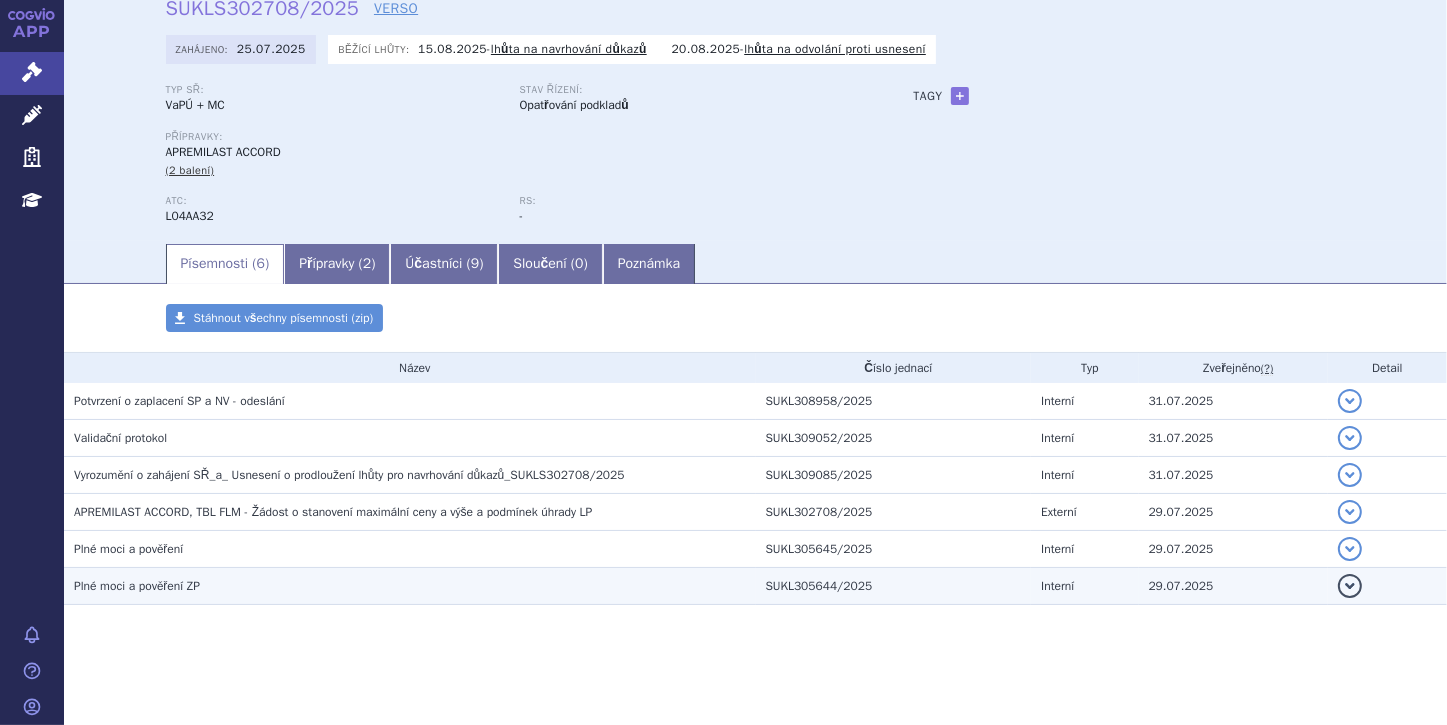 click on "detail" at bounding box center [1350, 586] 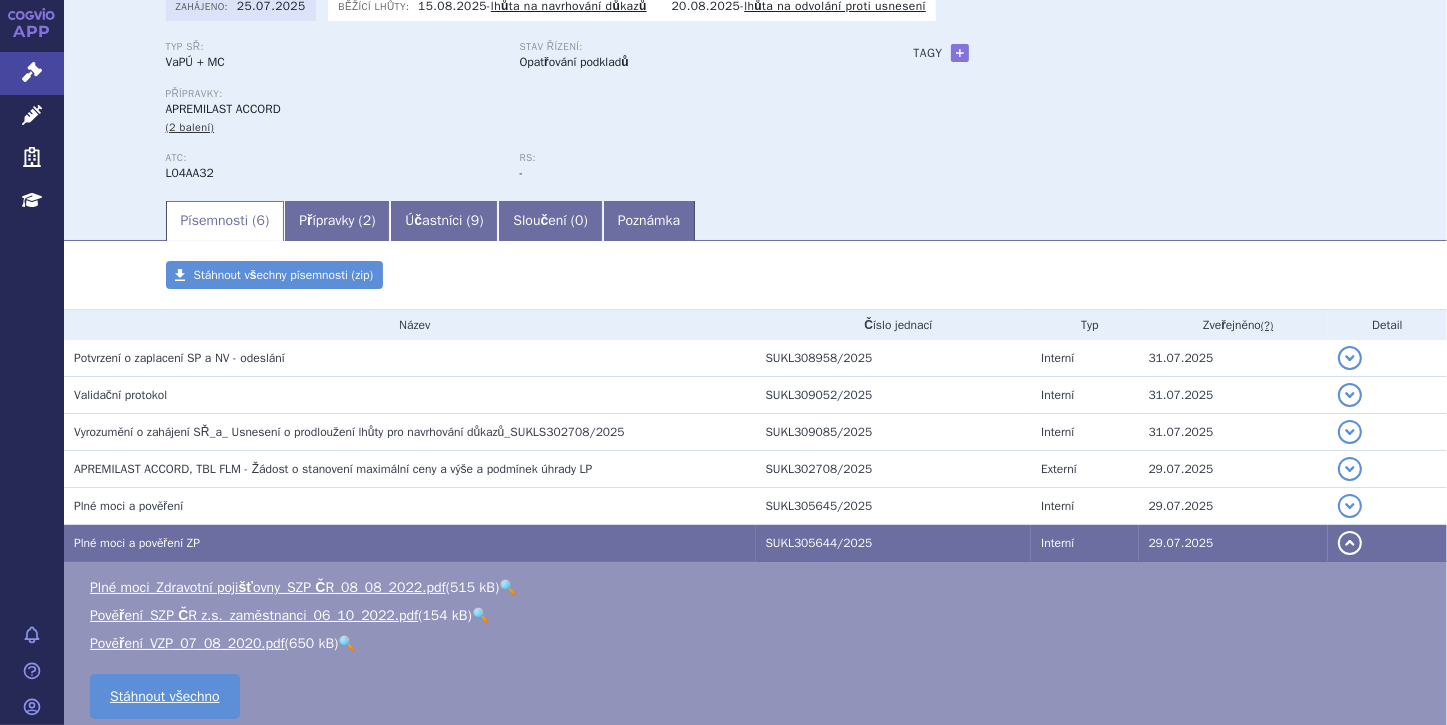scroll, scrollTop: 177, scrollLeft: 0, axis: vertical 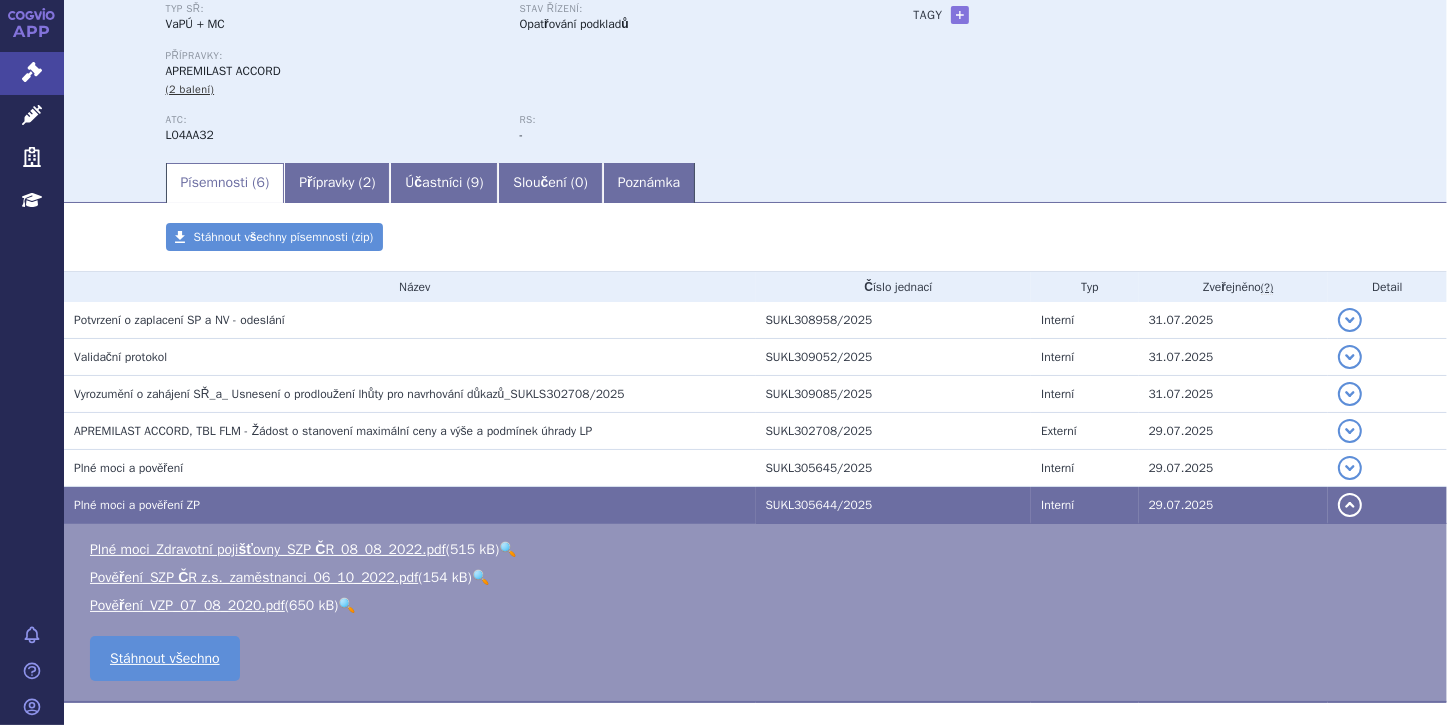 click on "detail" at bounding box center [1350, 505] 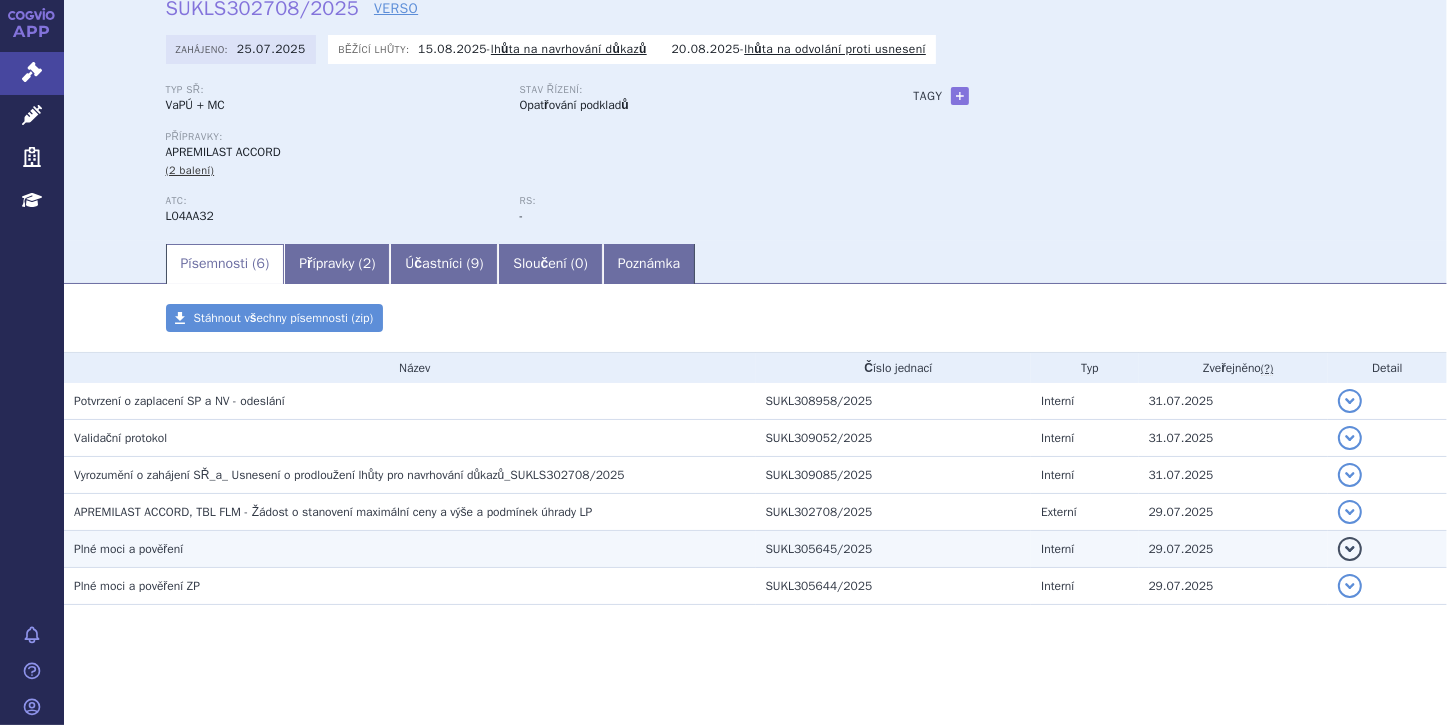 click on "detail" at bounding box center [1350, 549] 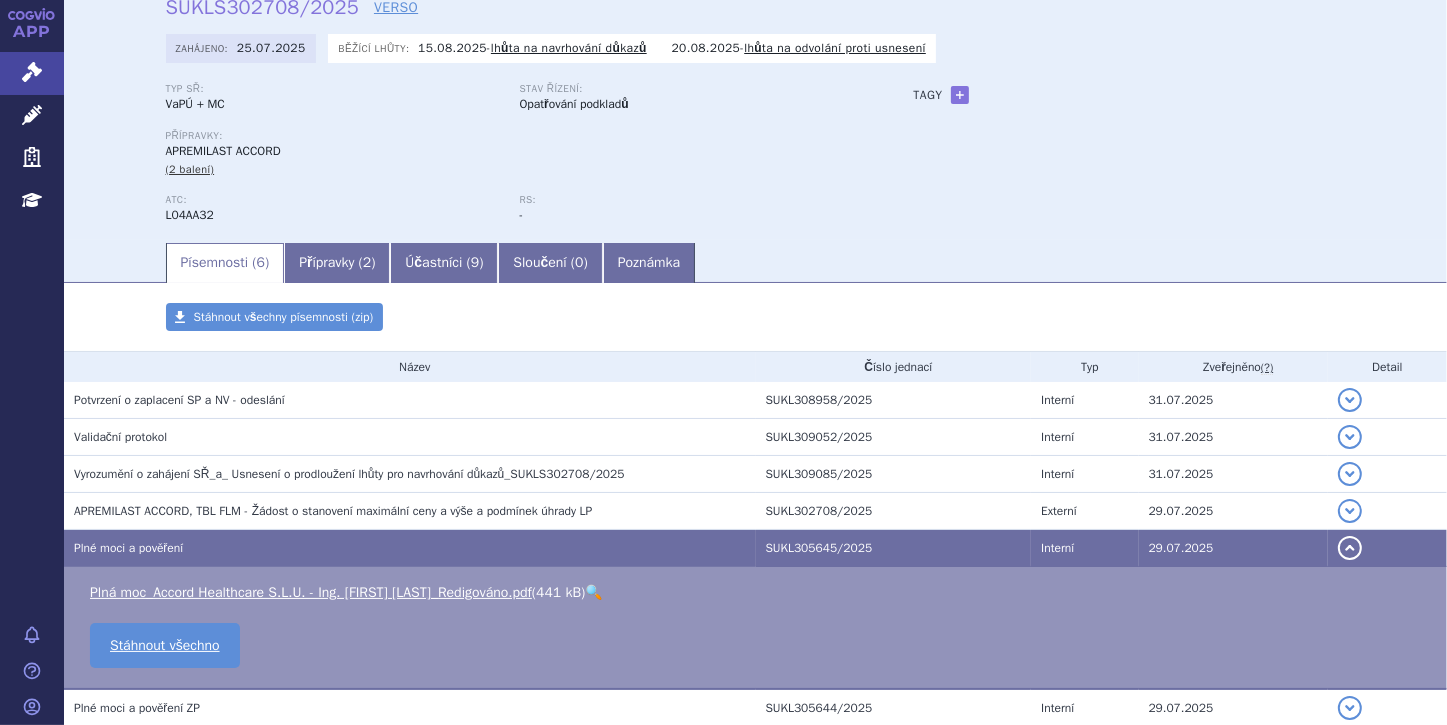 click on "detail" at bounding box center [1350, 548] 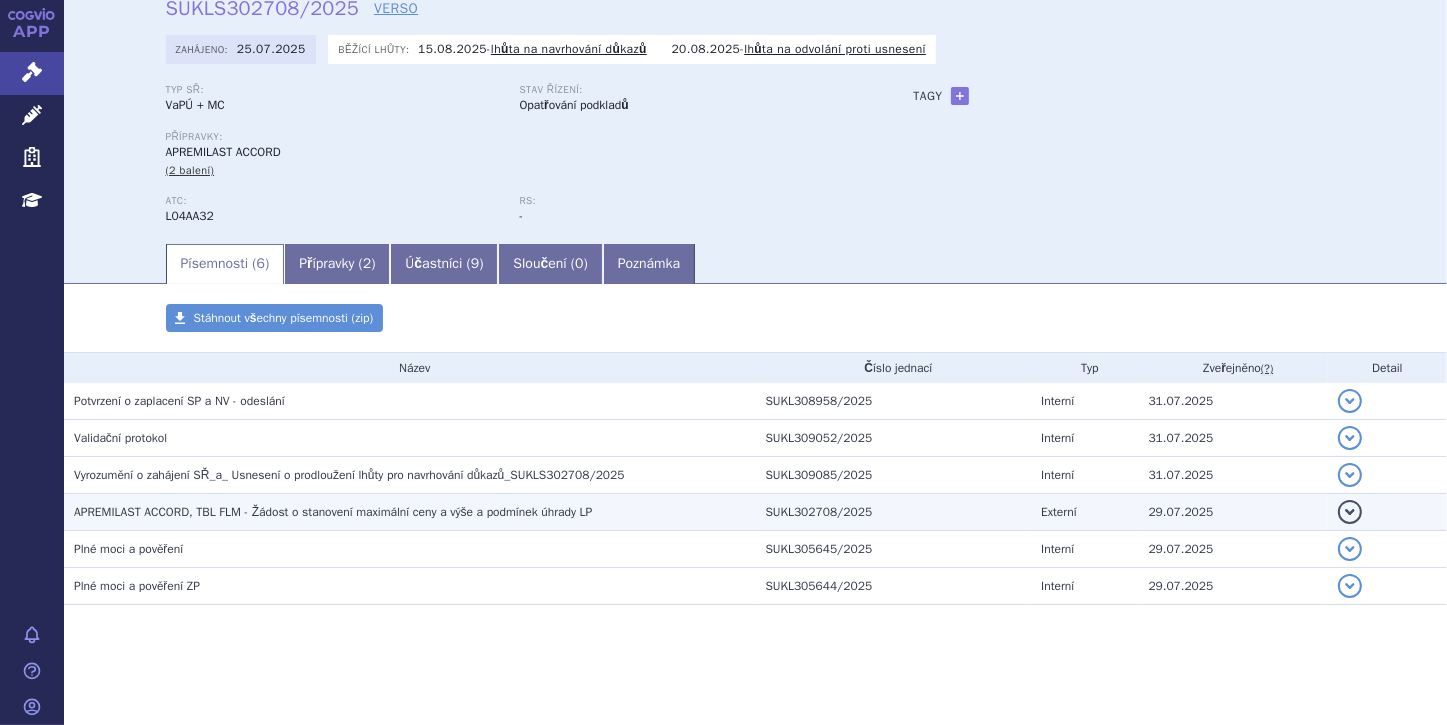 click on "detail" at bounding box center [1350, 512] 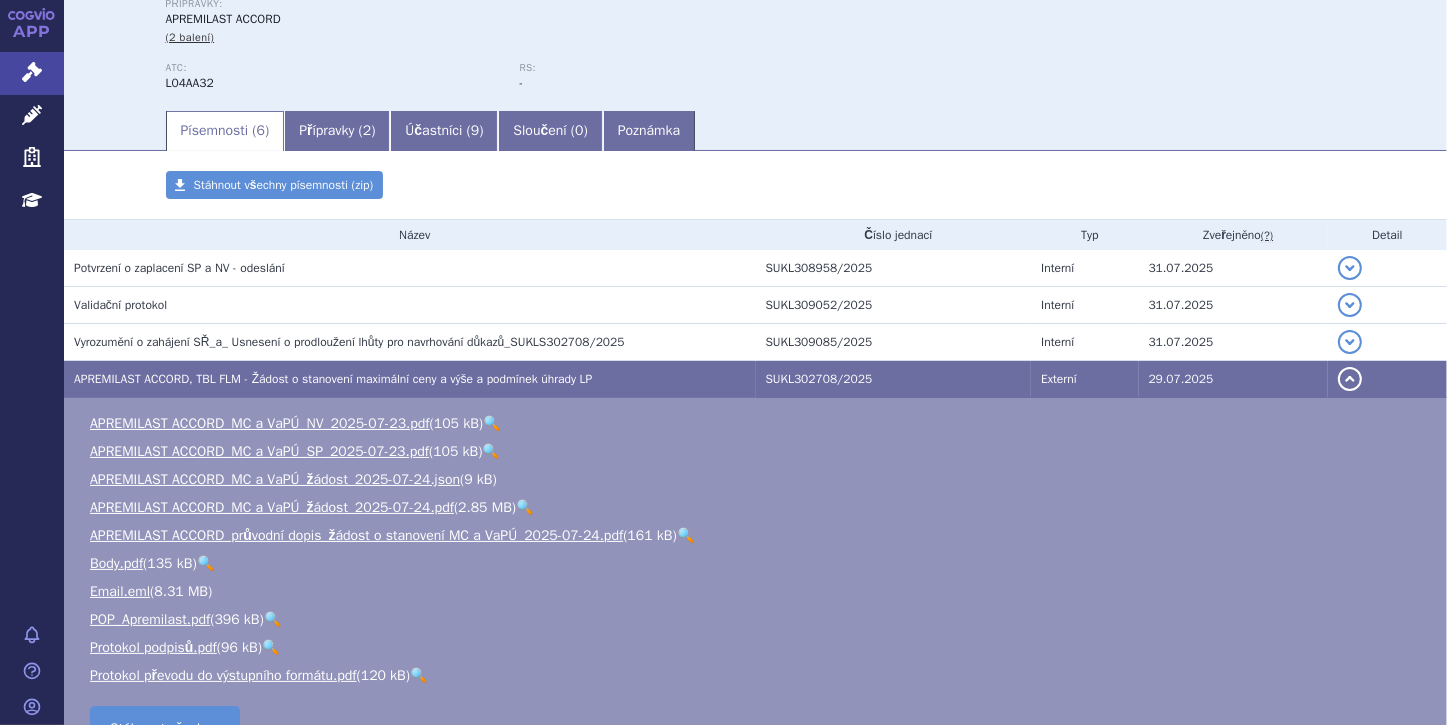 scroll, scrollTop: 257, scrollLeft: 0, axis: vertical 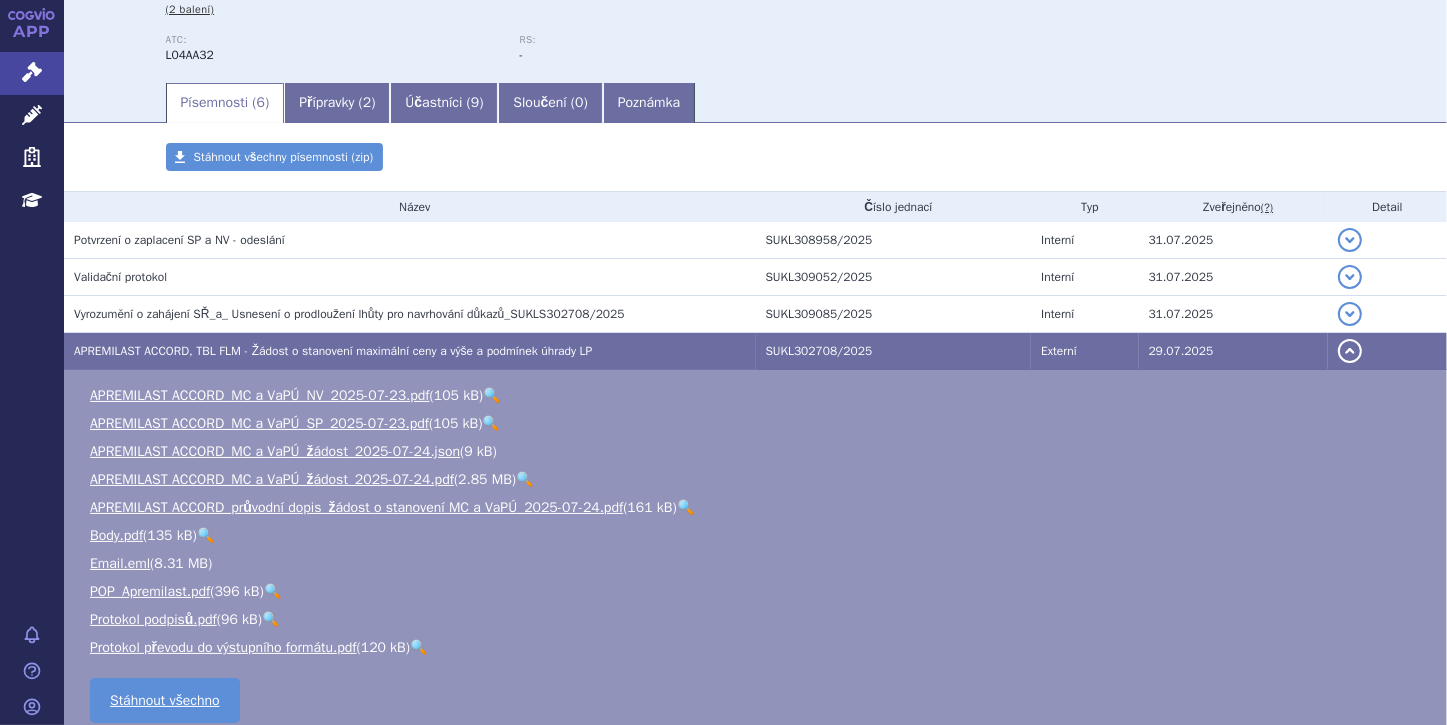 click on "🔍" at bounding box center (491, 395) 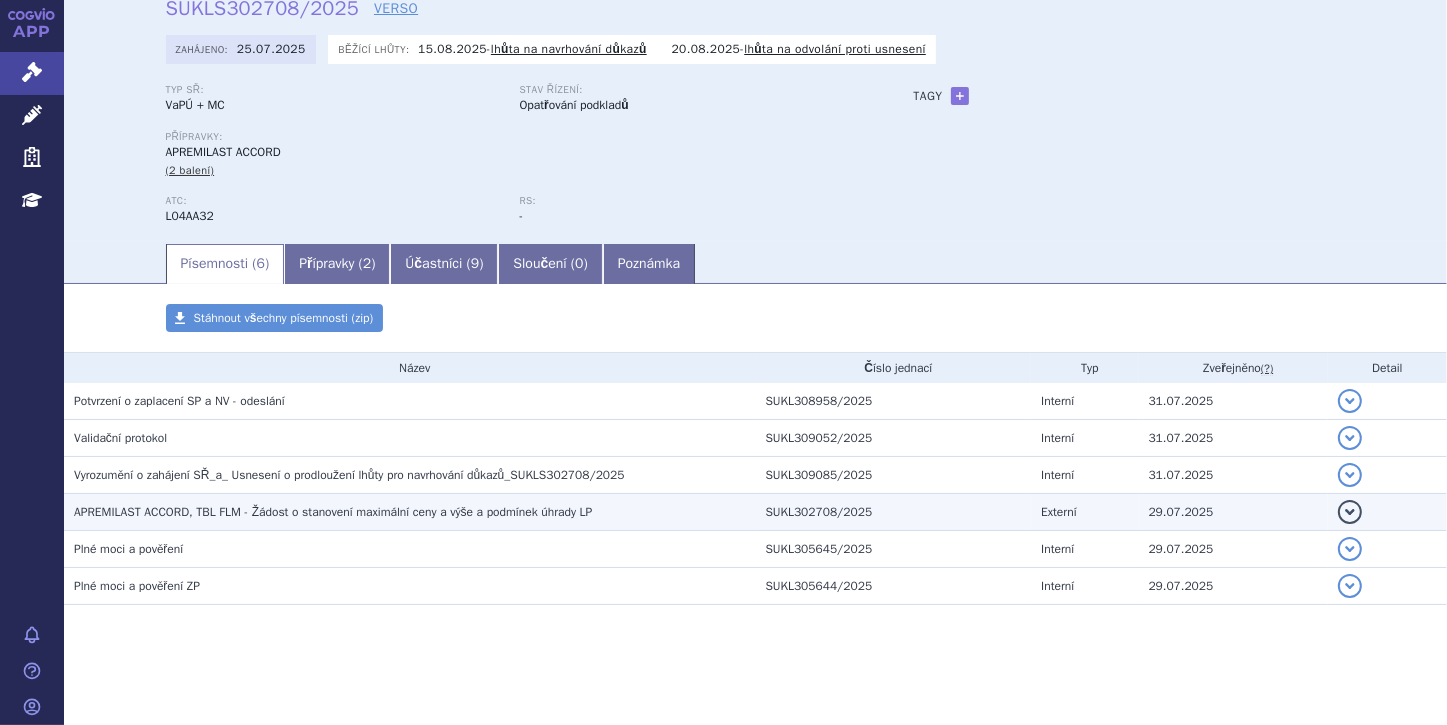 scroll, scrollTop: 97, scrollLeft: 0, axis: vertical 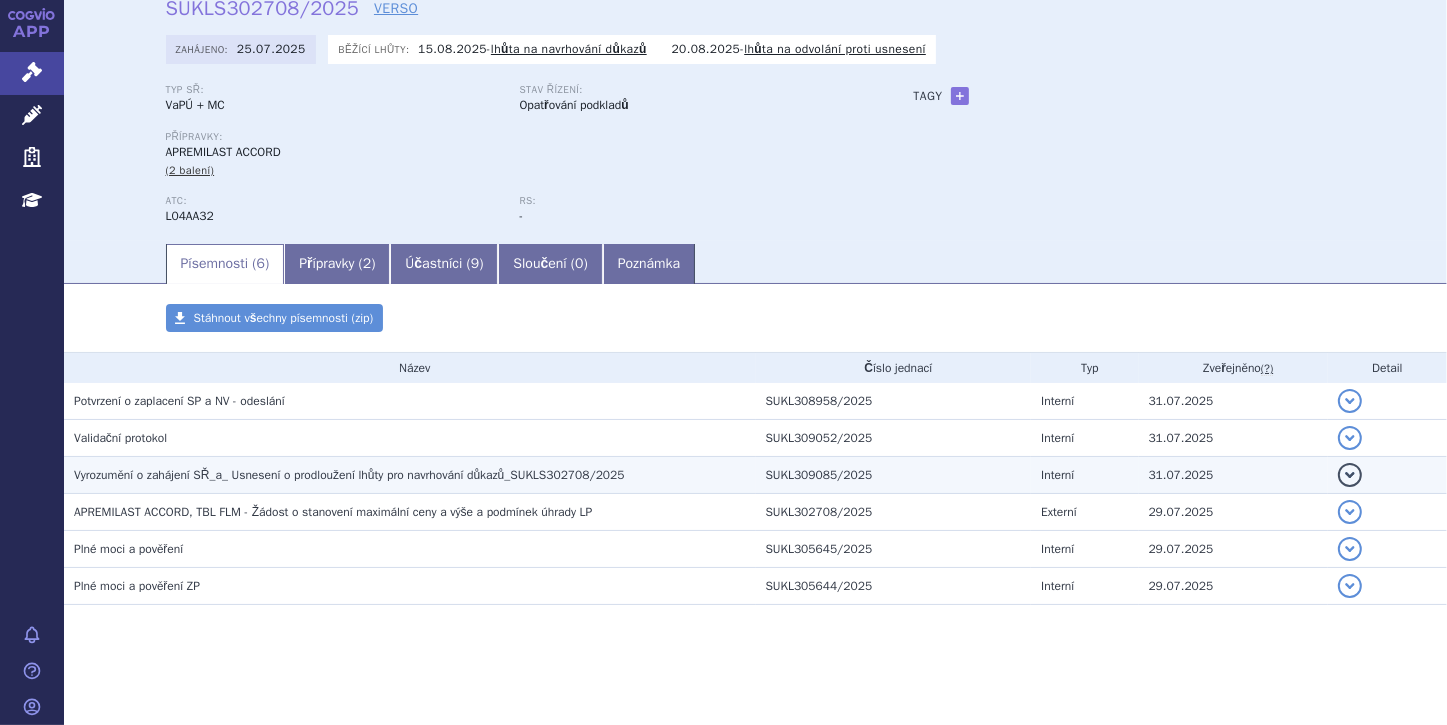 click on "detail" at bounding box center [1350, 475] 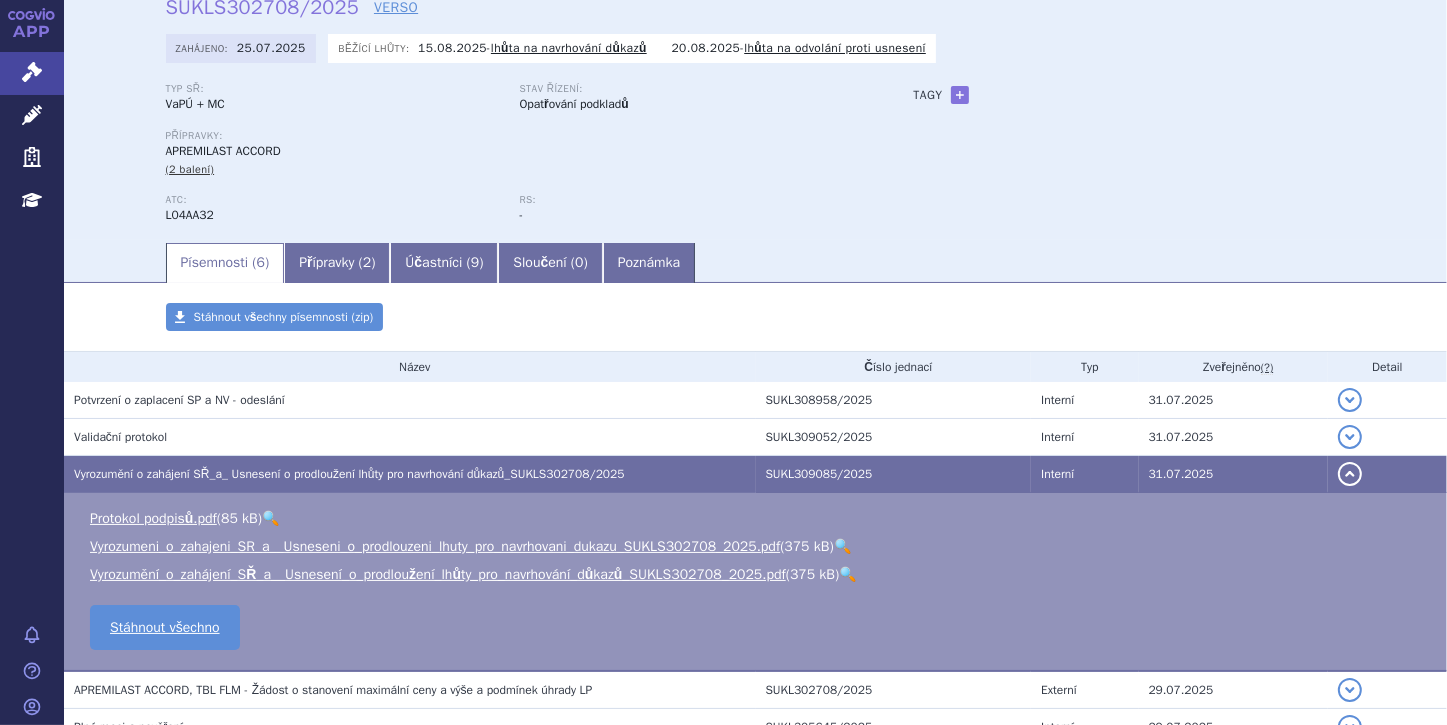 click on "detail" at bounding box center (1350, 474) 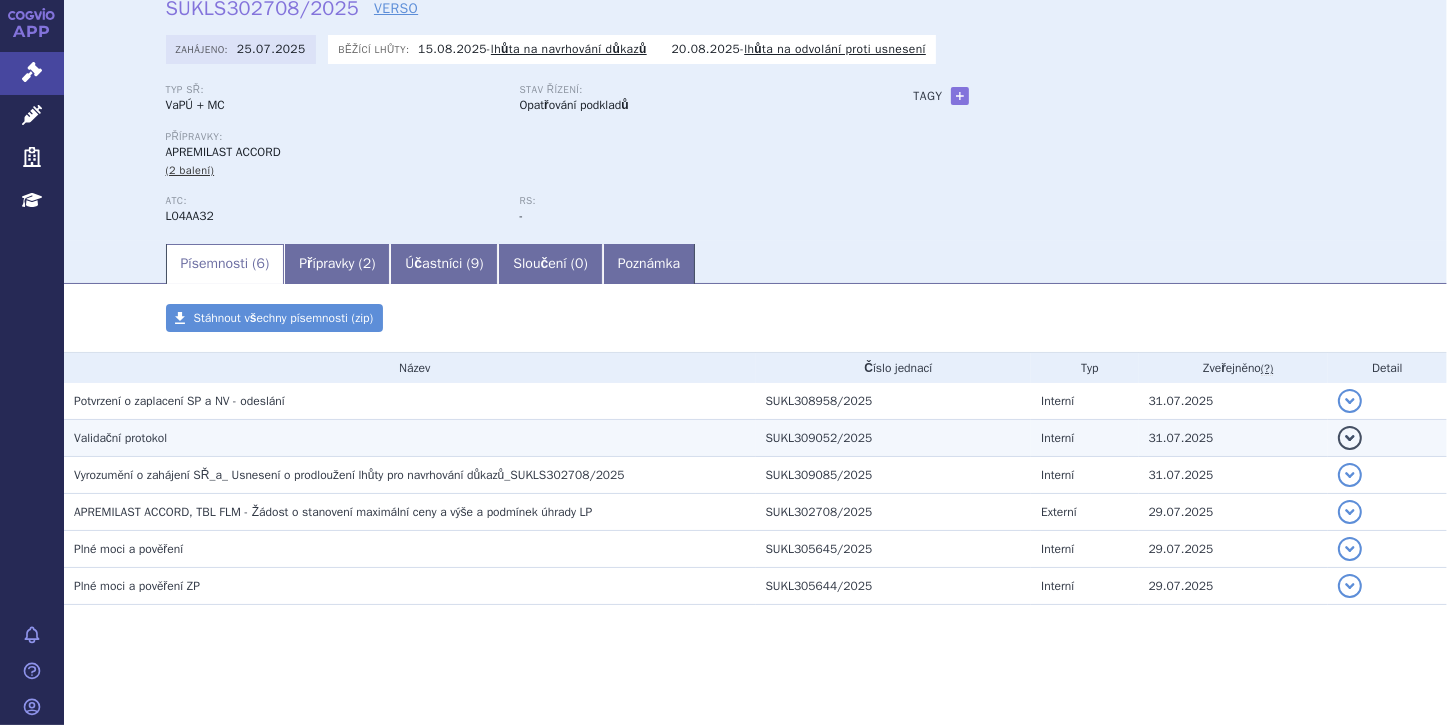 click on "detail" at bounding box center [1350, 438] 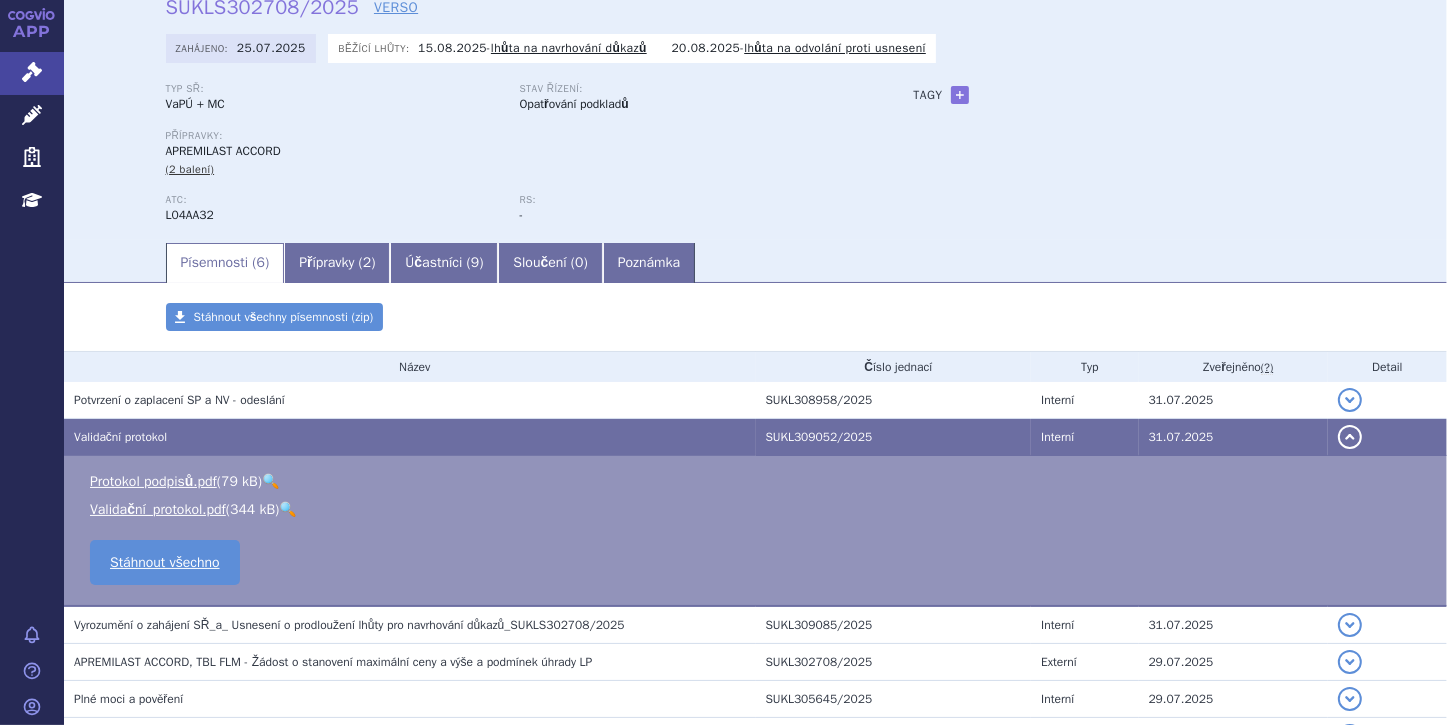 click on "detail" at bounding box center [1350, 437] 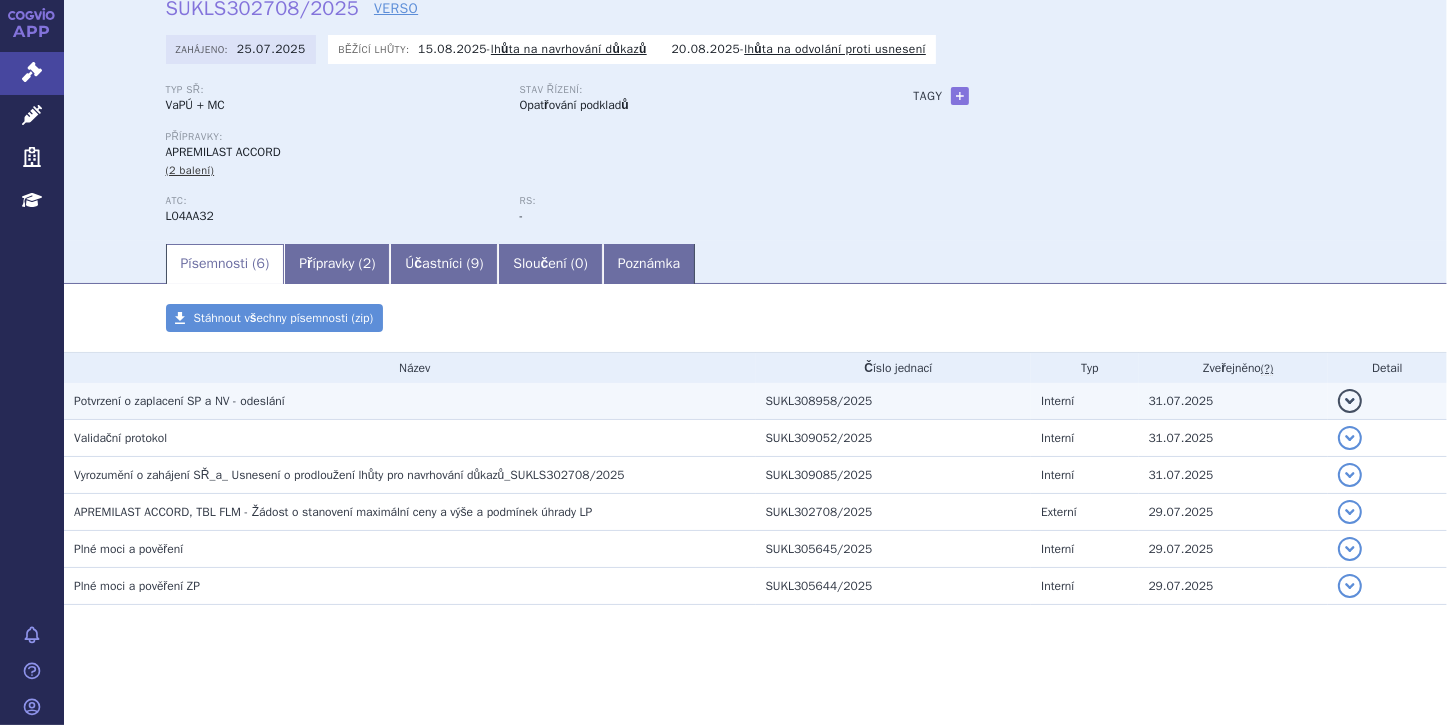 click on "detail" at bounding box center (1350, 401) 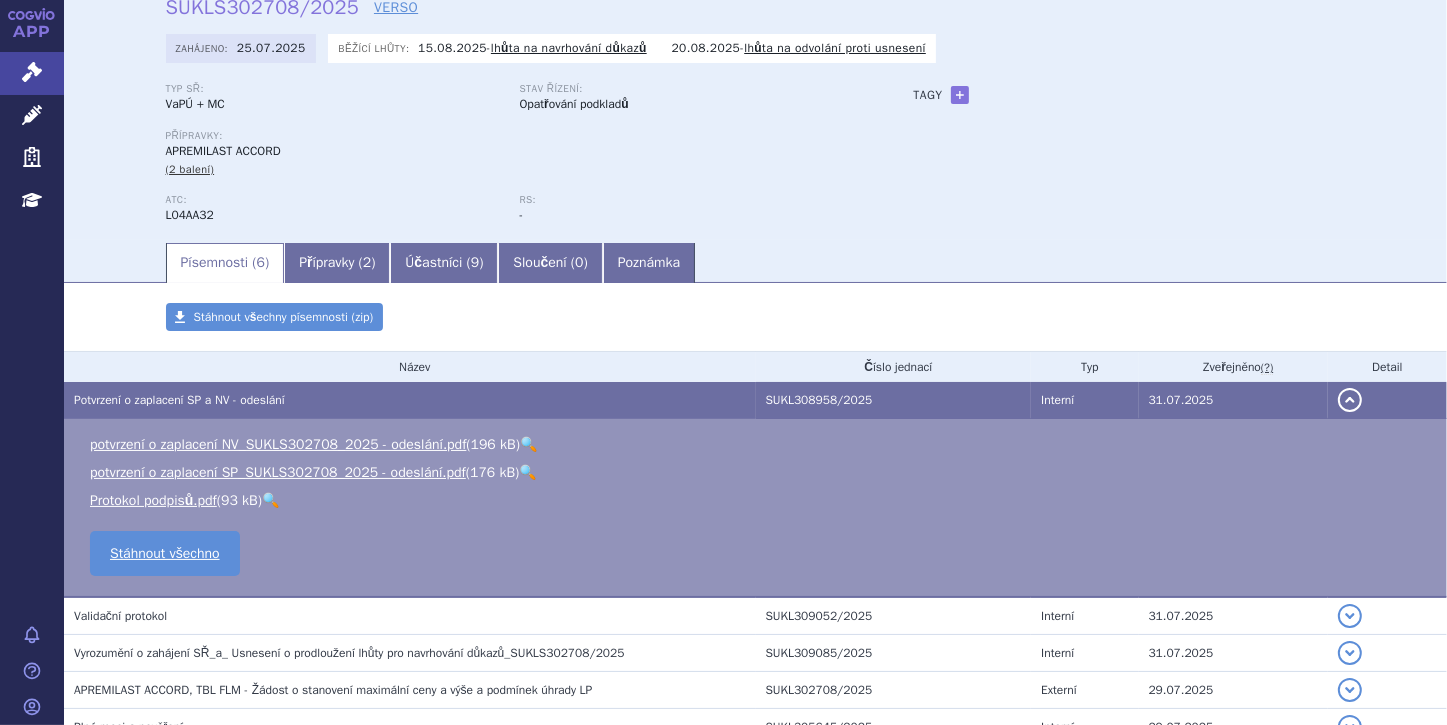 click on "detail" at bounding box center (1350, 400) 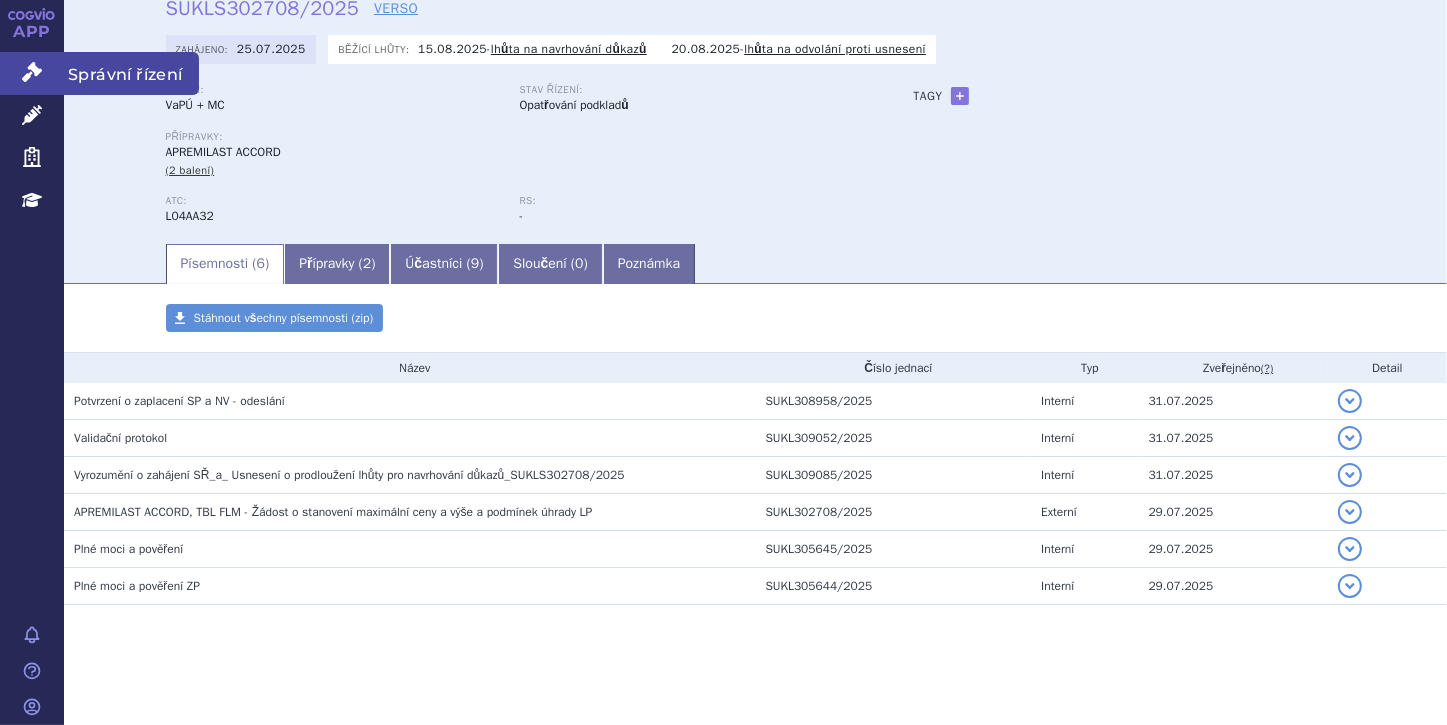 click on "Správní řízení" at bounding box center [32, 73] 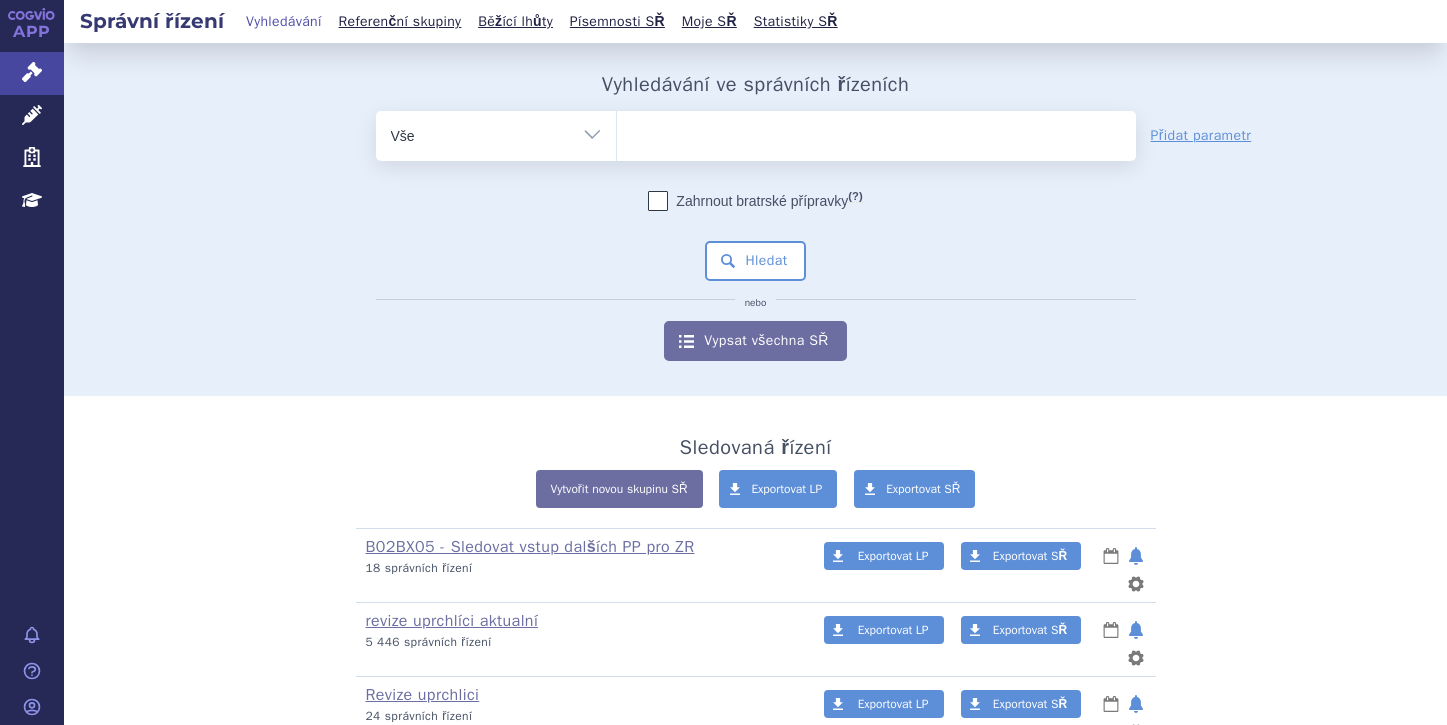 scroll, scrollTop: 0, scrollLeft: 0, axis: both 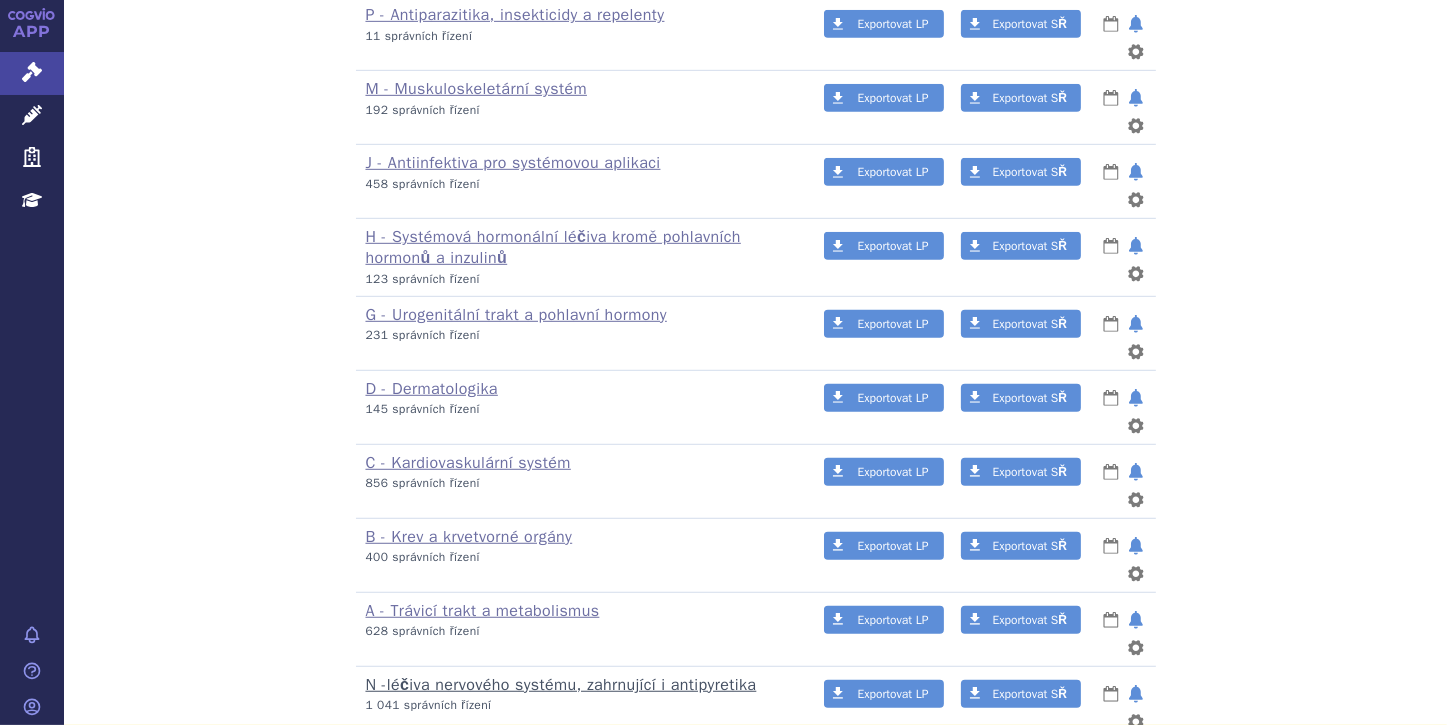 click on "N -léčiva nervového systému, zahrnující i antipyretika" at bounding box center [561, 685] 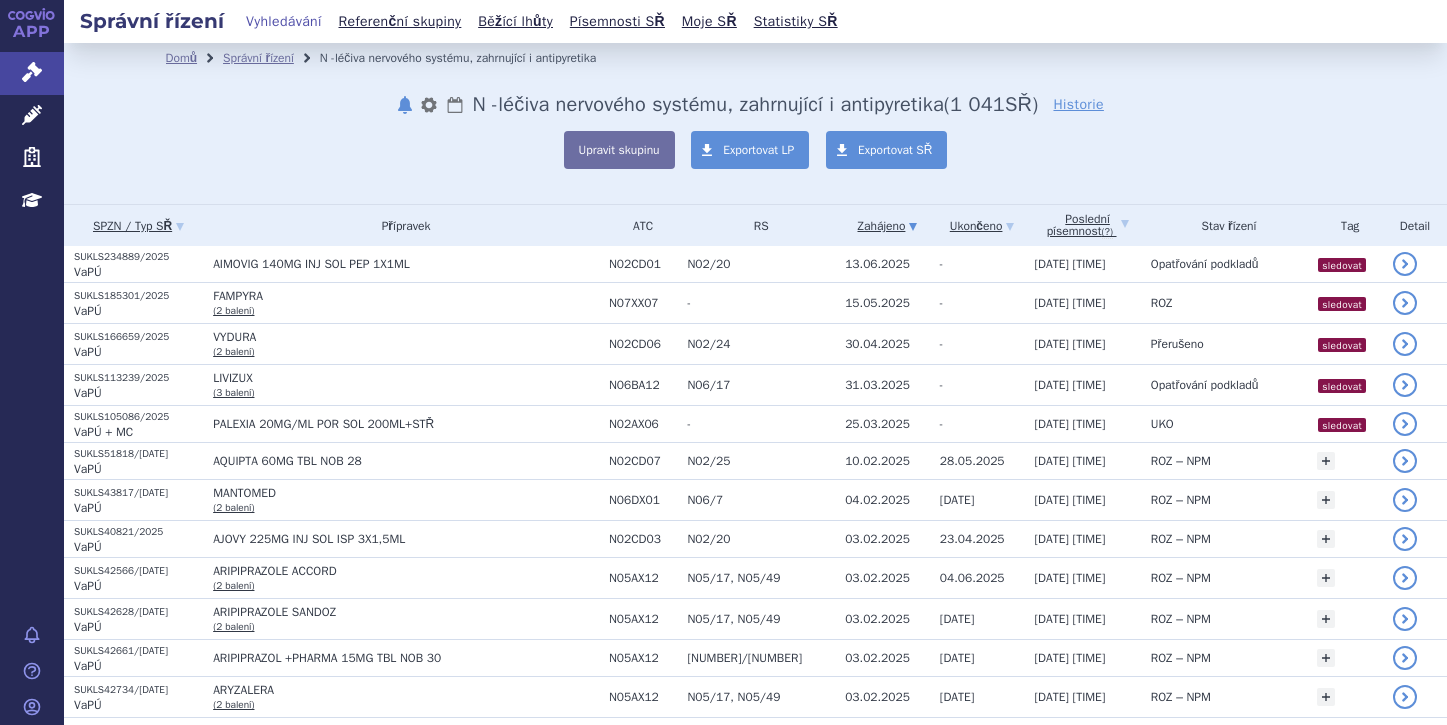 scroll, scrollTop: 0, scrollLeft: 0, axis: both 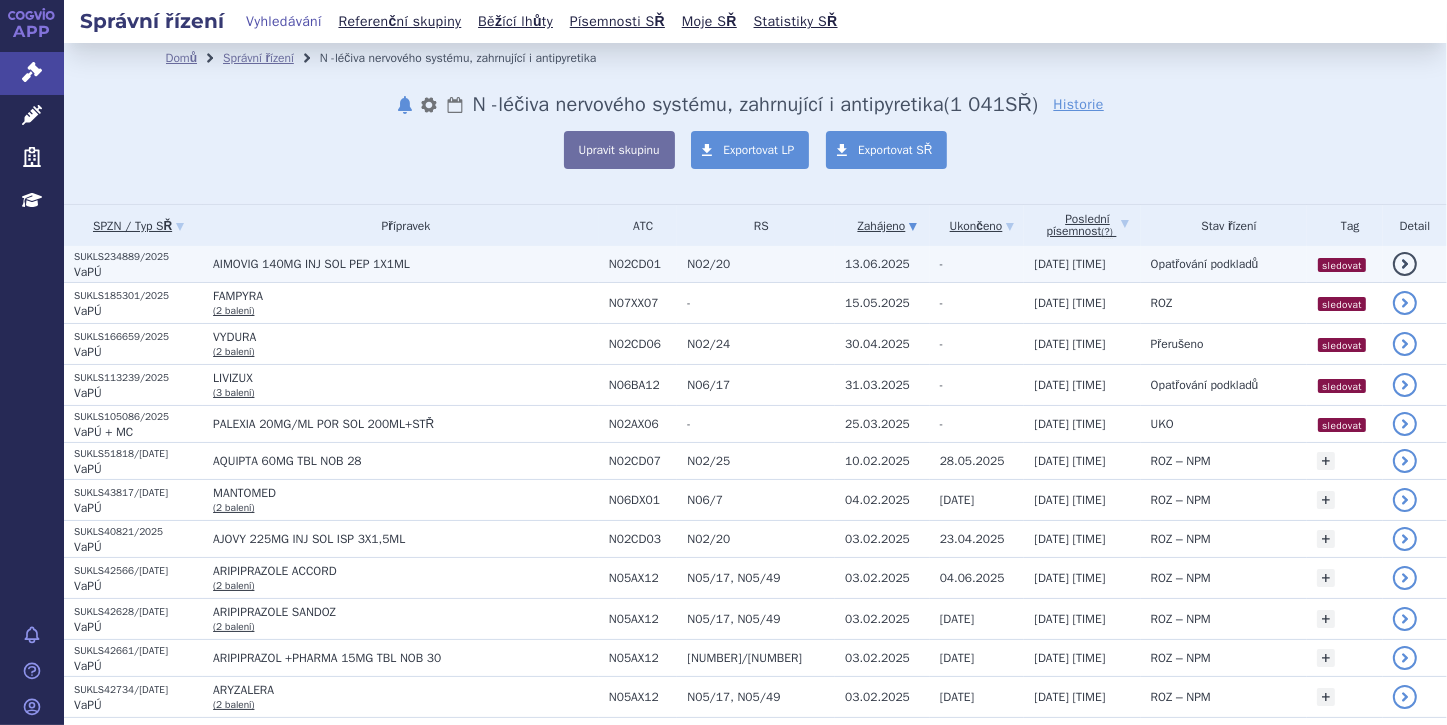 click on "AIMOVIG 140MG INJ SOL PEP 1X1ML" at bounding box center [406, 264] 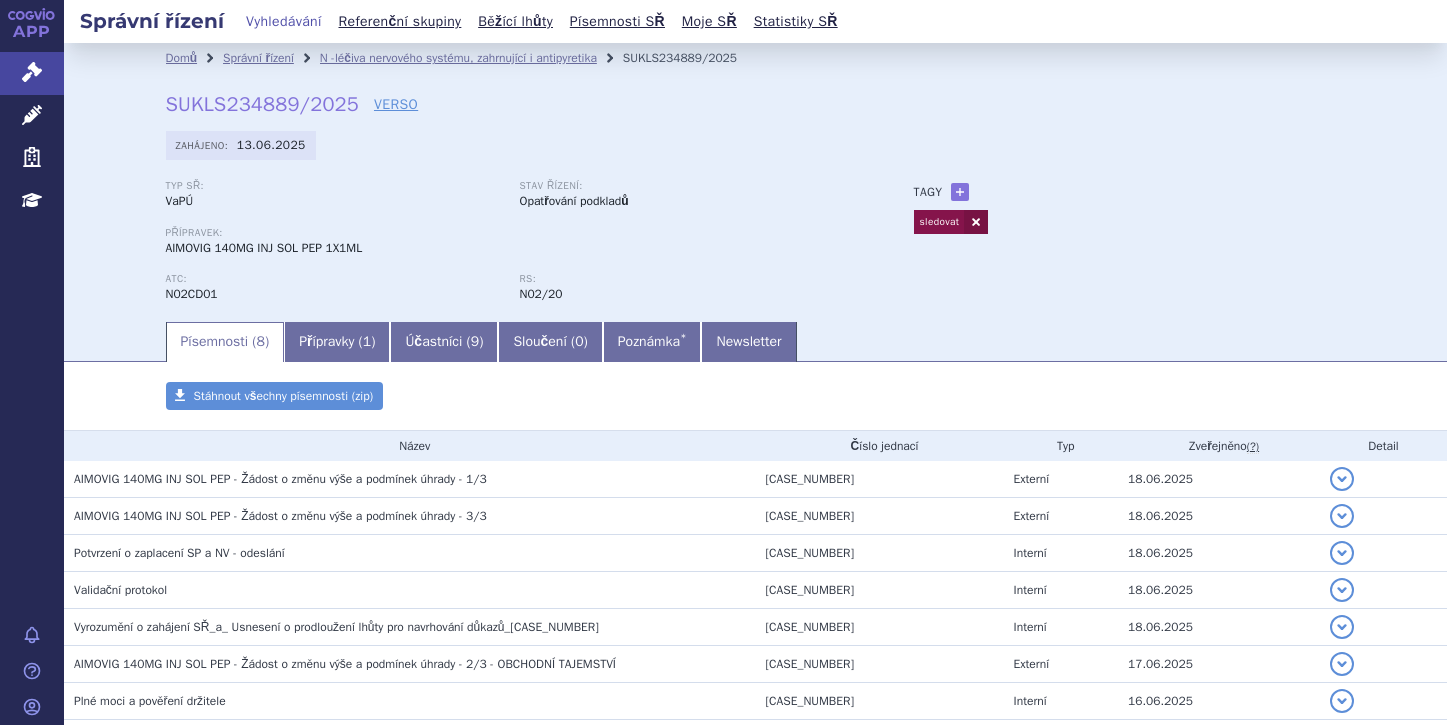 scroll, scrollTop: 0, scrollLeft: 0, axis: both 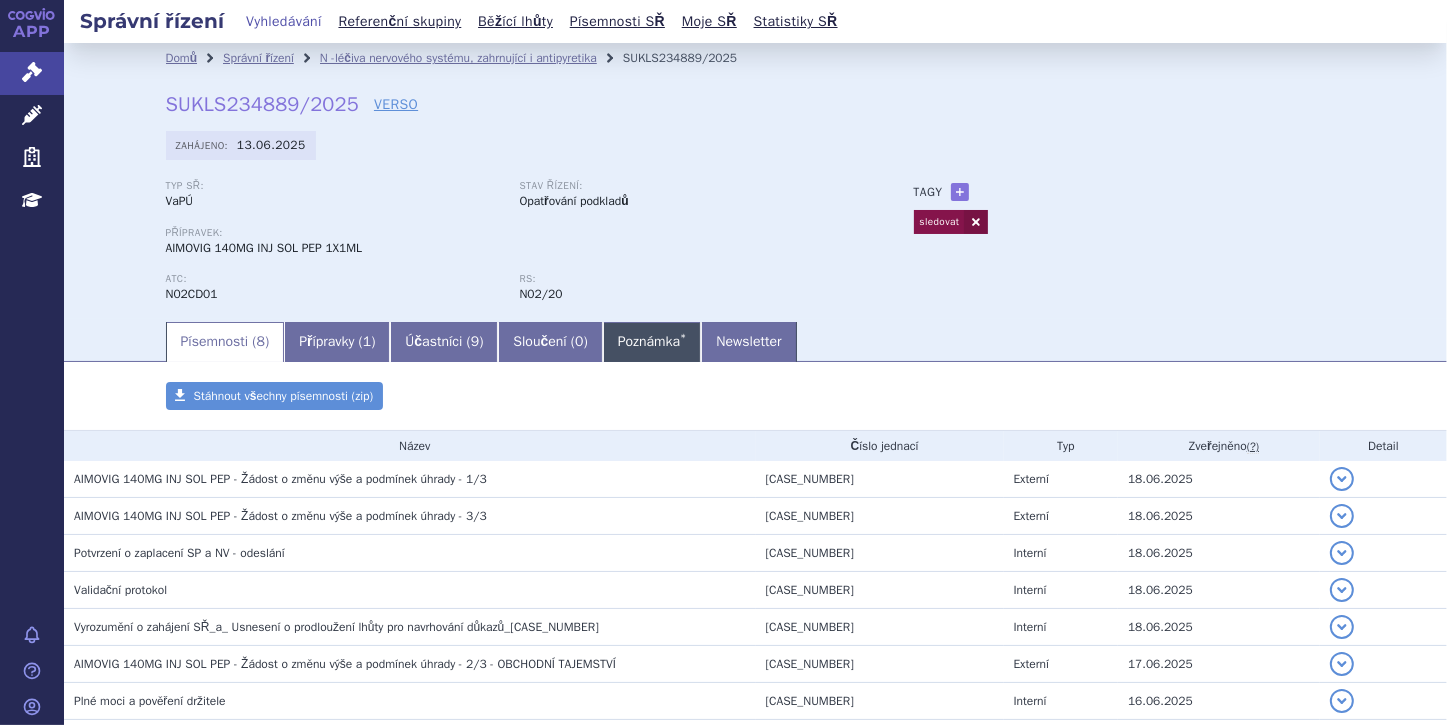 click on "Poznámka
*" at bounding box center (652, 342) 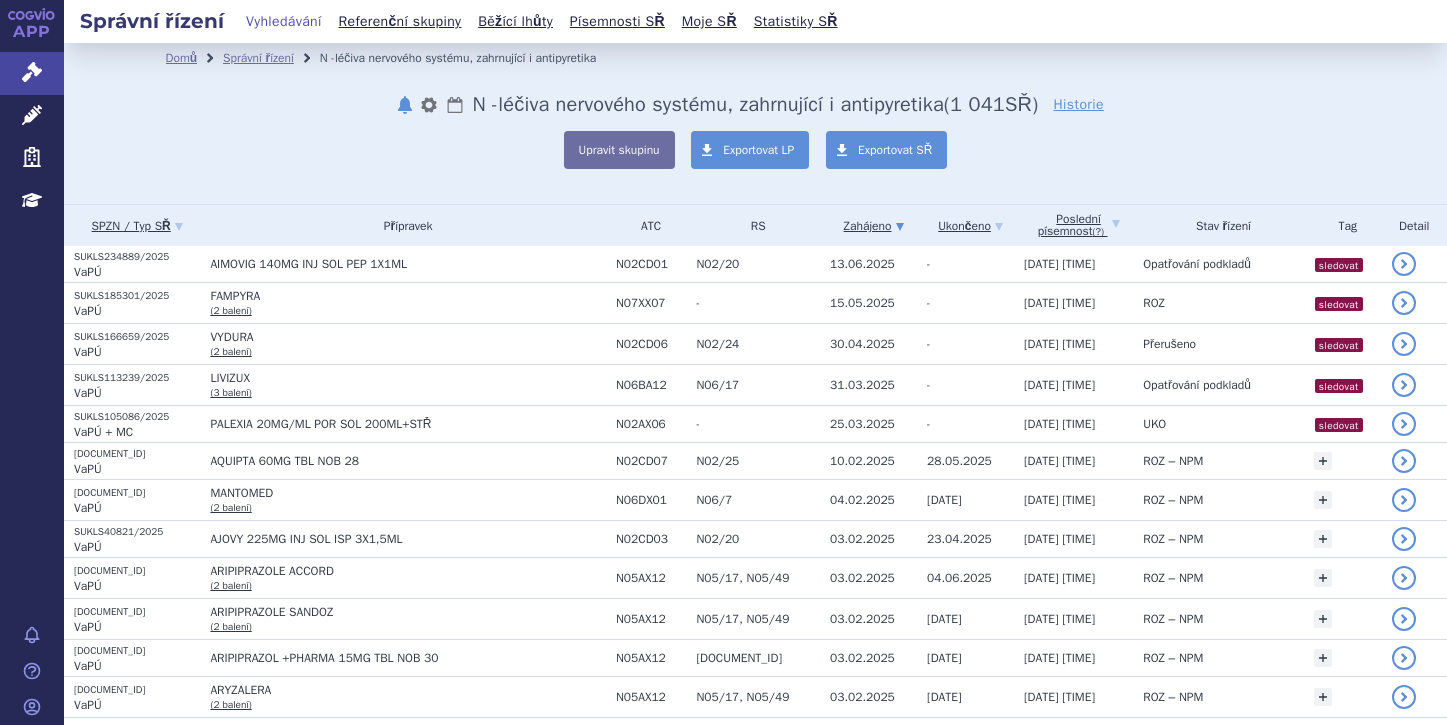 scroll, scrollTop: 0, scrollLeft: 0, axis: both 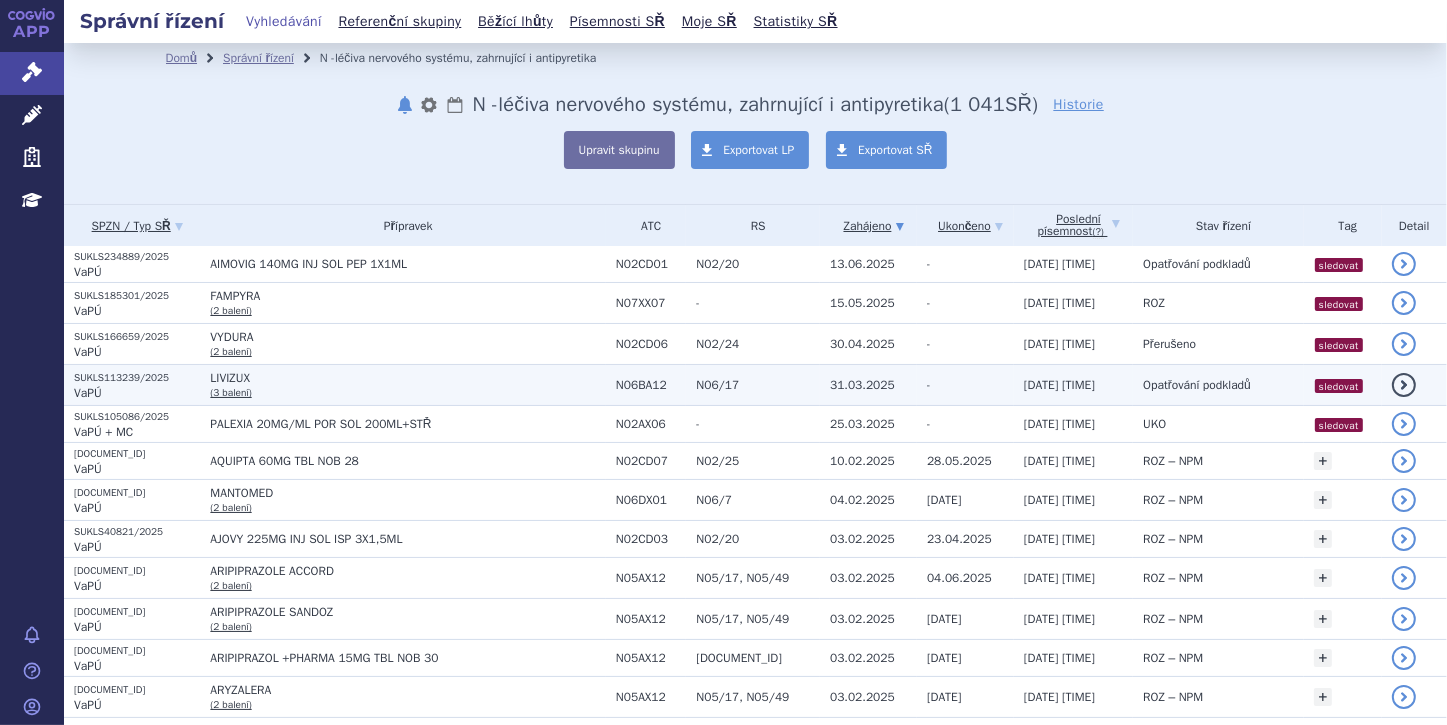 click on "VaPÚ" at bounding box center (88, 393) 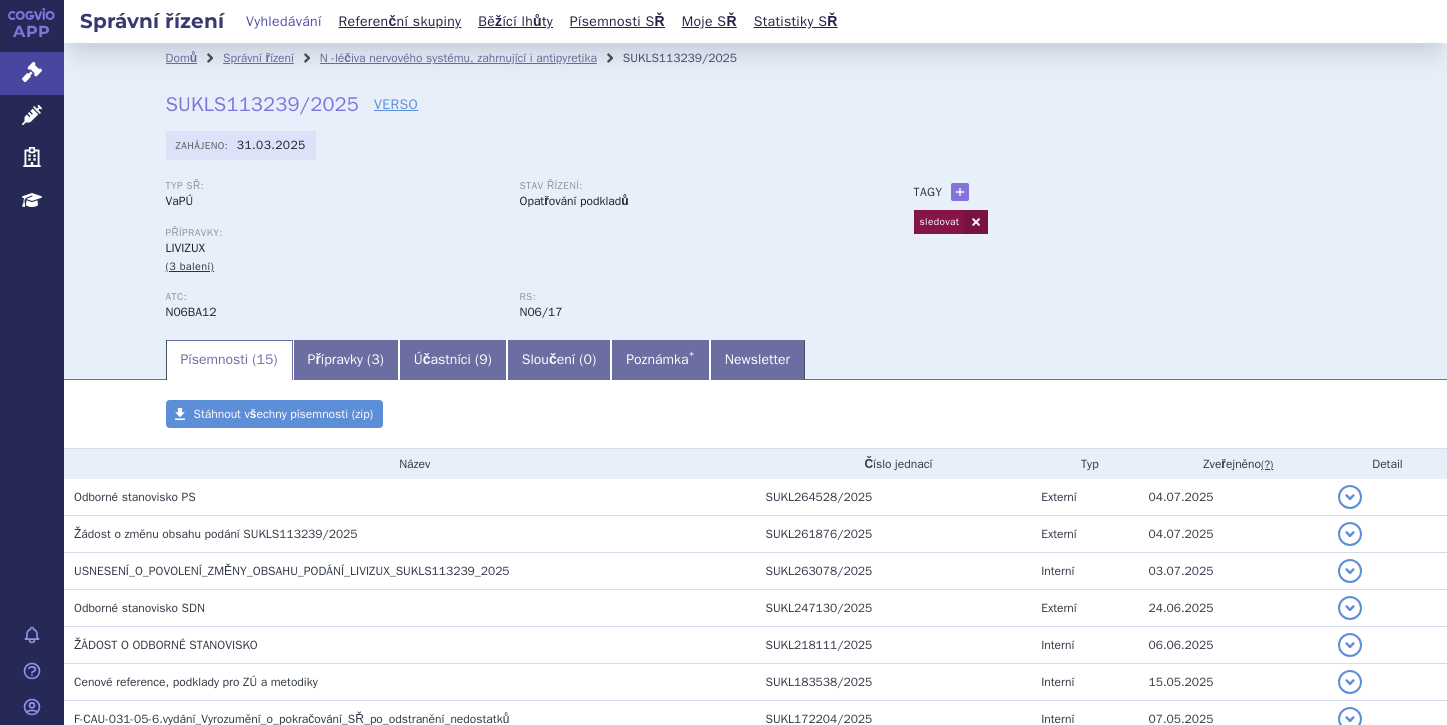 scroll, scrollTop: 0, scrollLeft: 0, axis: both 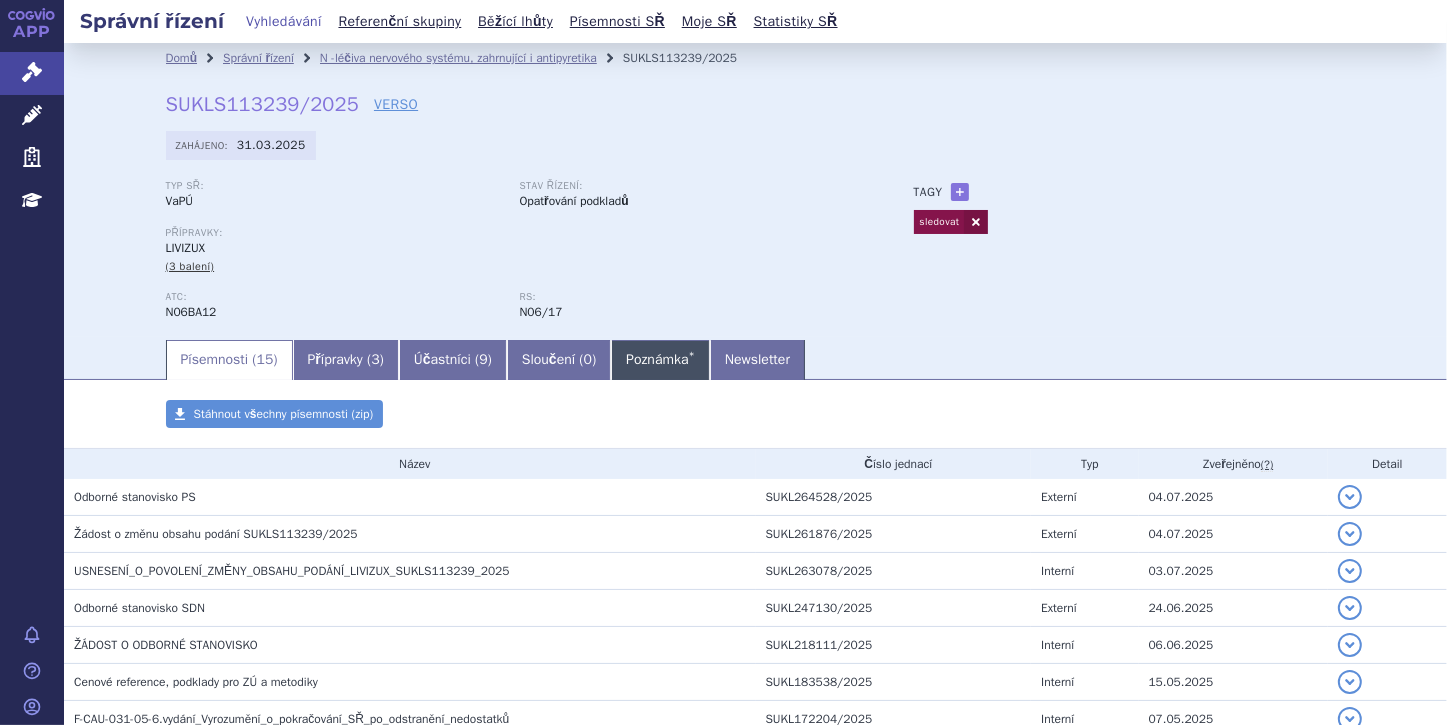 click on "Poznámka
*" at bounding box center (660, 360) 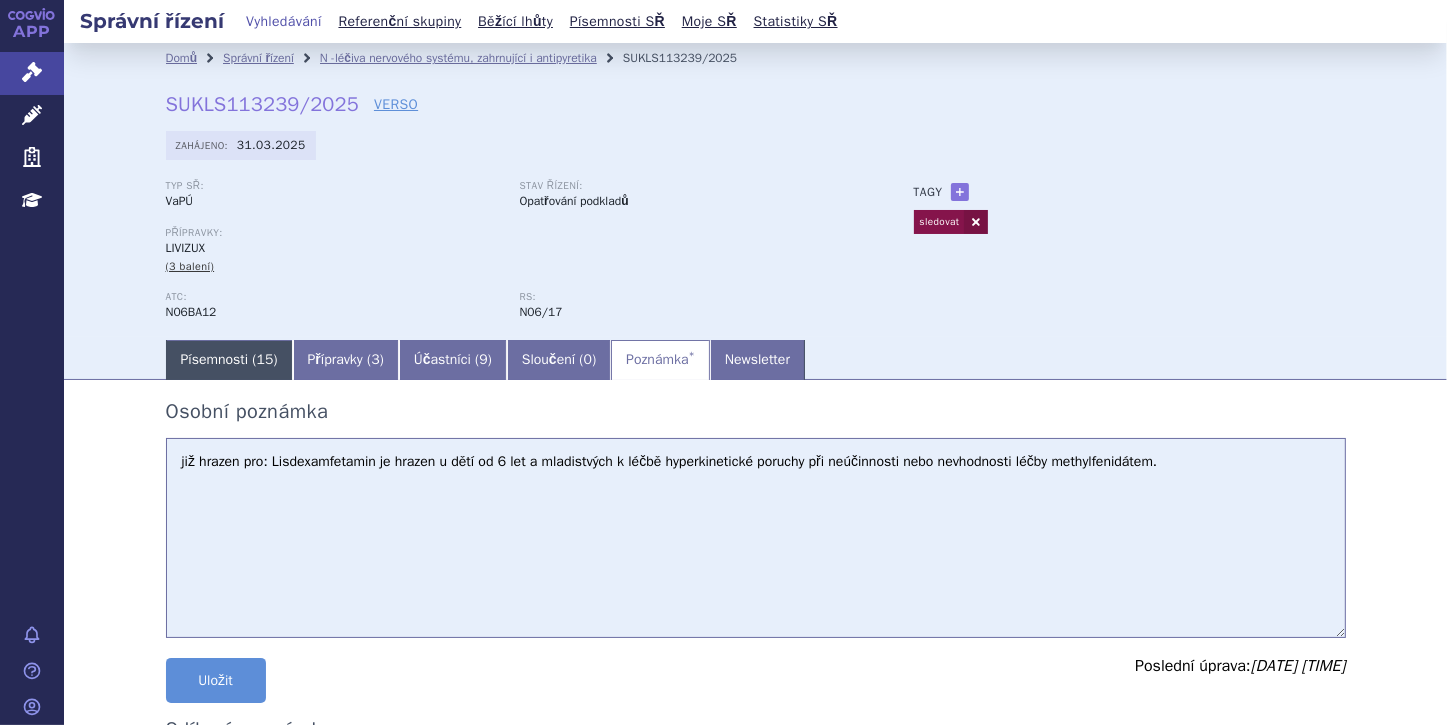 click on "Písemnosti ( 15 )" at bounding box center (229, 360) 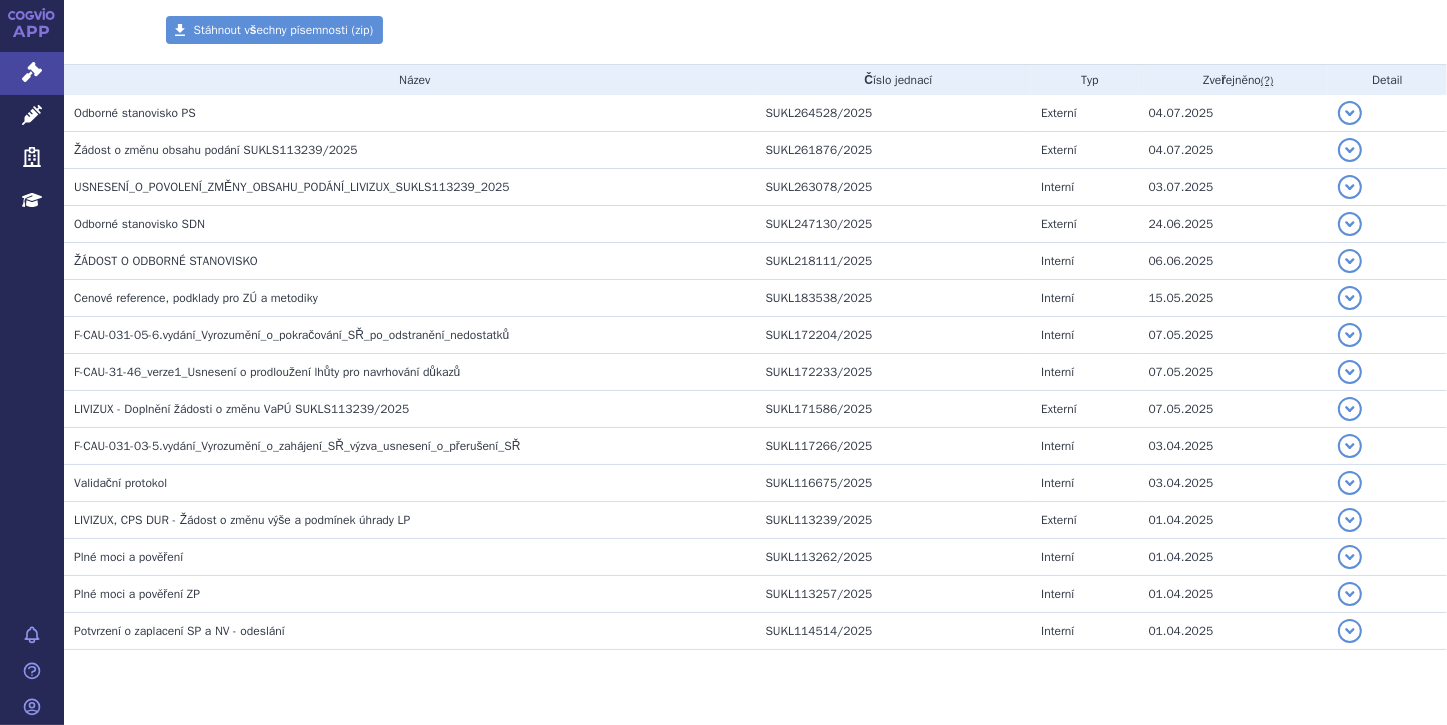 scroll, scrollTop: 428, scrollLeft: 0, axis: vertical 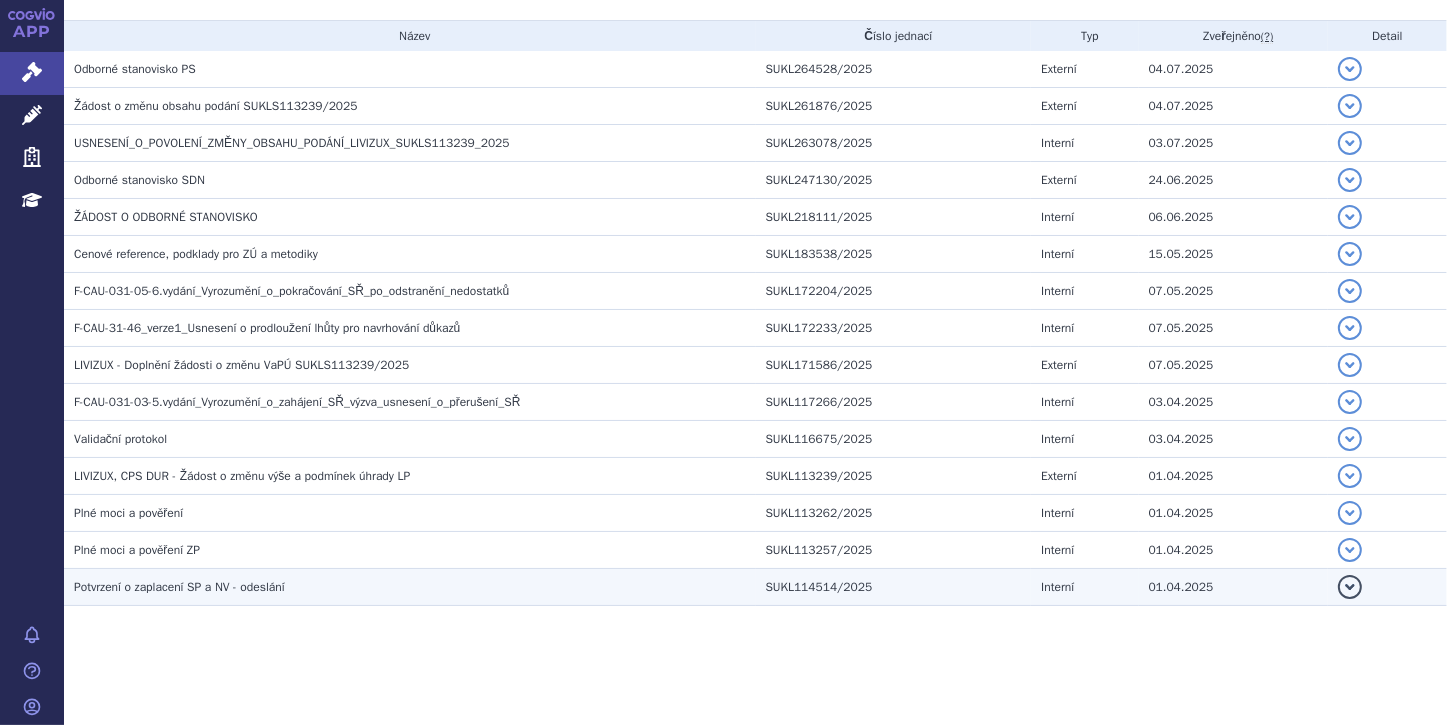 click on "detail" at bounding box center (1350, 587) 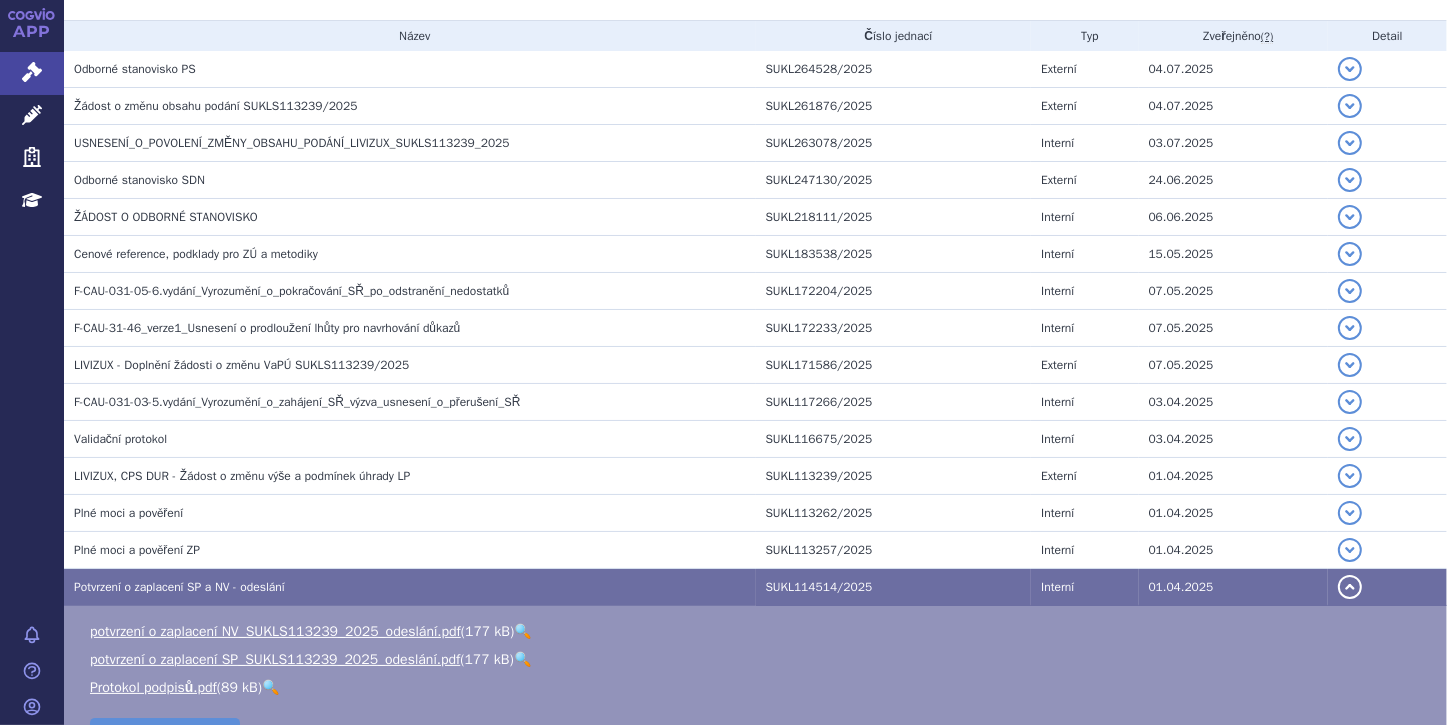 click on "detail" at bounding box center [1350, 587] 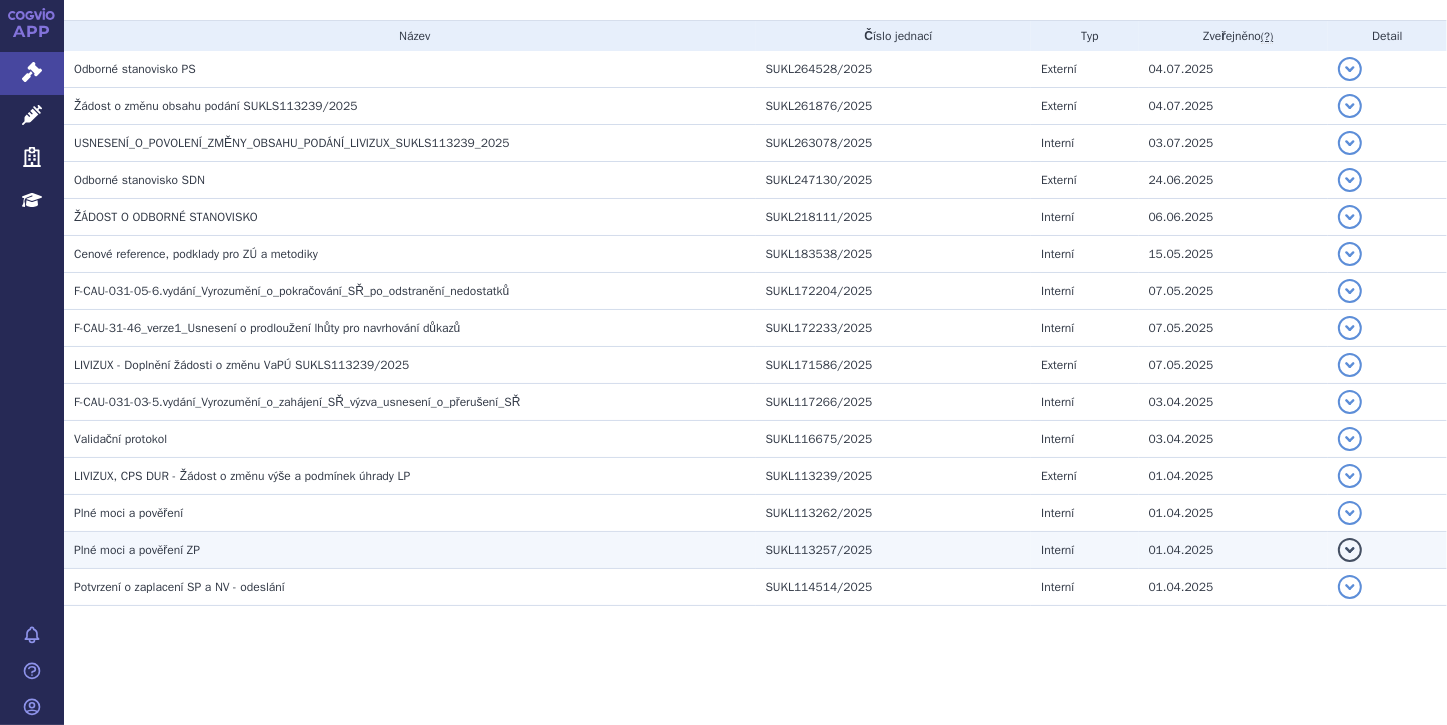 click on "detail" at bounding box center [1350, 550] 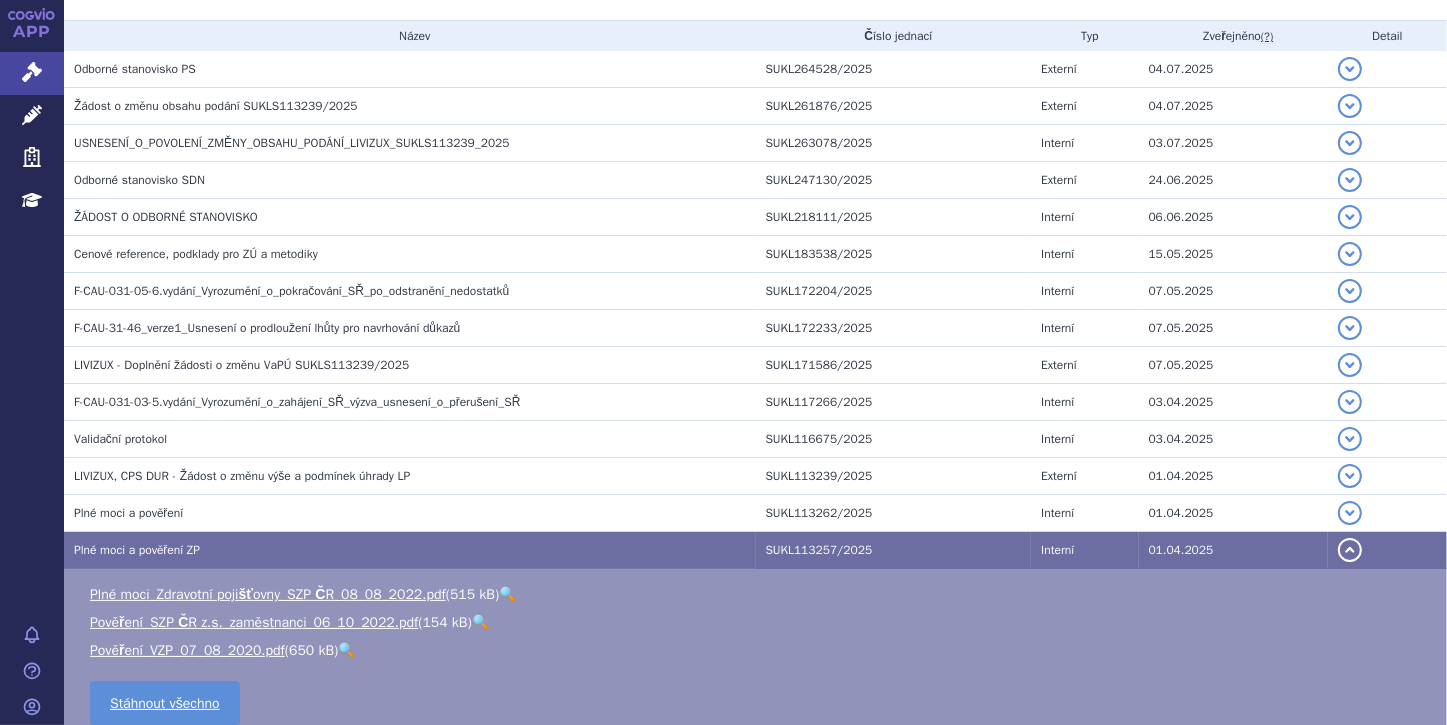 click on "detail" at bounding box center (1350, 550) 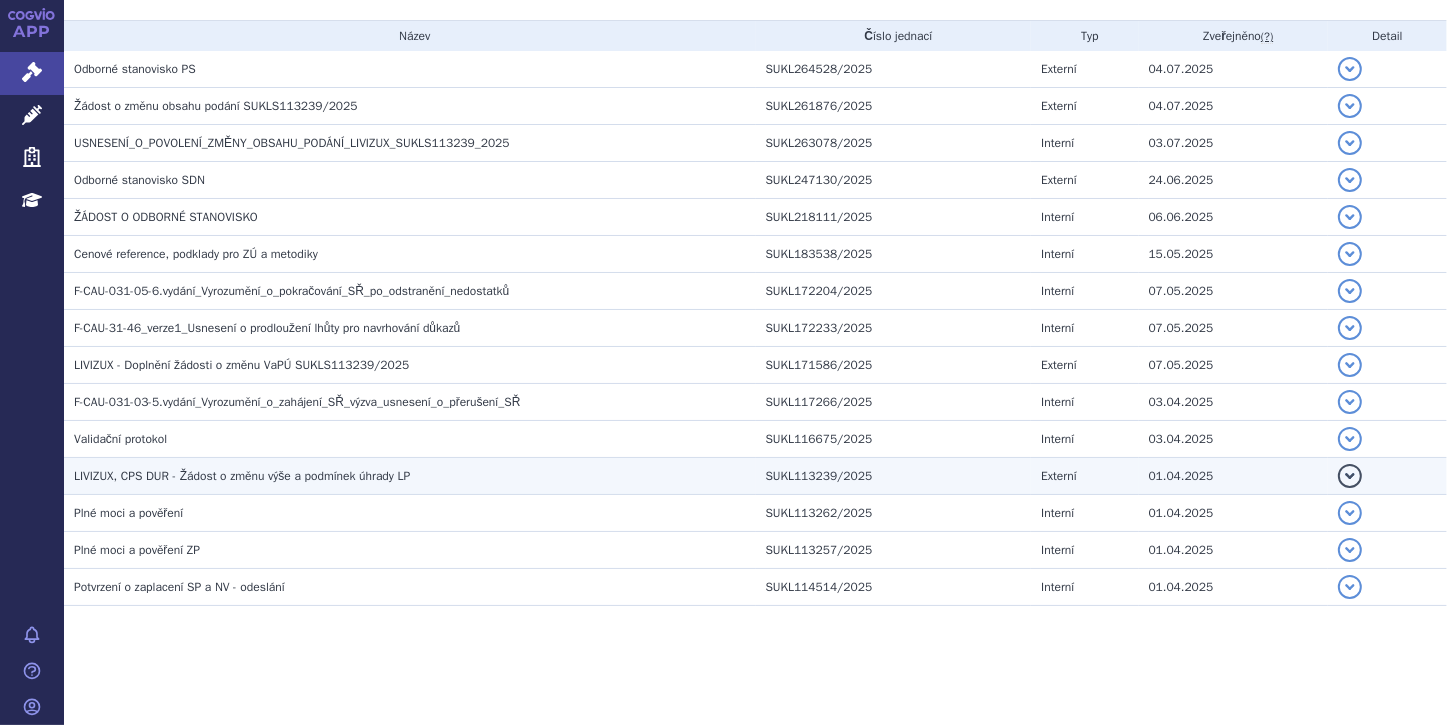 click on "detail" at bounding box center (1350, 476) 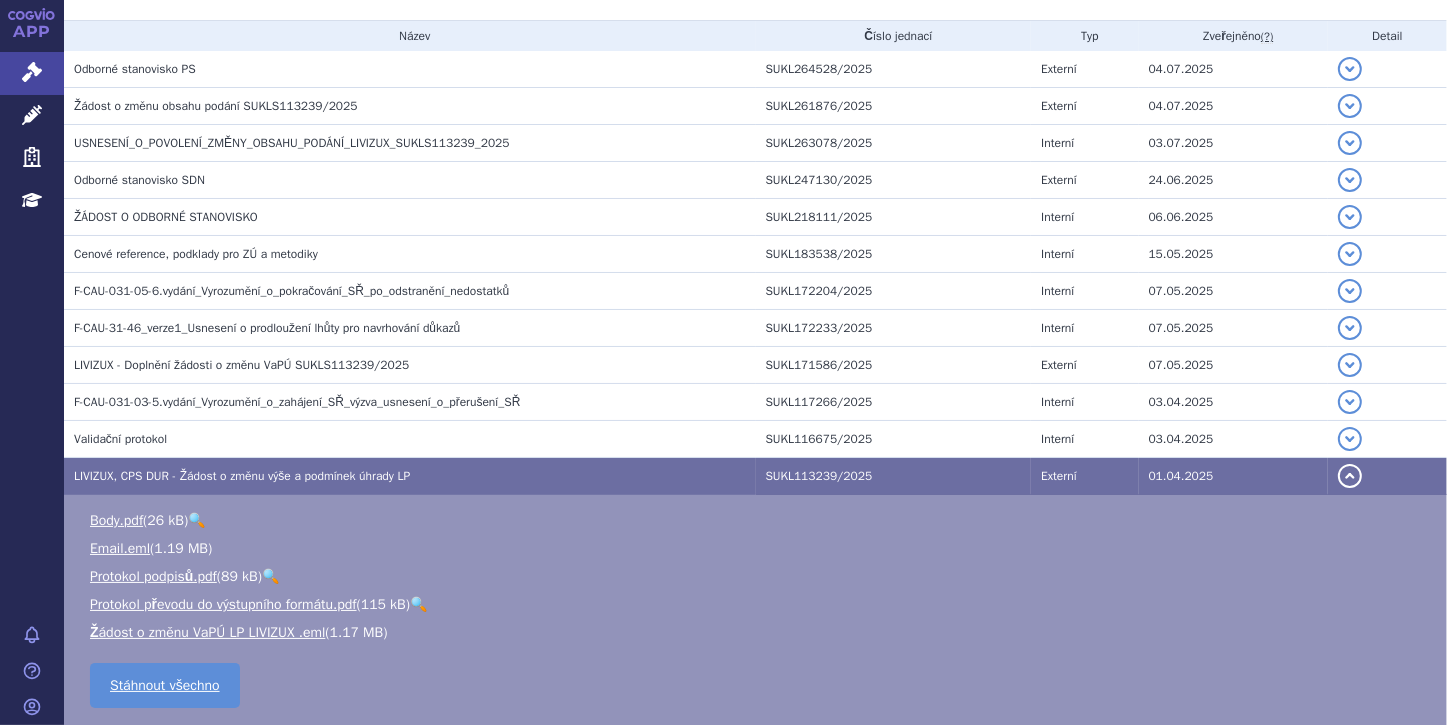 click on "detail" at bounding box center (1350, 476) 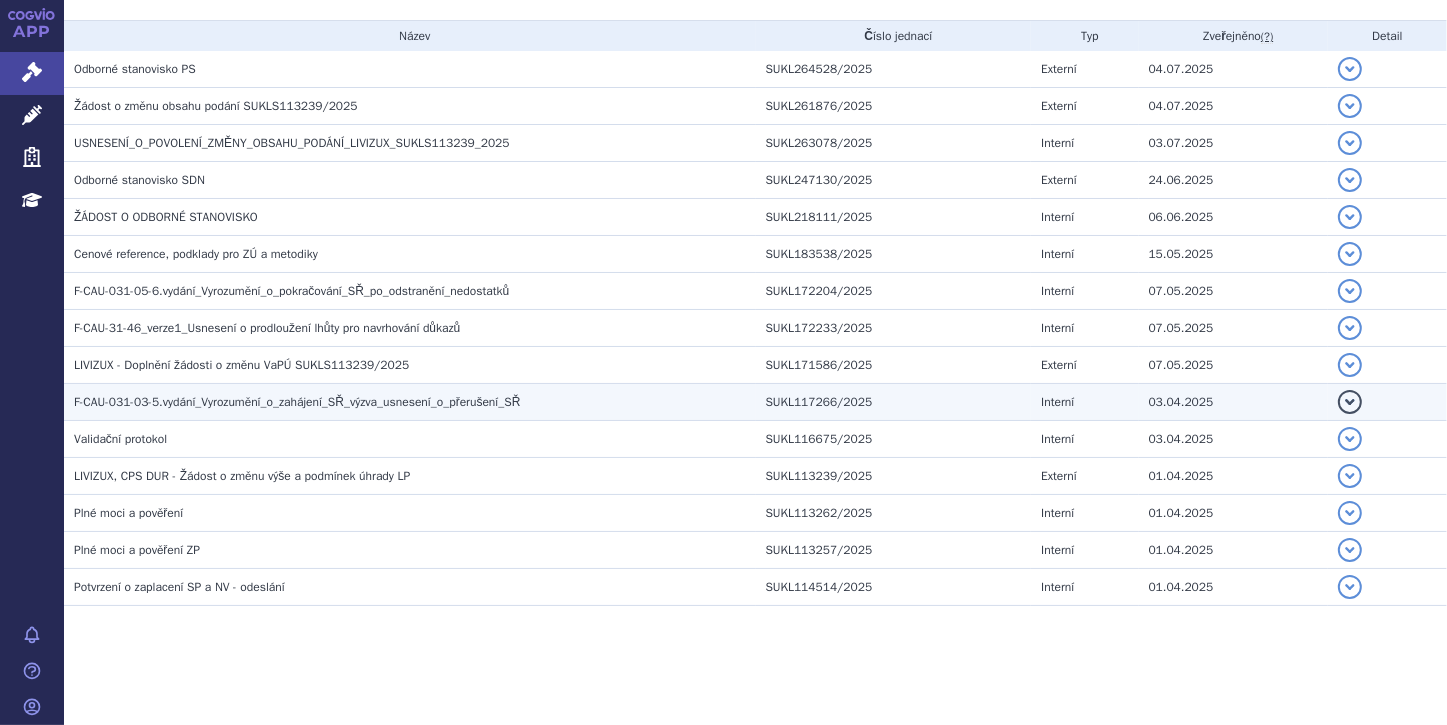click on "detail" at bounding box center (1350, 402) 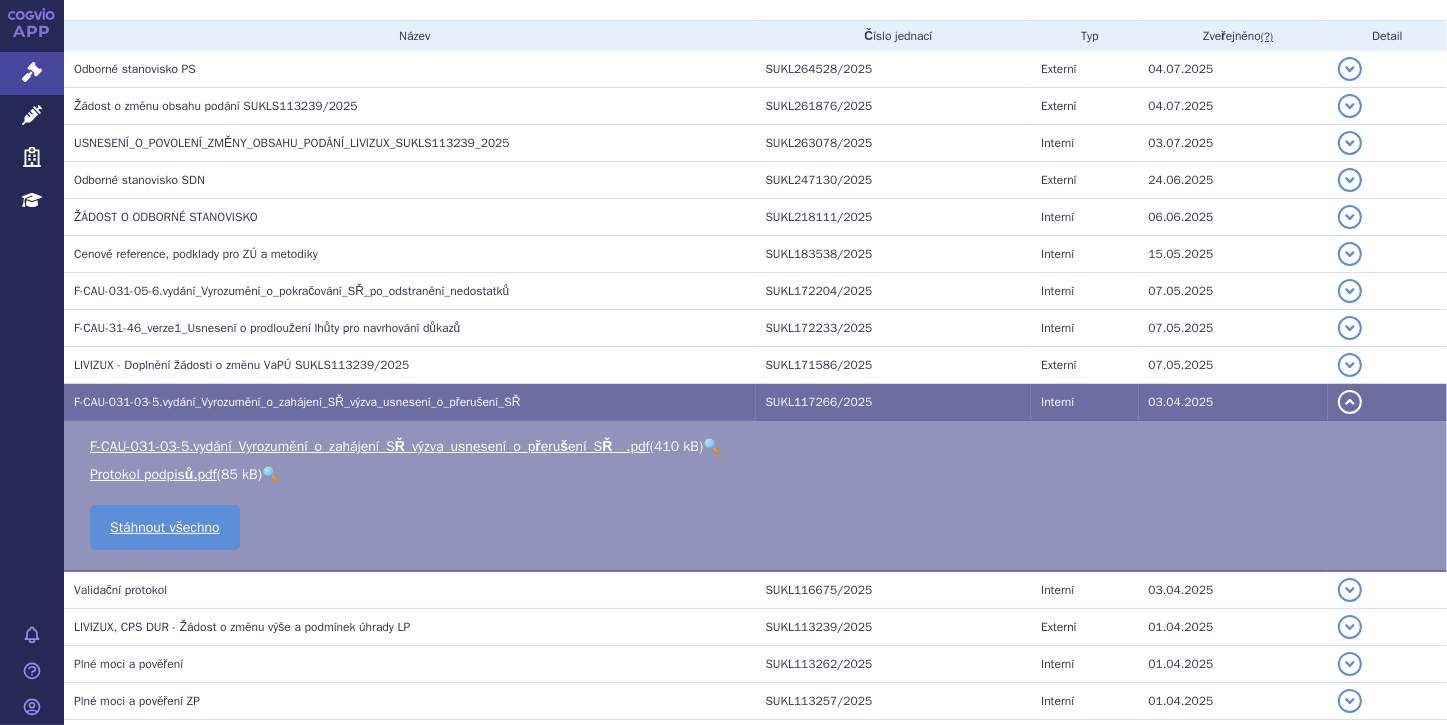 click on "detail" at bounding box center [1350, 402] 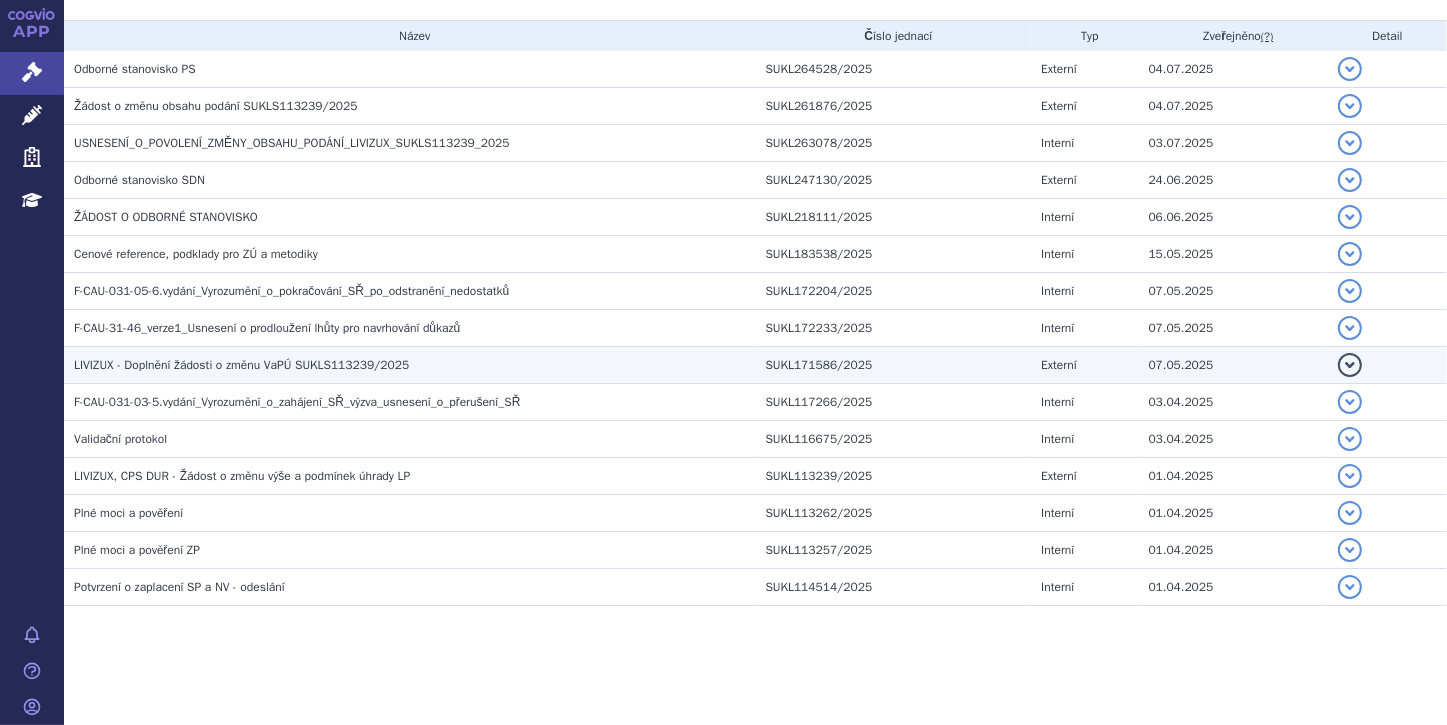 click on "detail" at bounding box center [1350, 365] 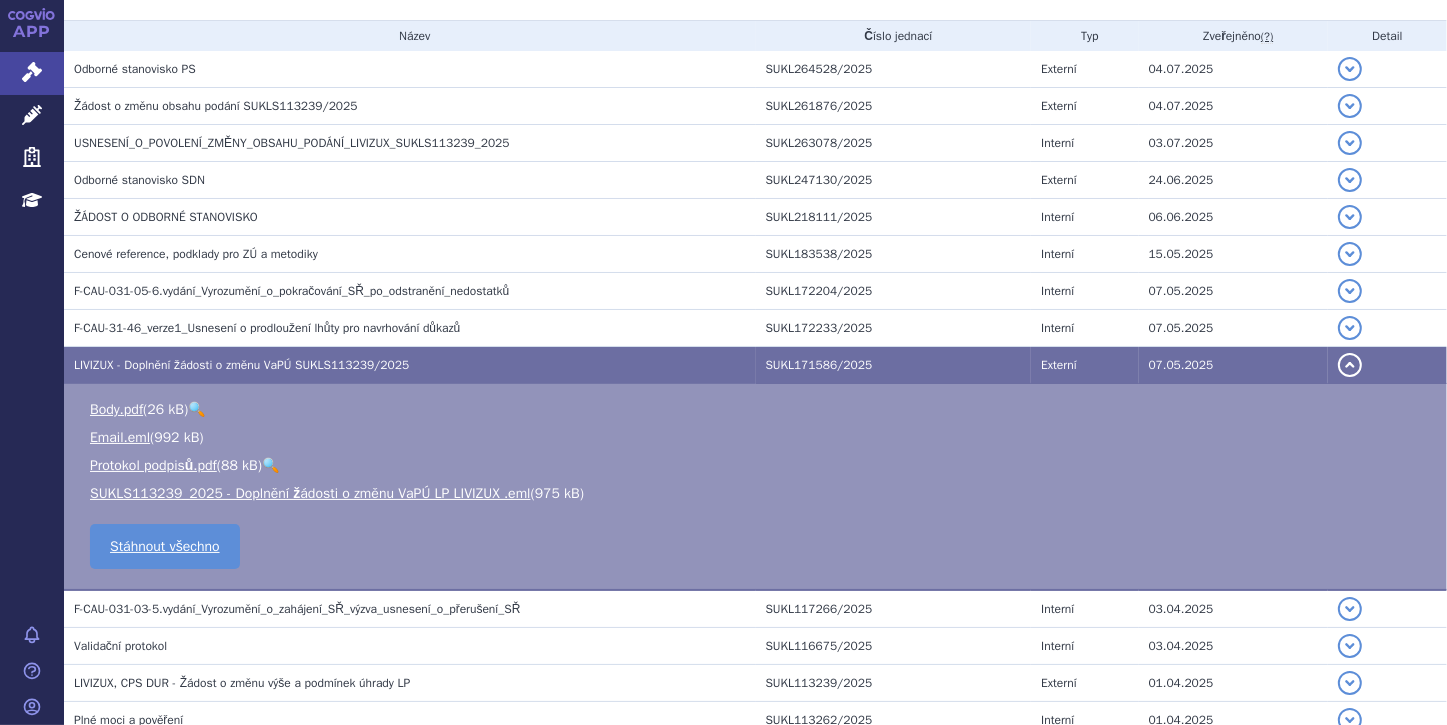 click on "detail" at bounding box center (1350, 365) 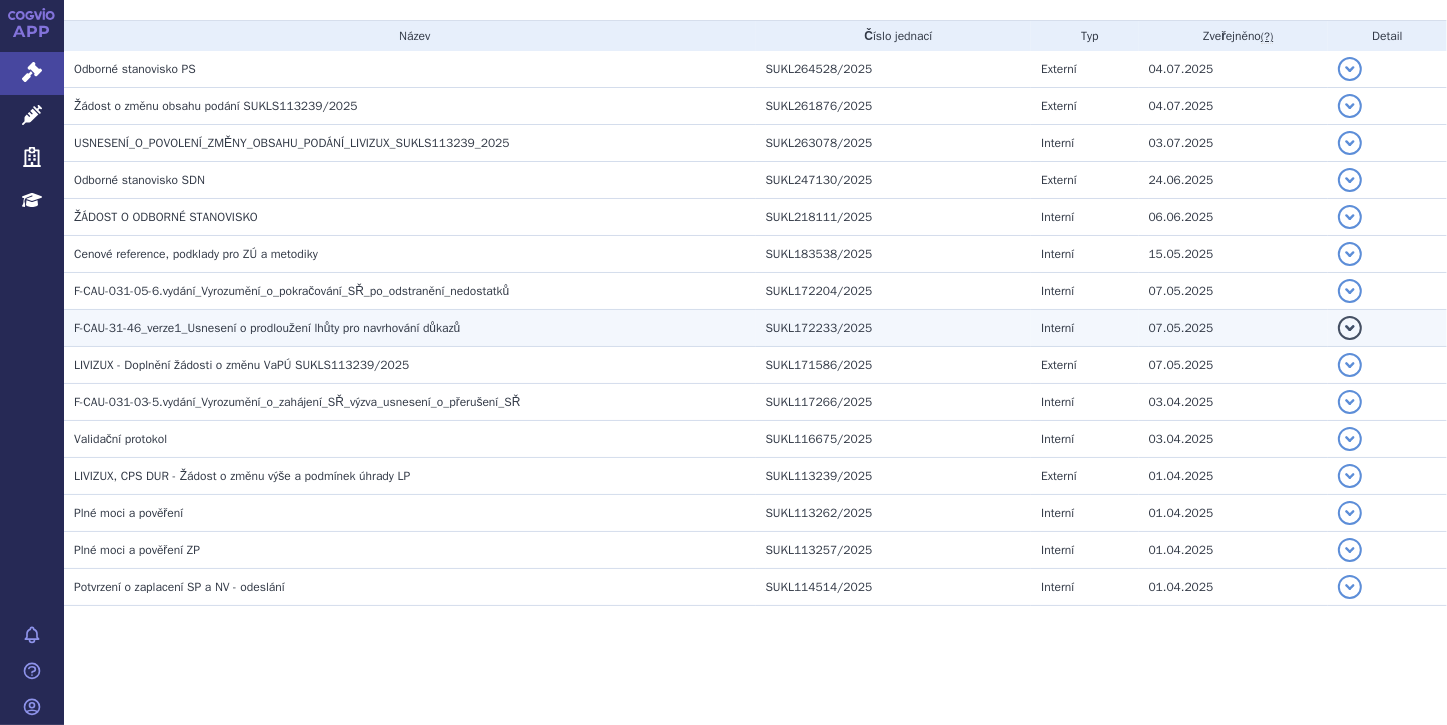 click on "detail" at bounding box center (1350, 328) 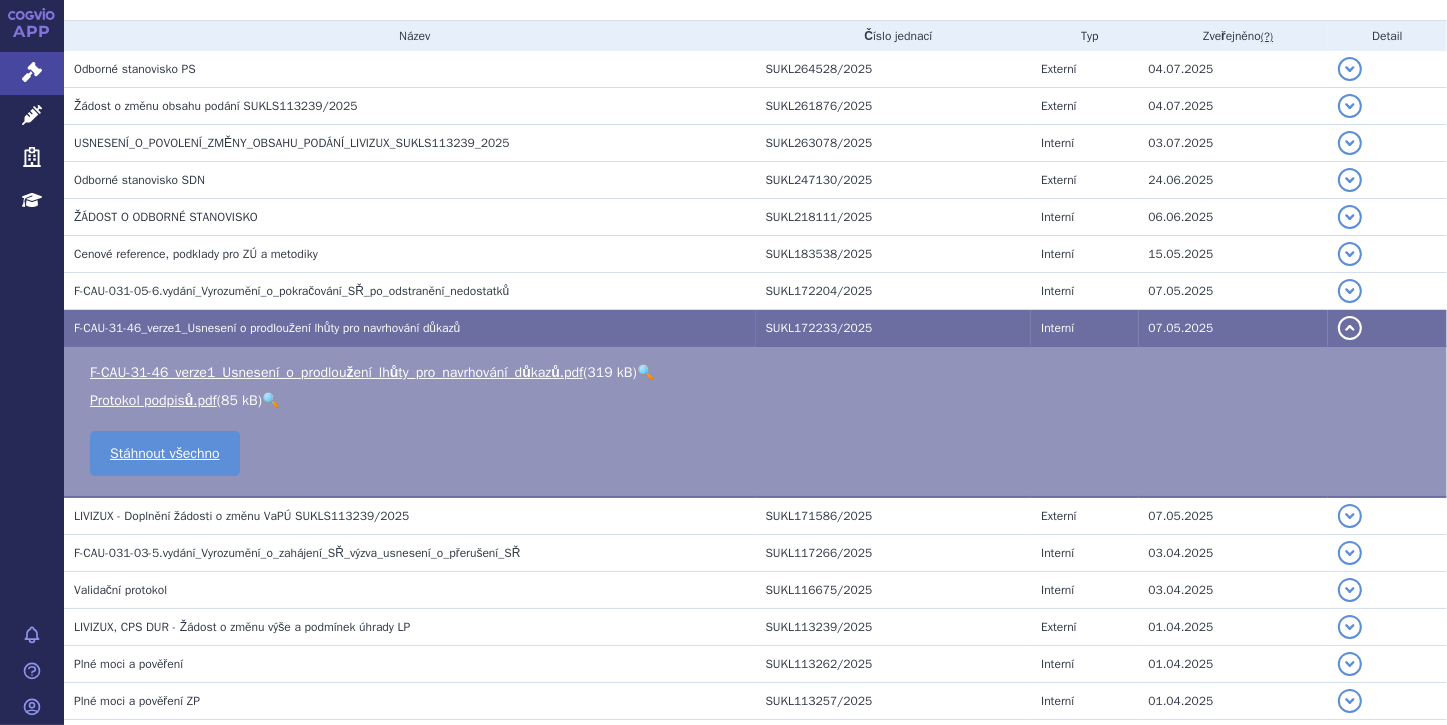 click on "detail" at bounding box center (1350, 328) 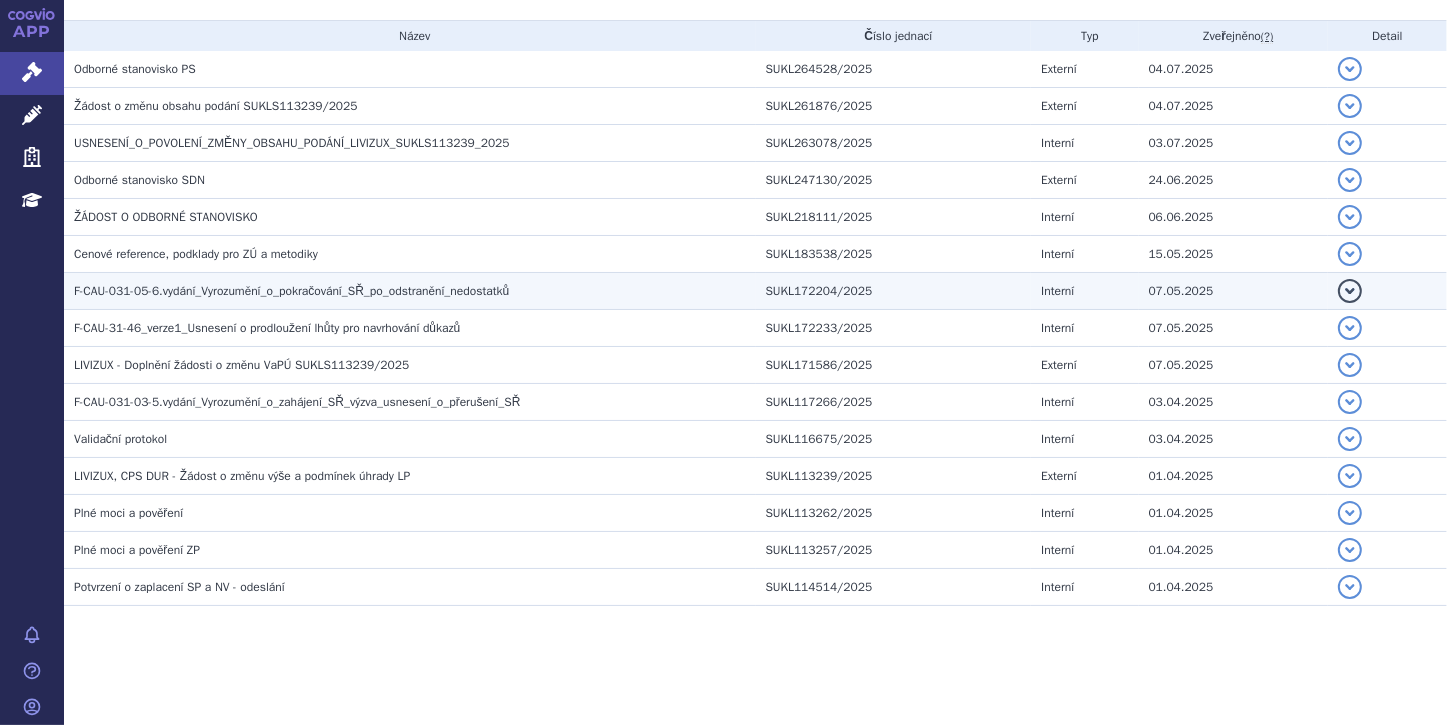 click on "detail" at bounding box center (1350, 291) 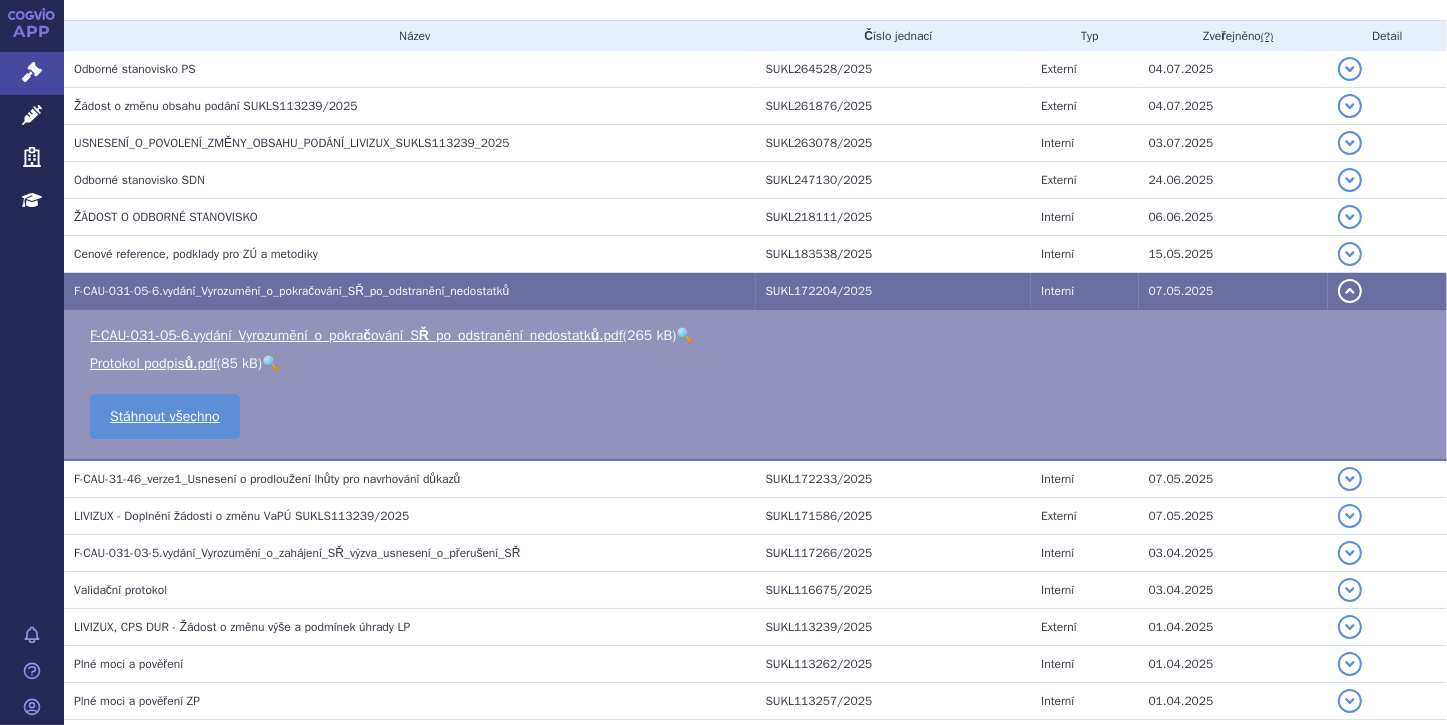 click on "detail" at bounding box center (1350, 291) 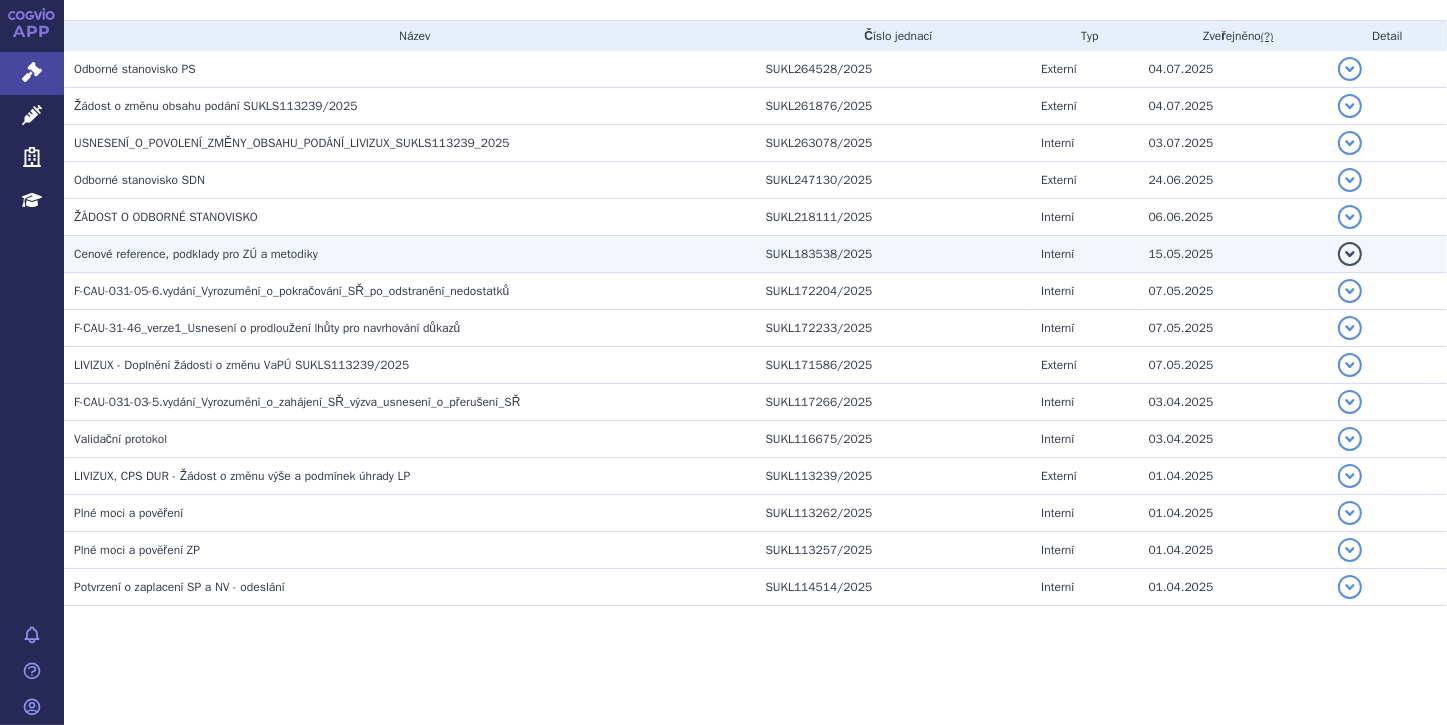click on "detail" at bounding box center [1350, 254] 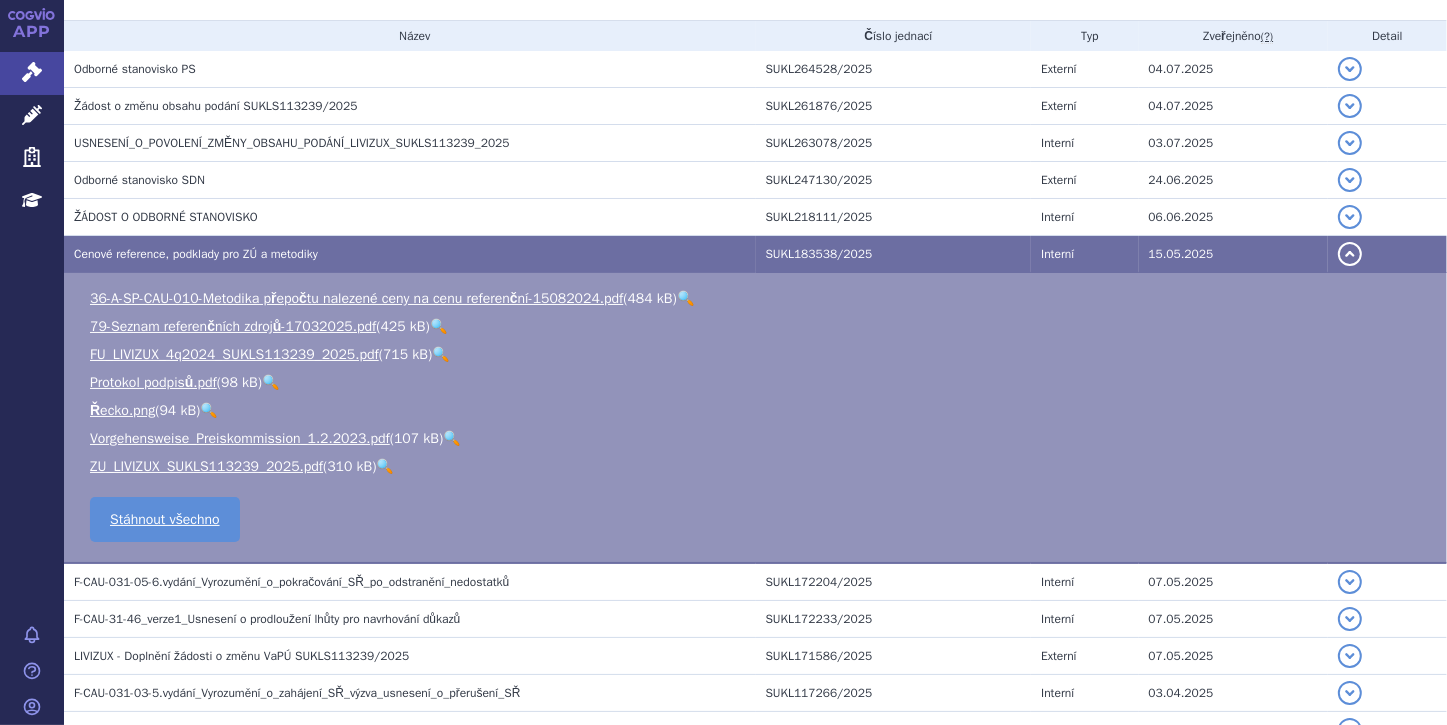 click on "detail" at bounding box center (1350, 254) 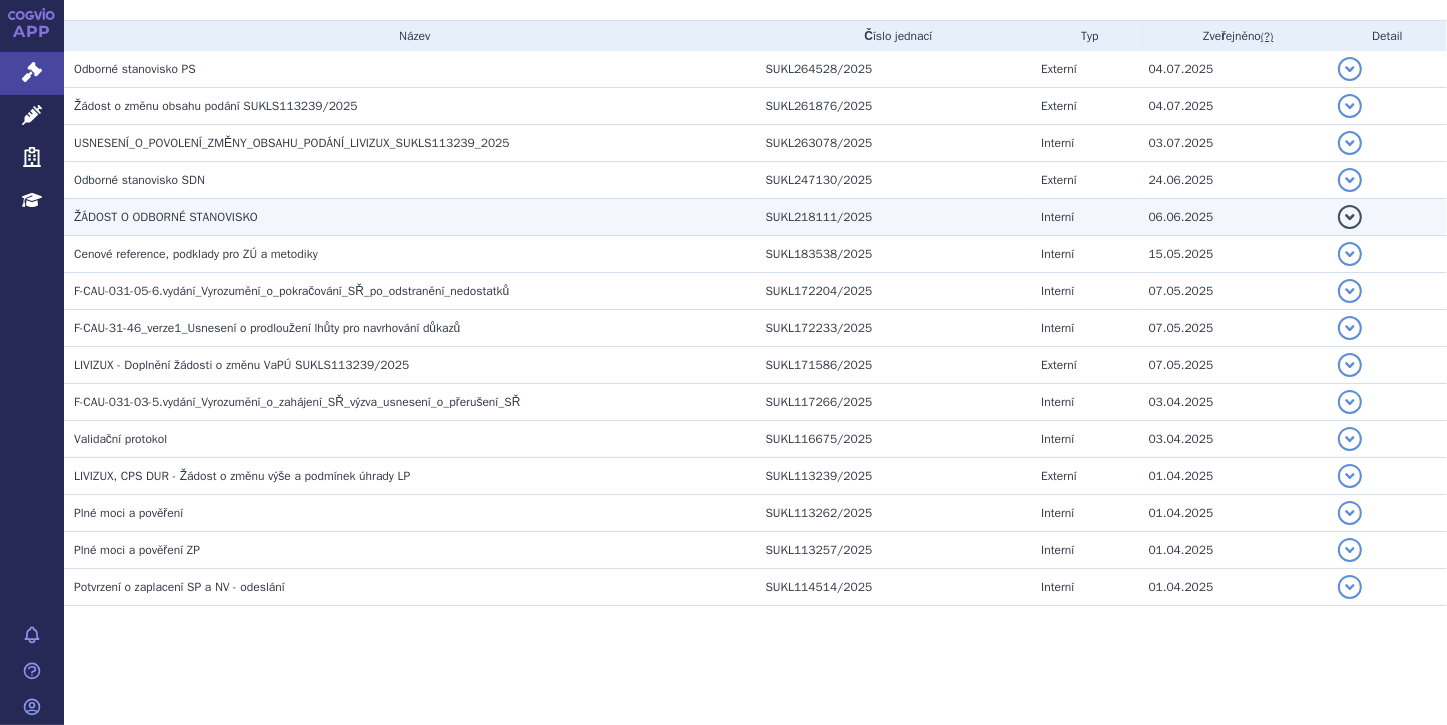 click on "detail" at bounding box center [1350, 217] 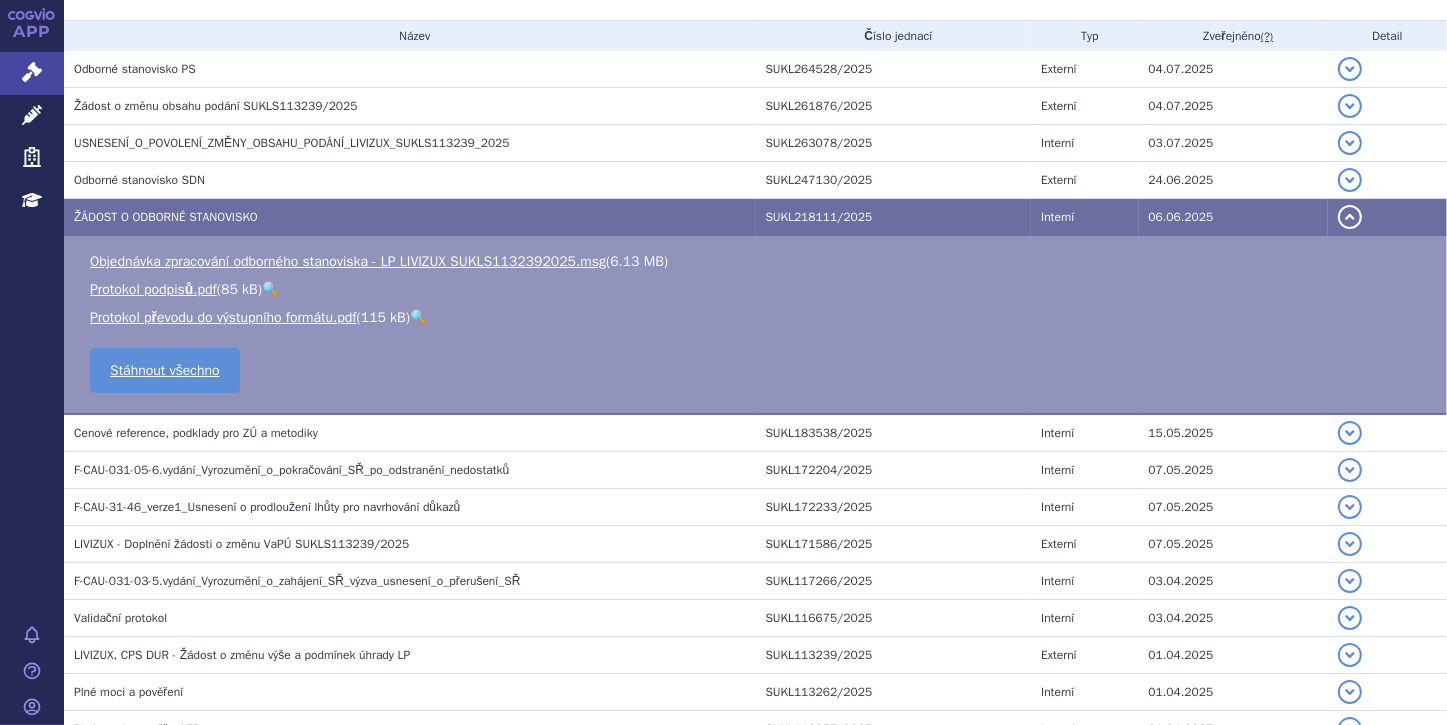 click on "detail" at bounding box center (1350, 217) 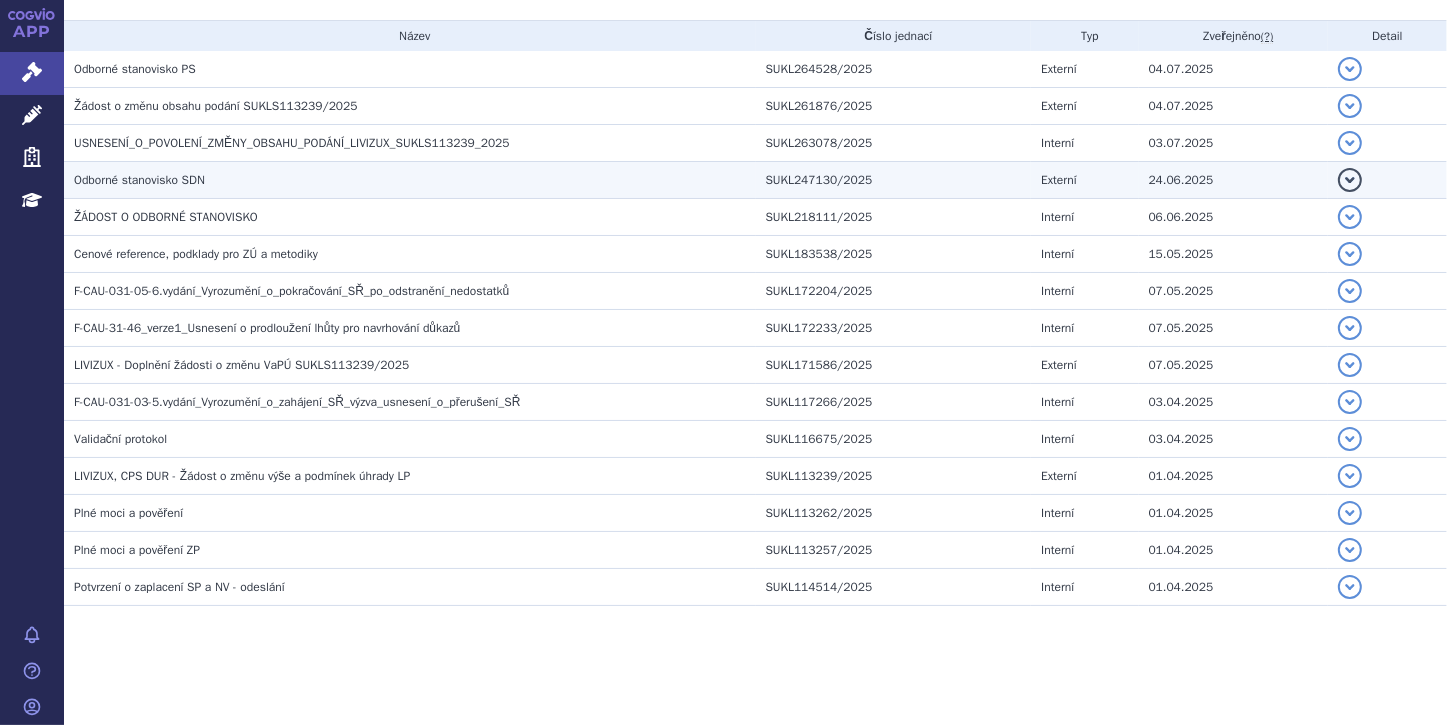 click on "detail" at bounding box center (1350, 180) 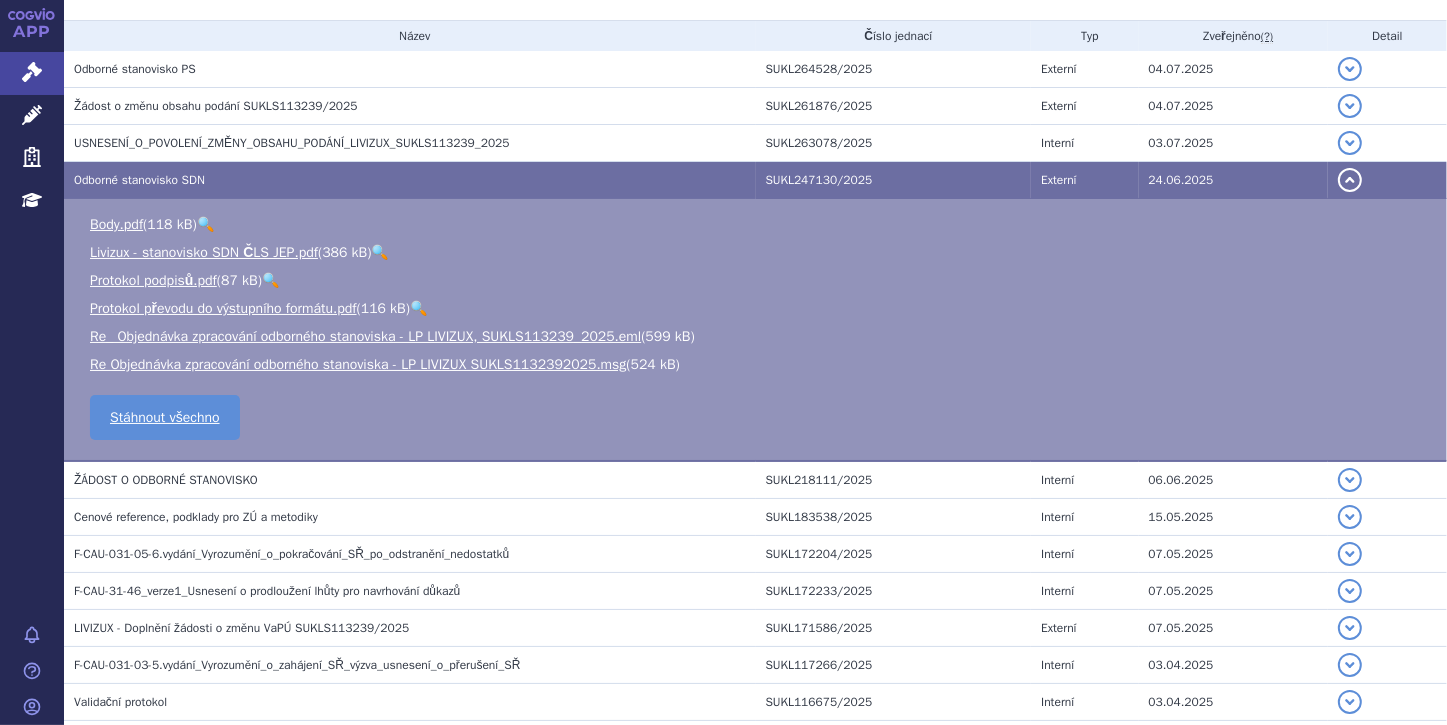 click on "detail" at bounding box center [1350, 180] 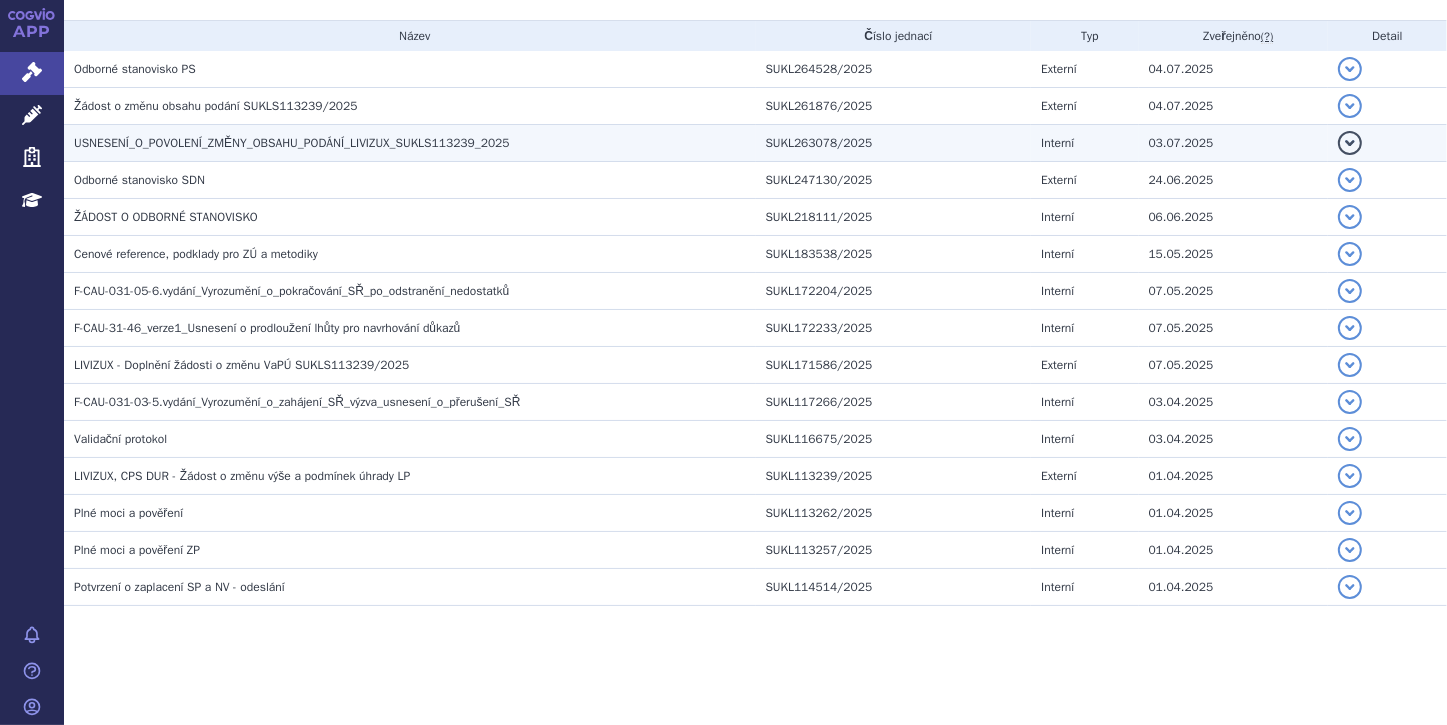 click on "detail" at bounding box center (1350, 143) 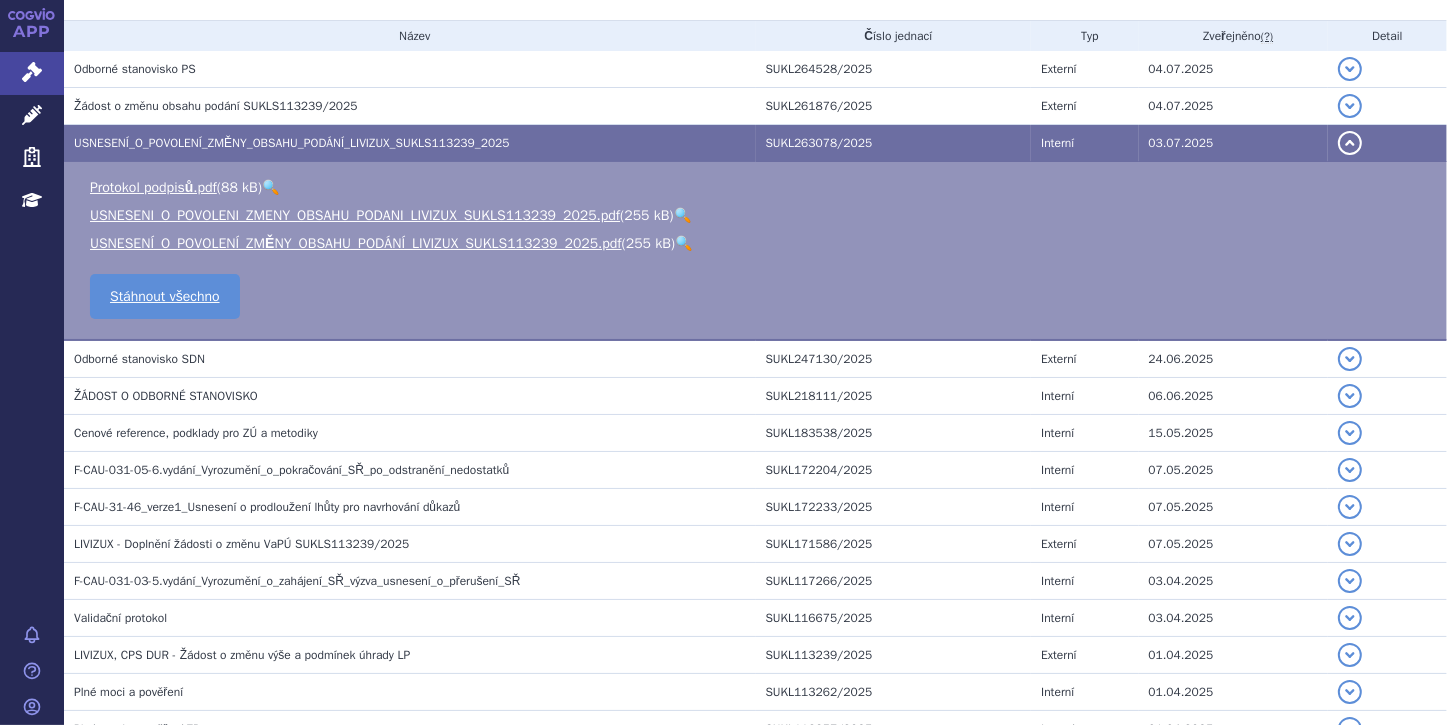 click on "detail" at bounding box center (1350, 143) 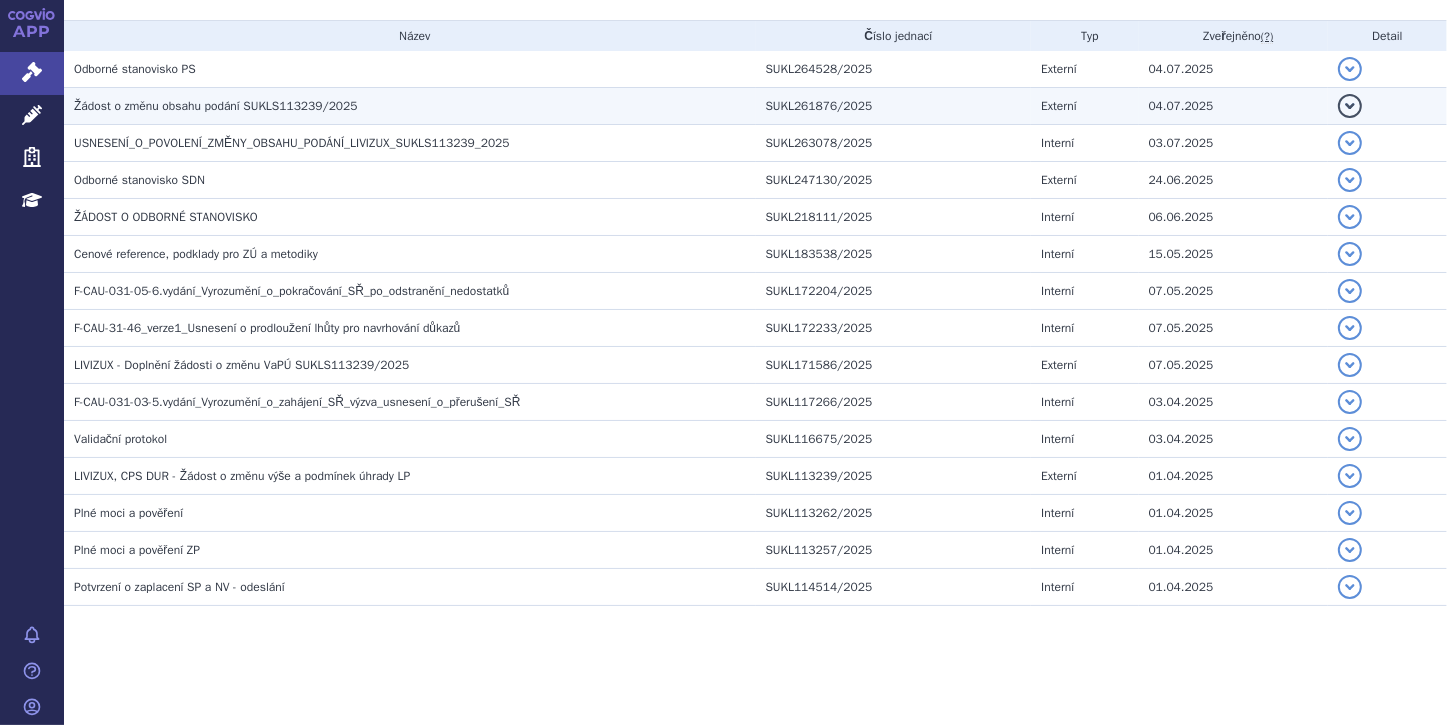 click on "detail" at bounding box center [1350, 106] 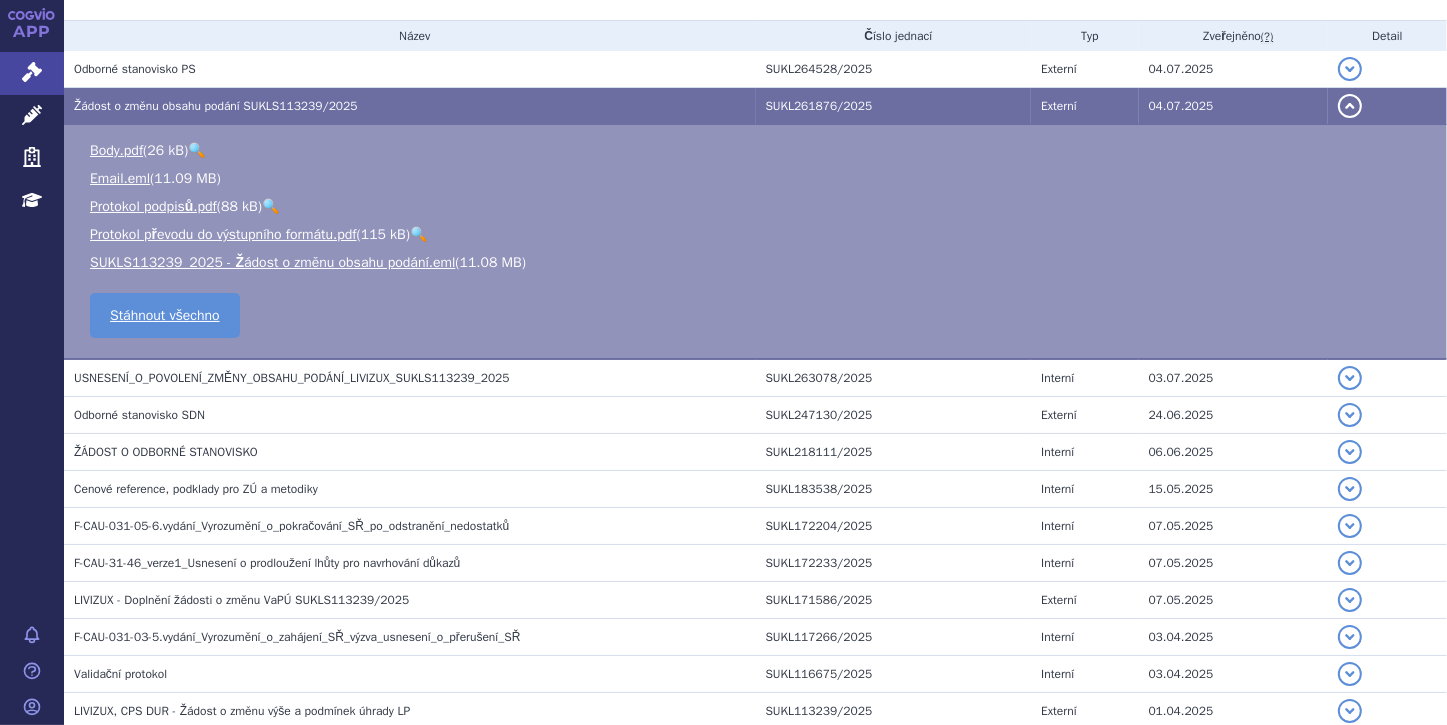 click on "detail" at bounding box center (1350, 106) 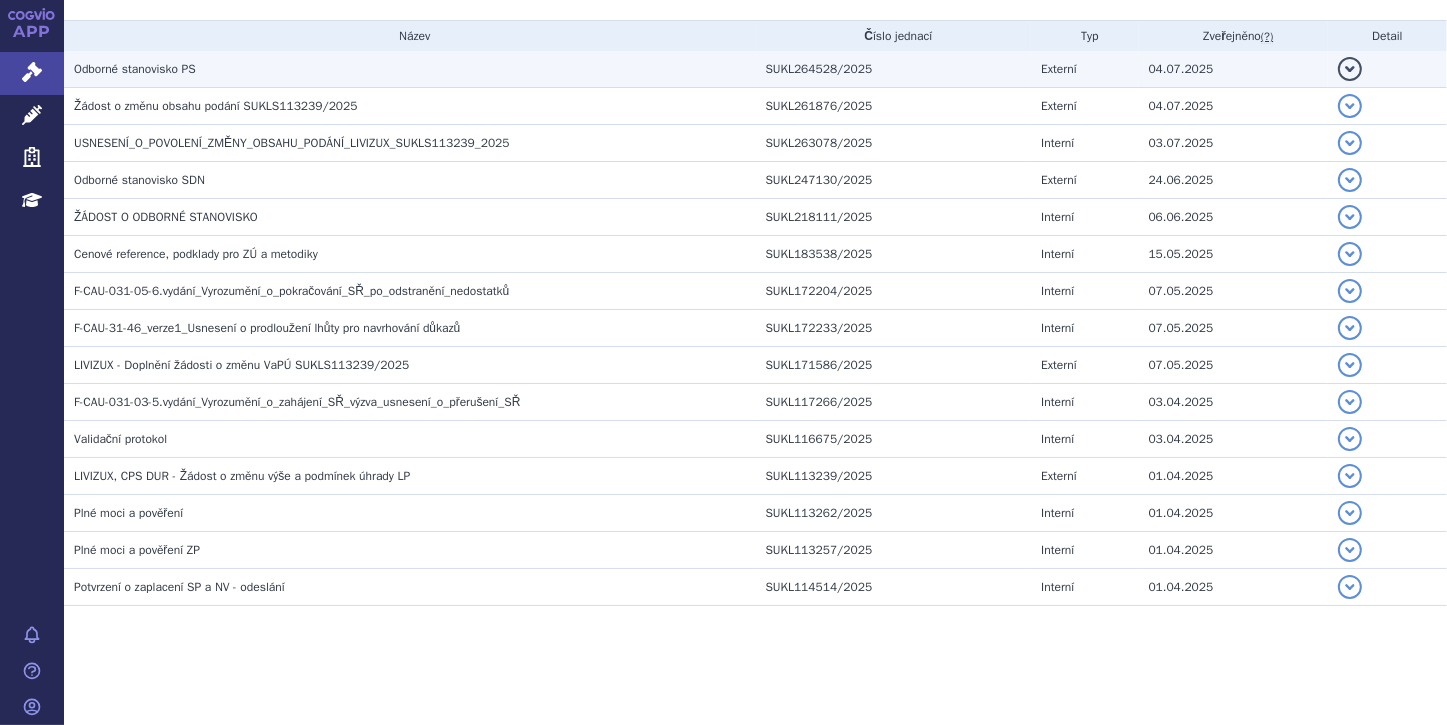 click on "detail" at bounding box center [1350, 69] 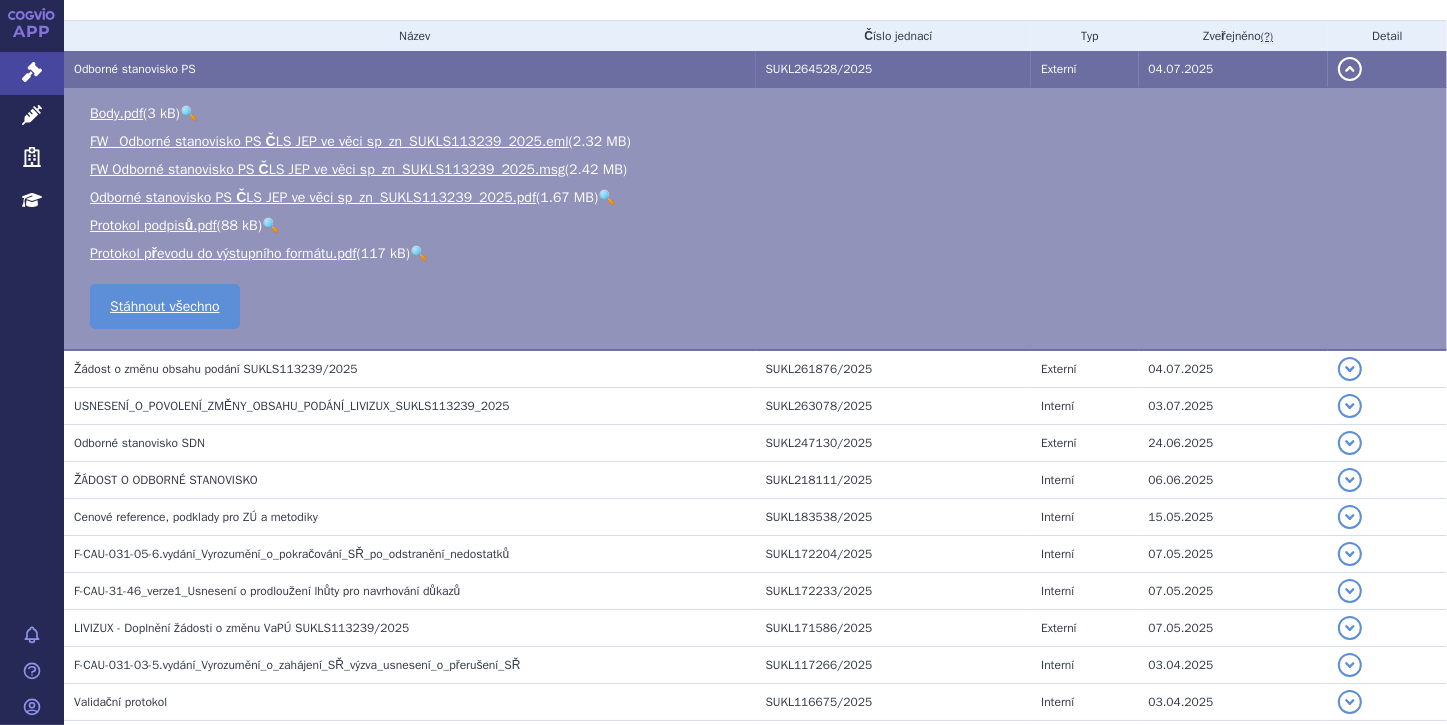 click on "detail" at bounding box center (1350, 69) 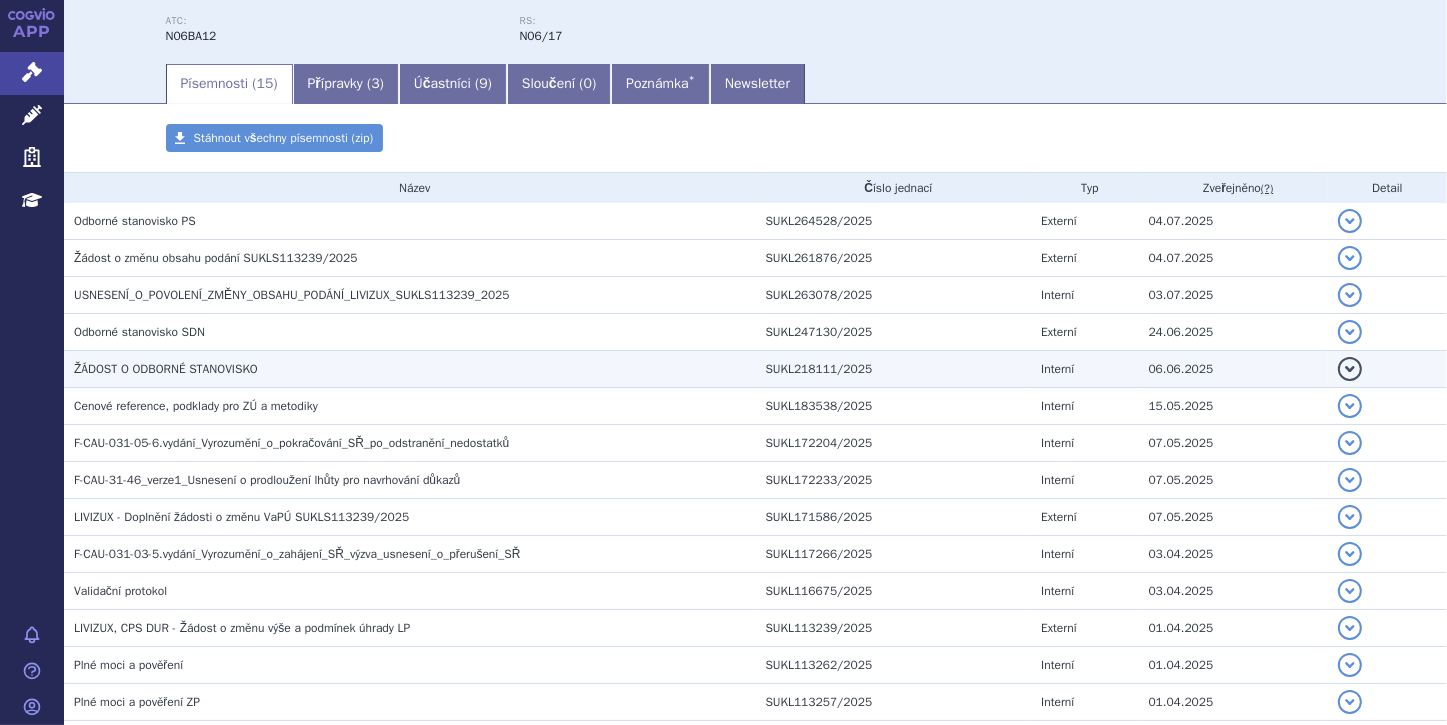scroll, scrollTop: 188, scrollLeft: 0, axis: vertical 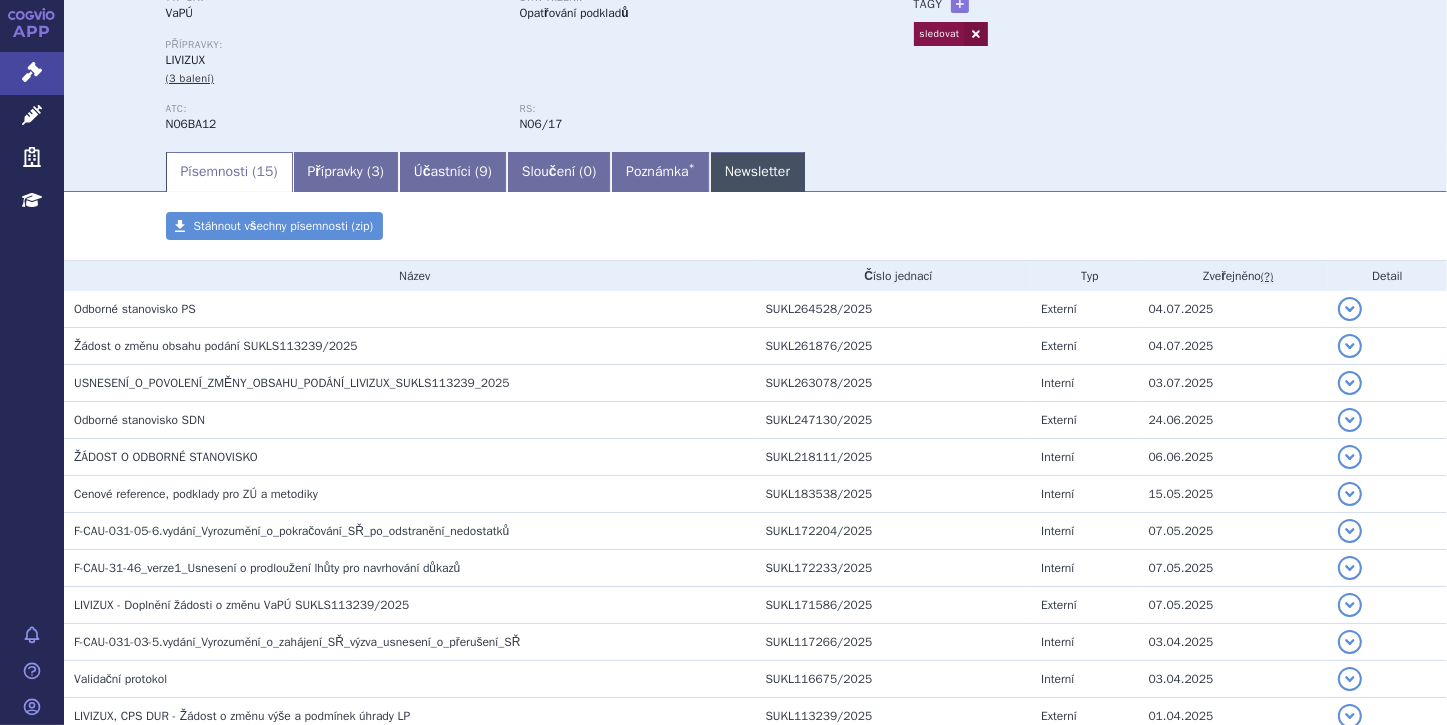 click on "Newsletter" at bounding box center [757, 172] 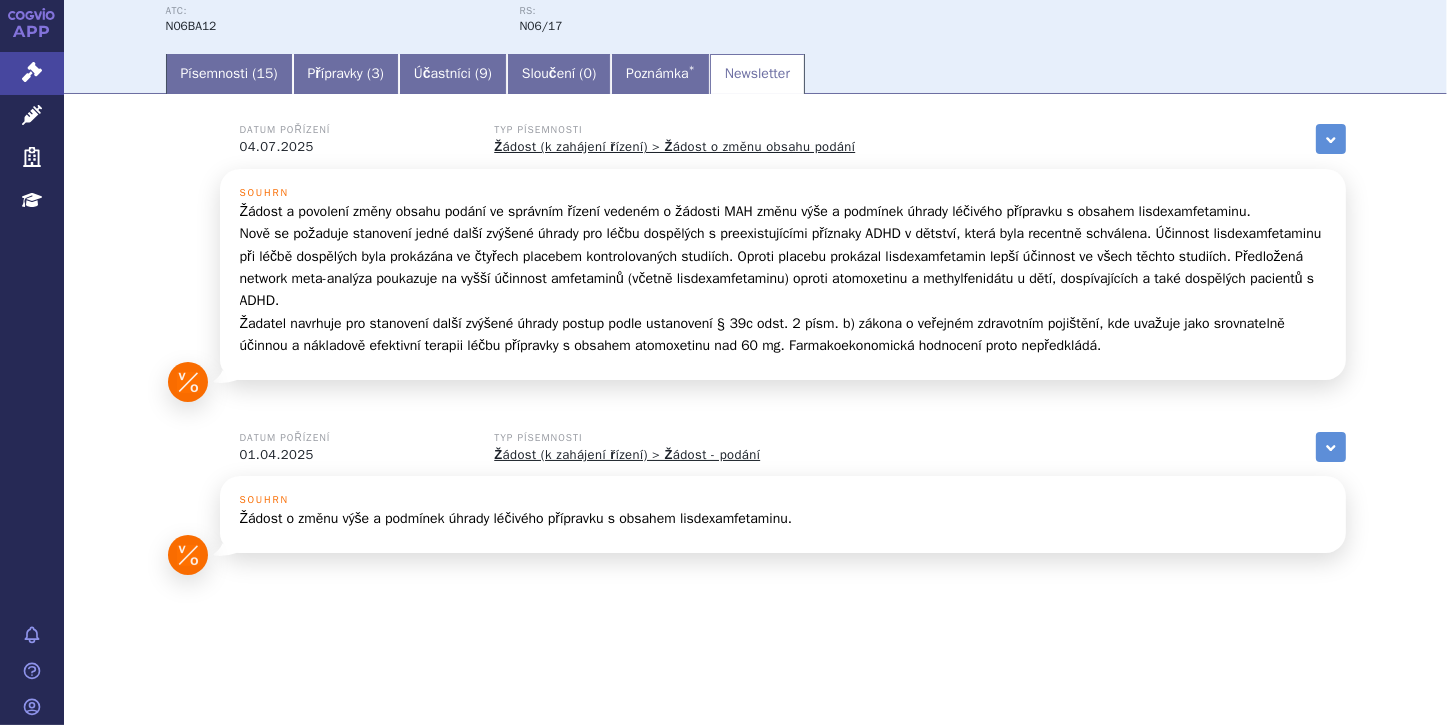 scroll, scrollTop: 288, scrollLeft: 0, axis: vertical 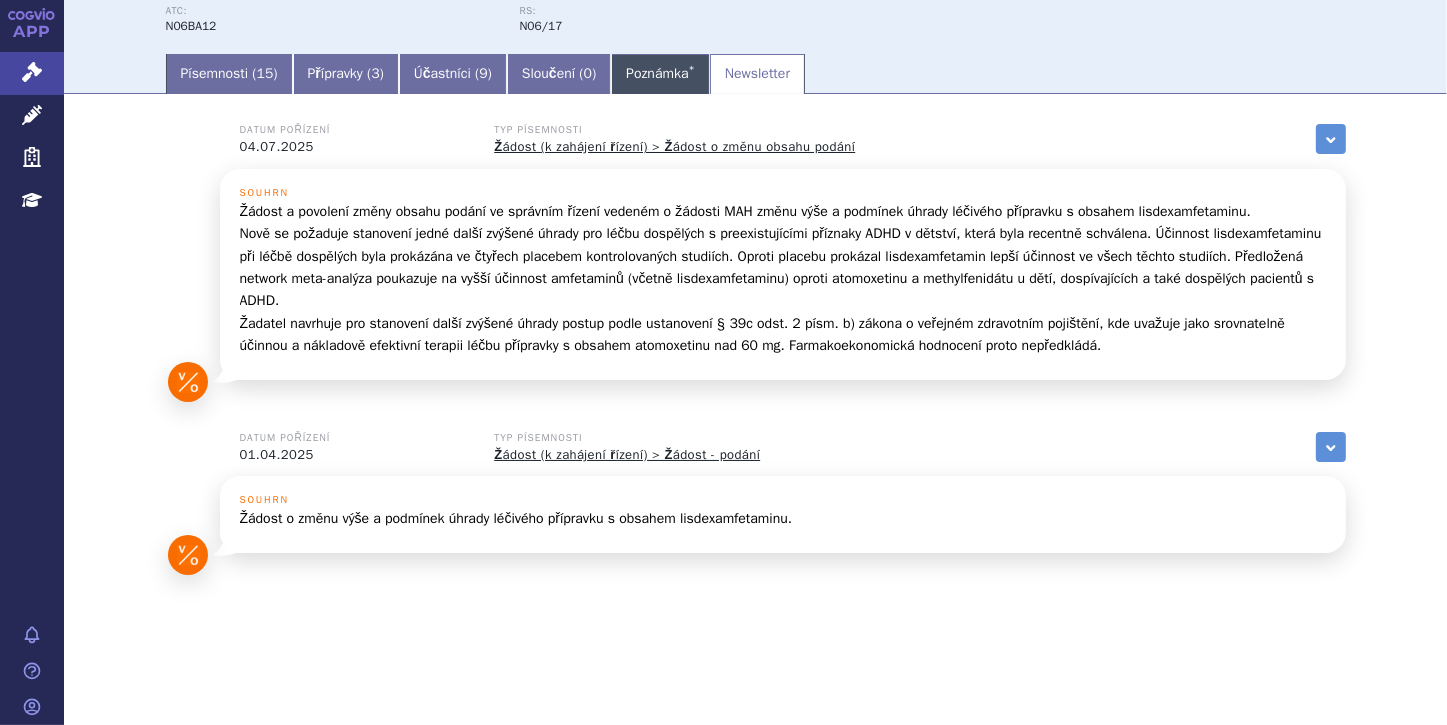 click on "Poznámka
*" at bounding box center [660, 74] 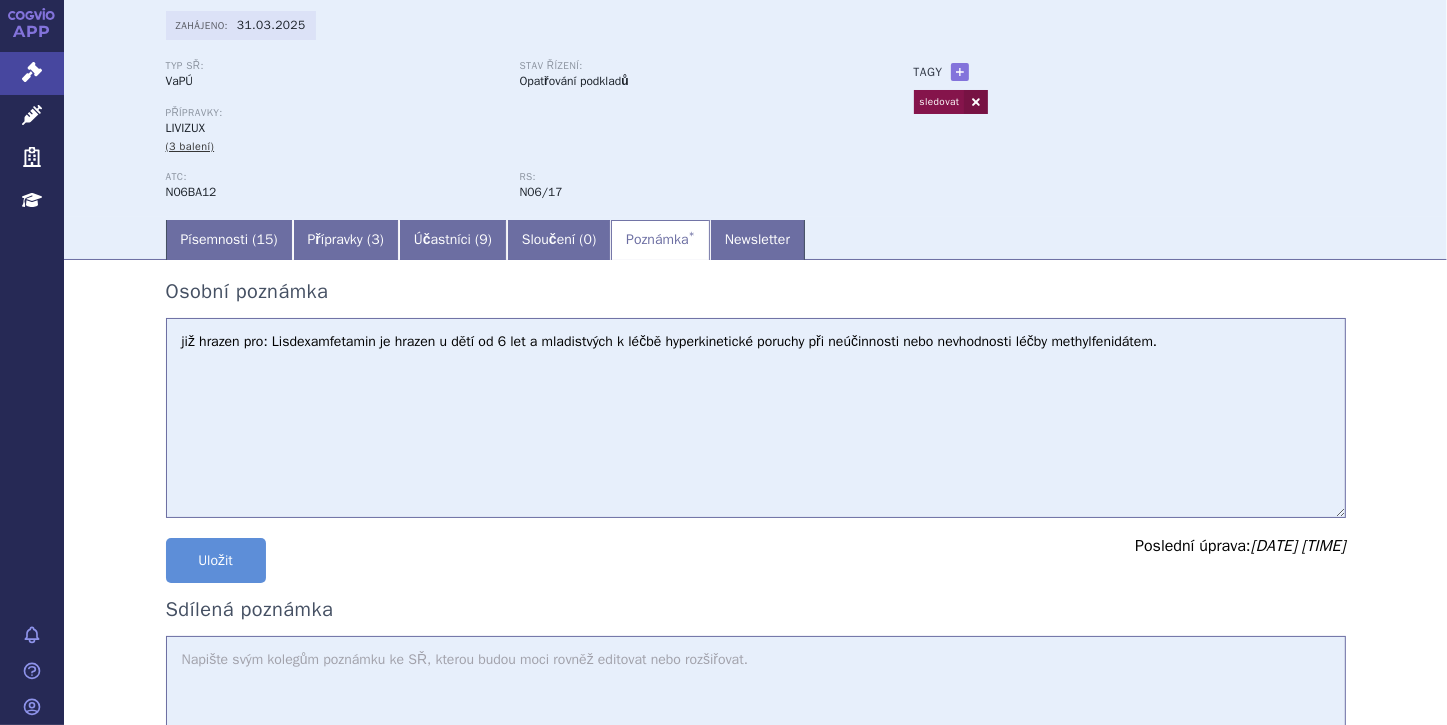 scroll, scrollTop: 111, scrollLeft: 0, axis: vertical 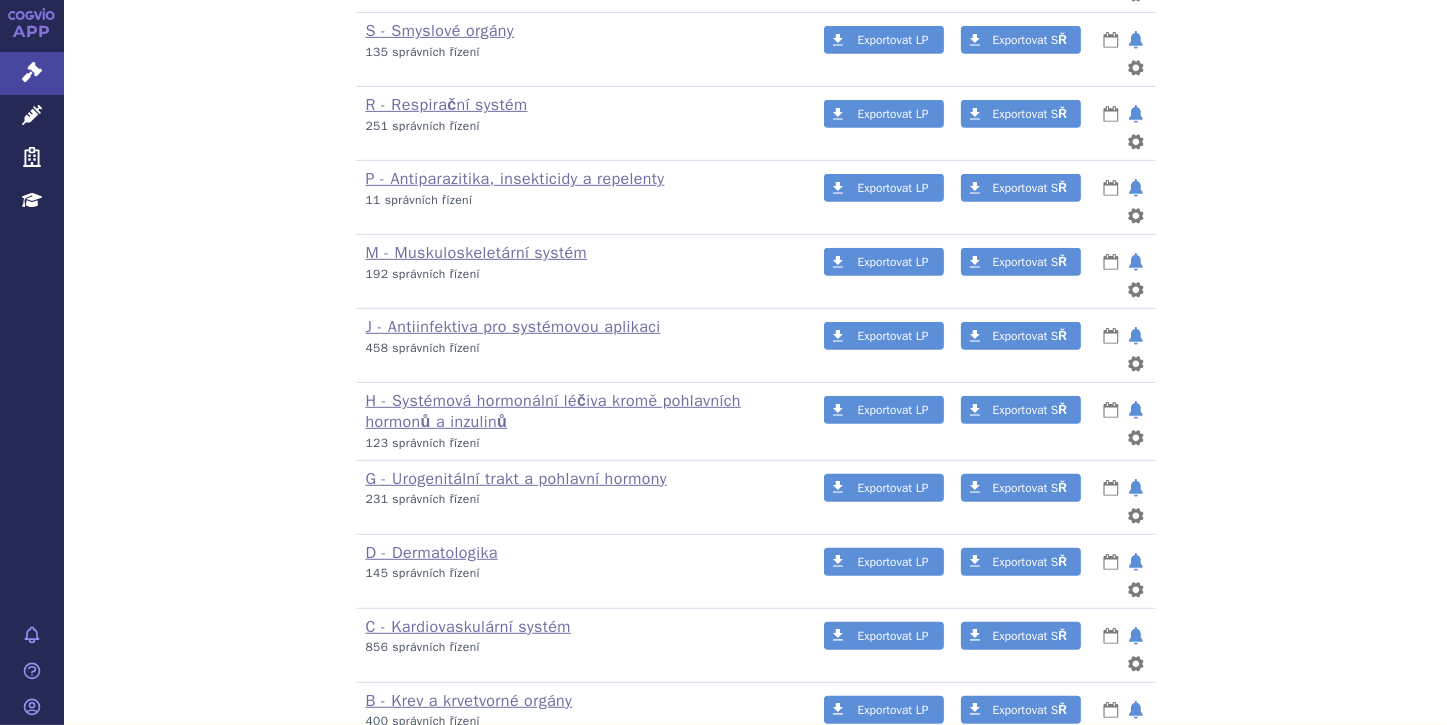 click on "A - Trávicí trakt a metabolismus" at bounding box center (483, 775) 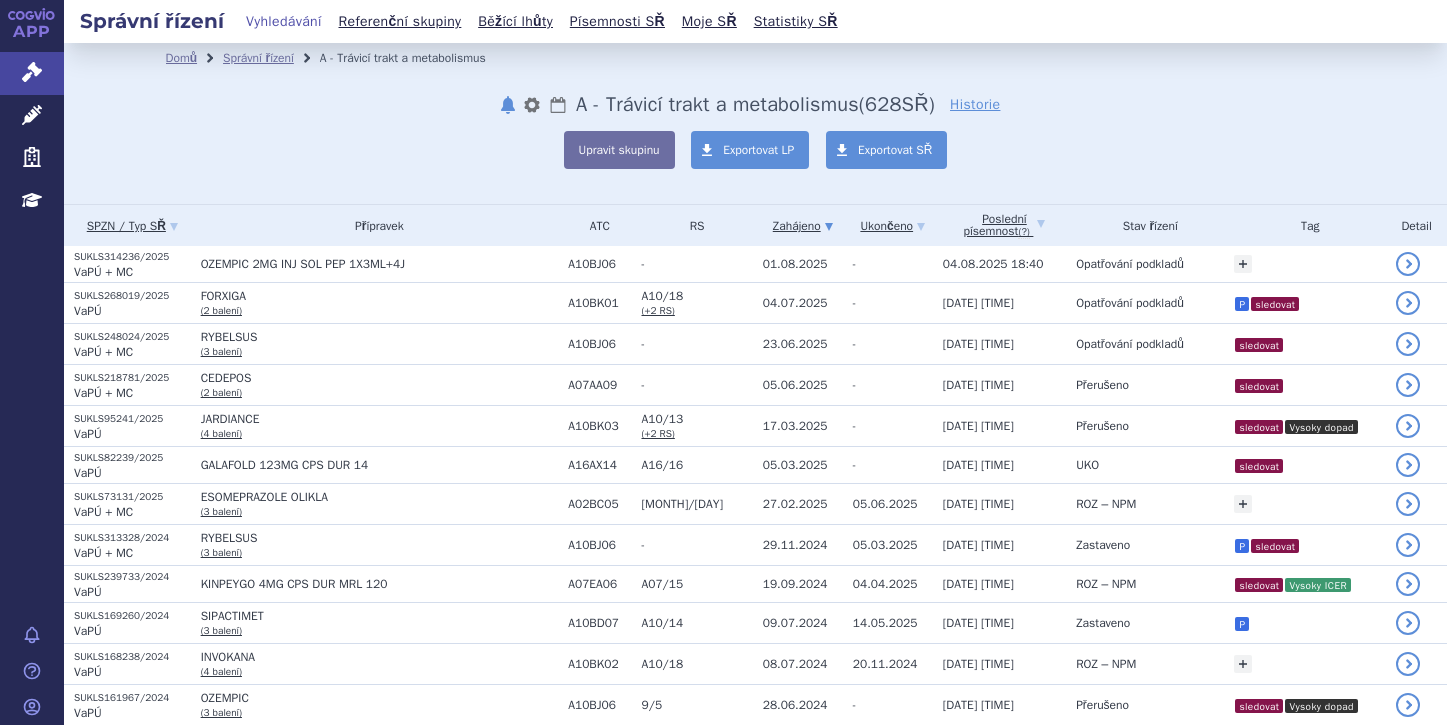 scroll, scrollTop: 0, scrollLeft: 0, axis: both 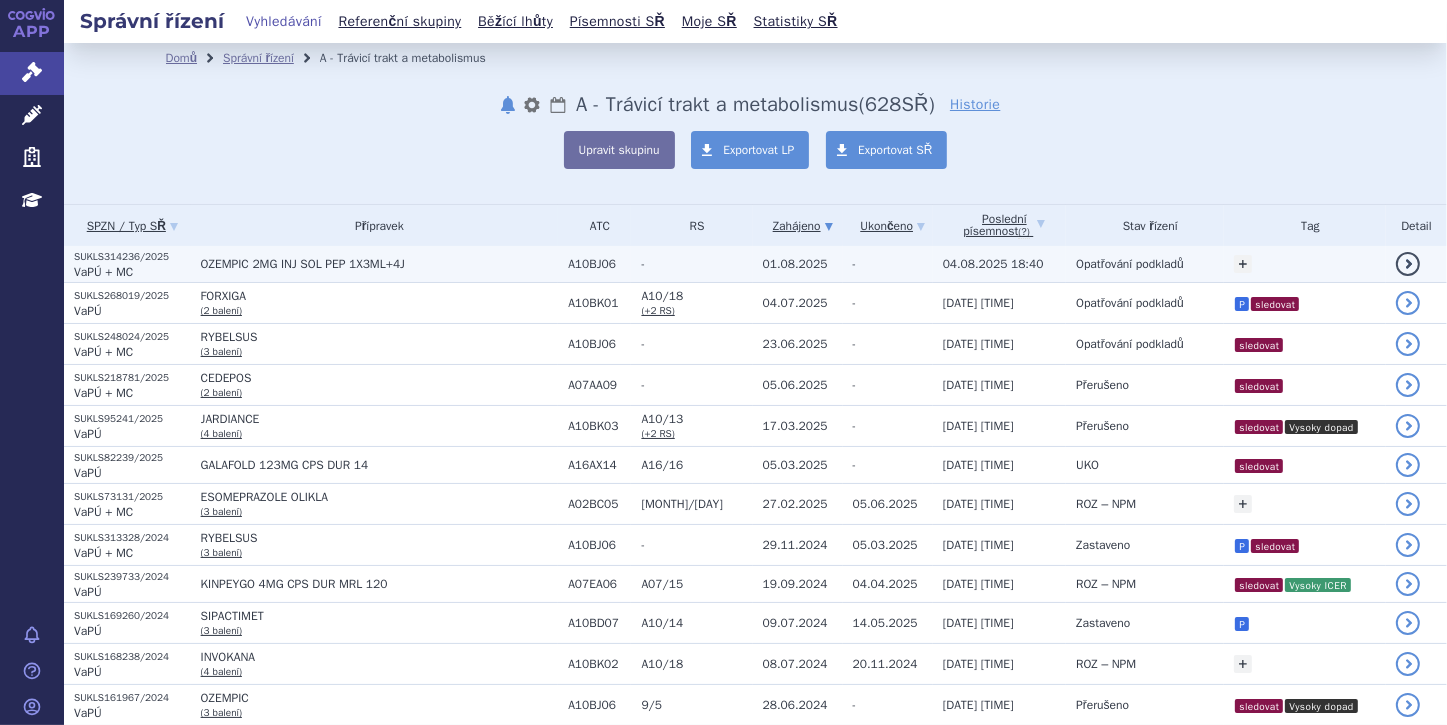 click on "VaPÚ + MC" at bounding box center [103, 272] 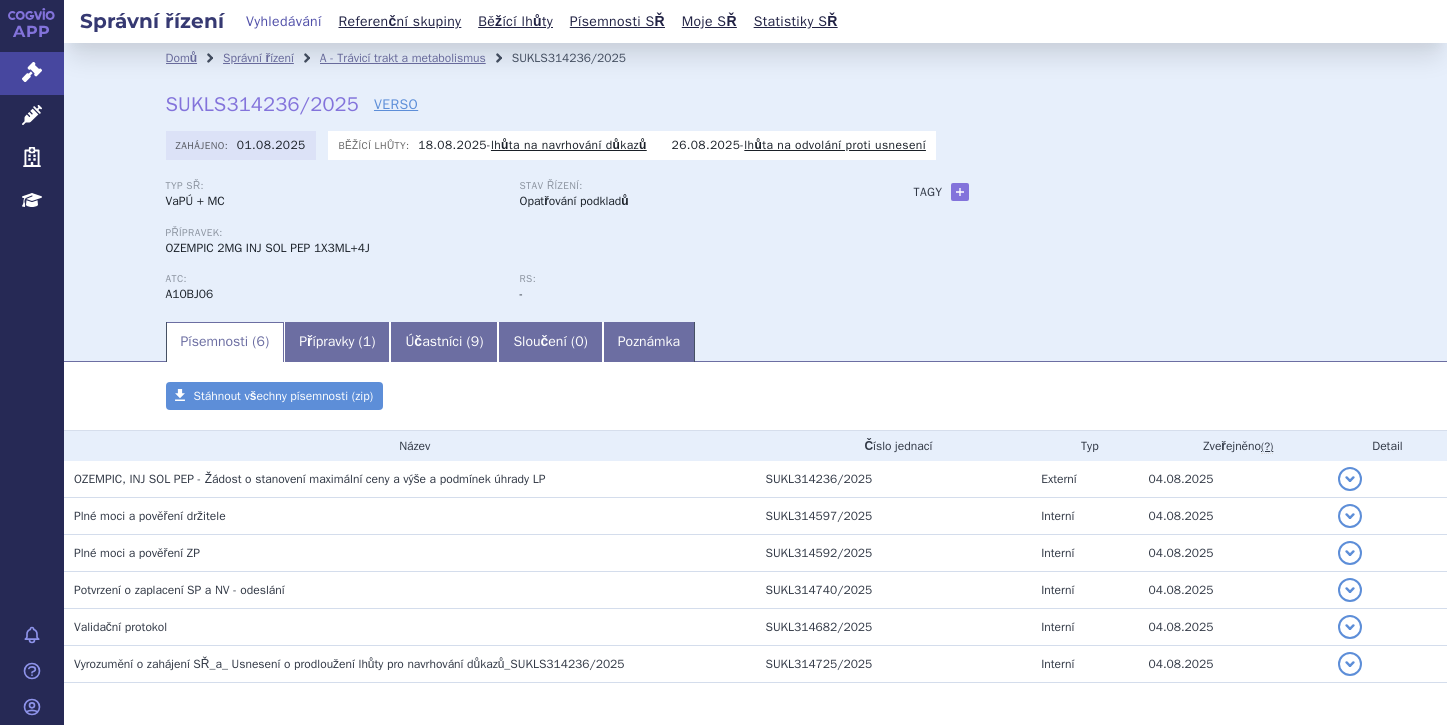 scroll, scrollTop: 0, scrollLeft: 0, axis: both 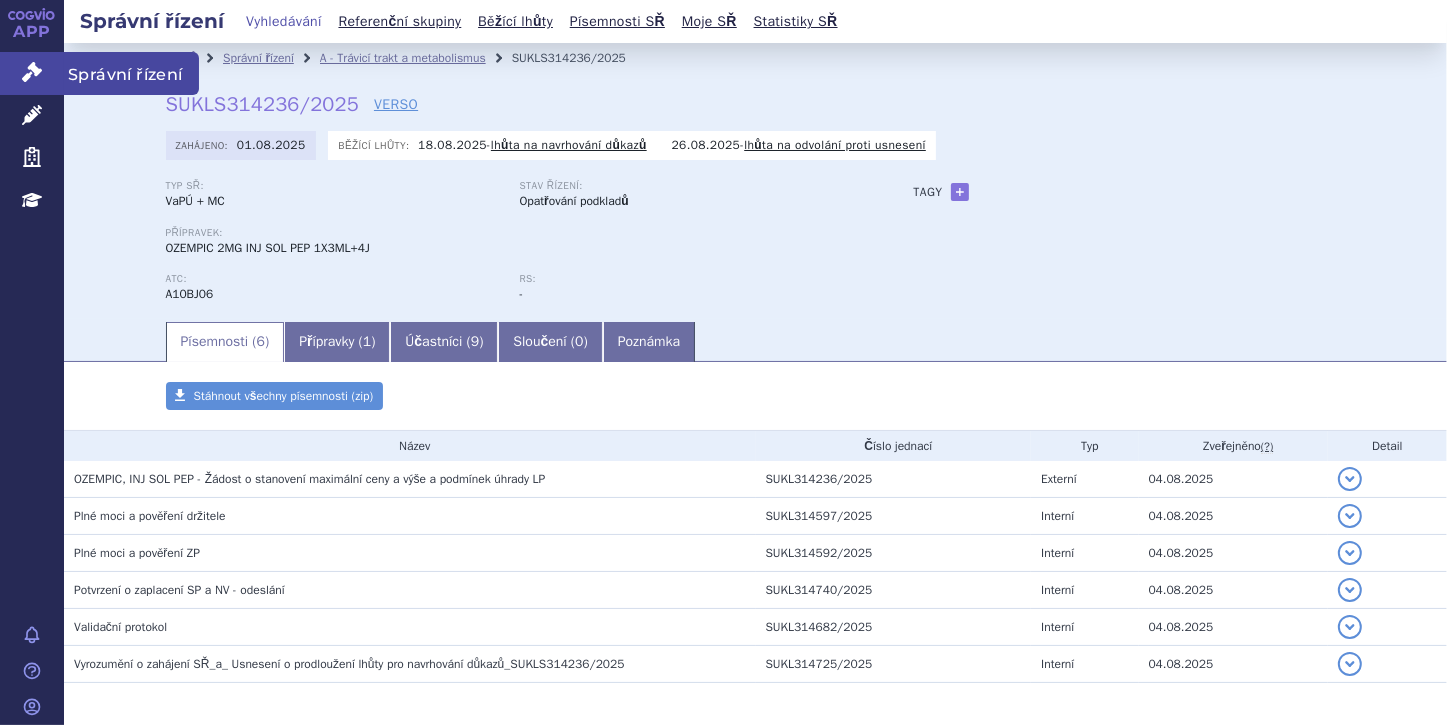 click 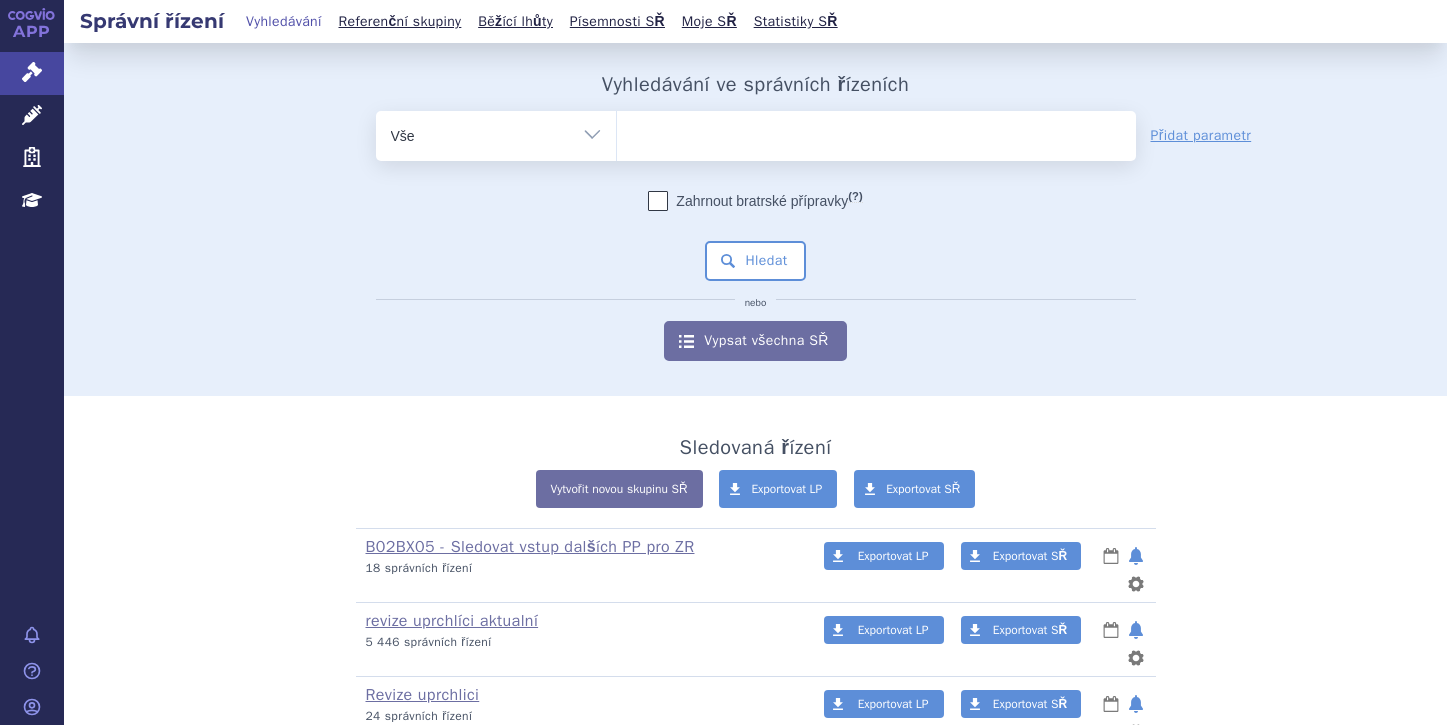 scroll, scrollTop: 0, scrollLeft: 0, axis: both 